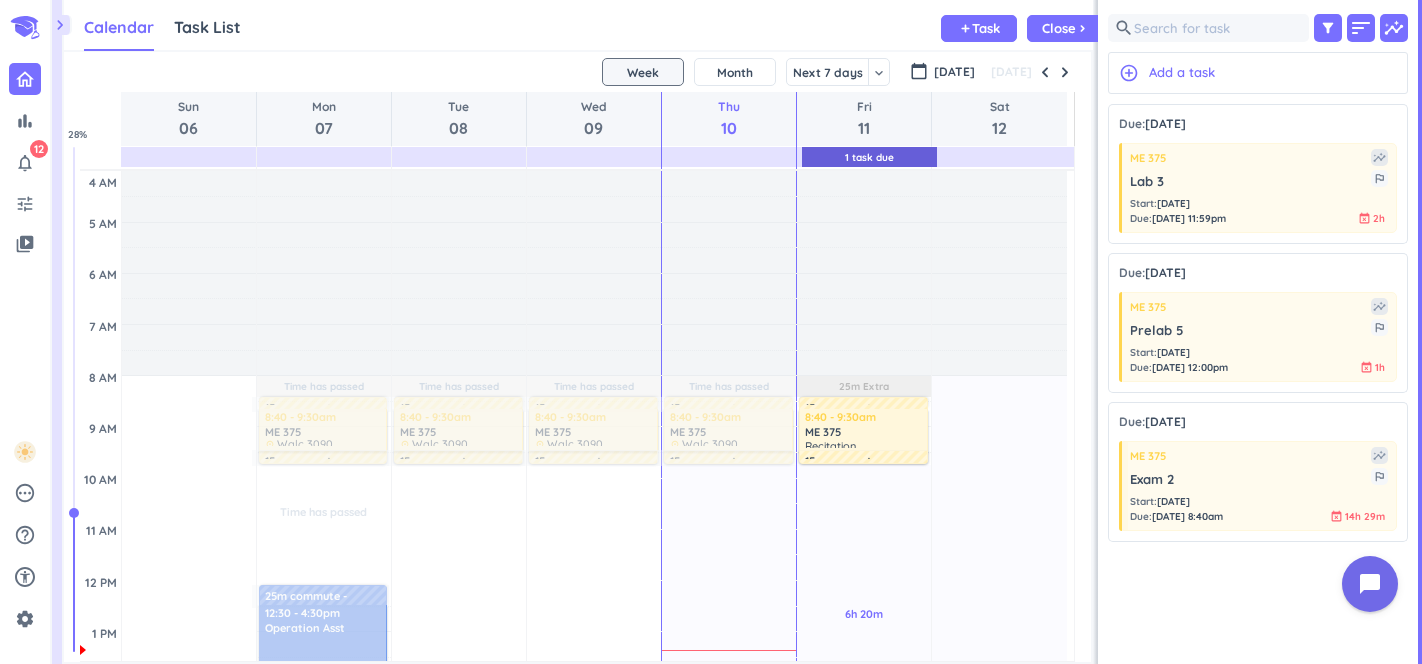 scroll, scrollTop: 0, scrollLeft: 0, axis: both 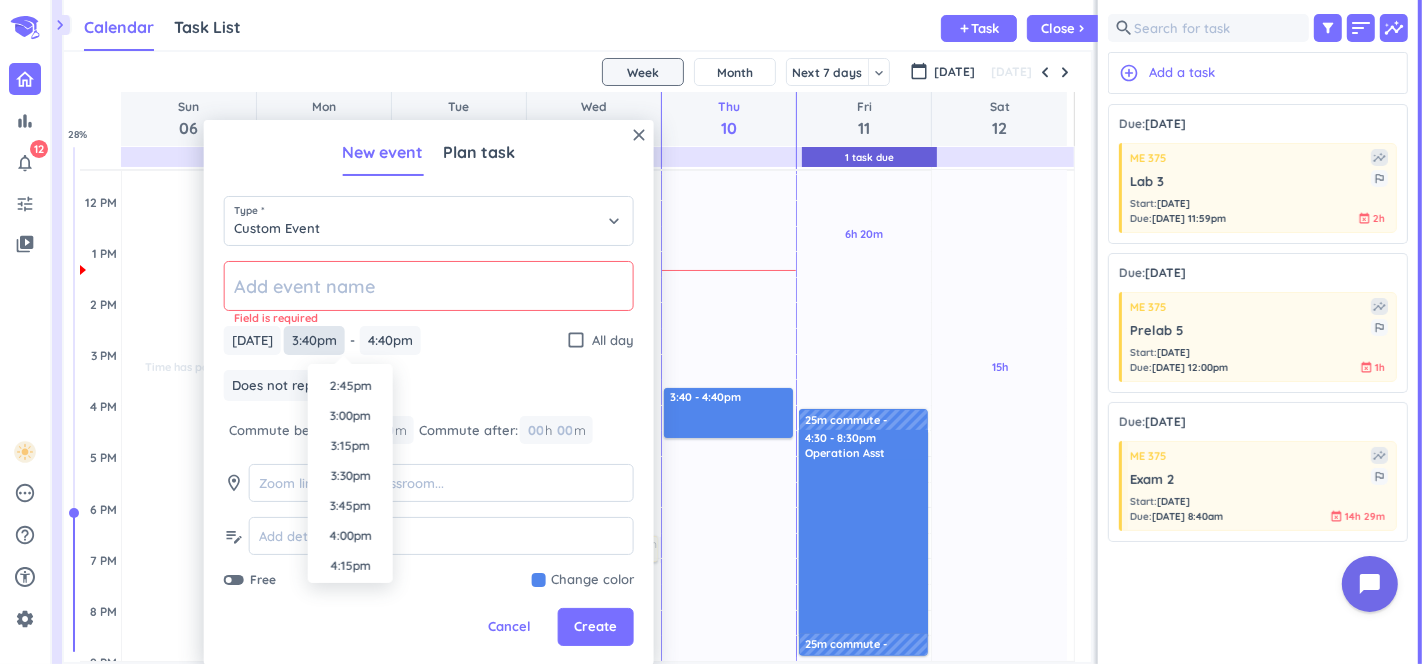 click on "3:40pm" at bounding box center [314, 340] 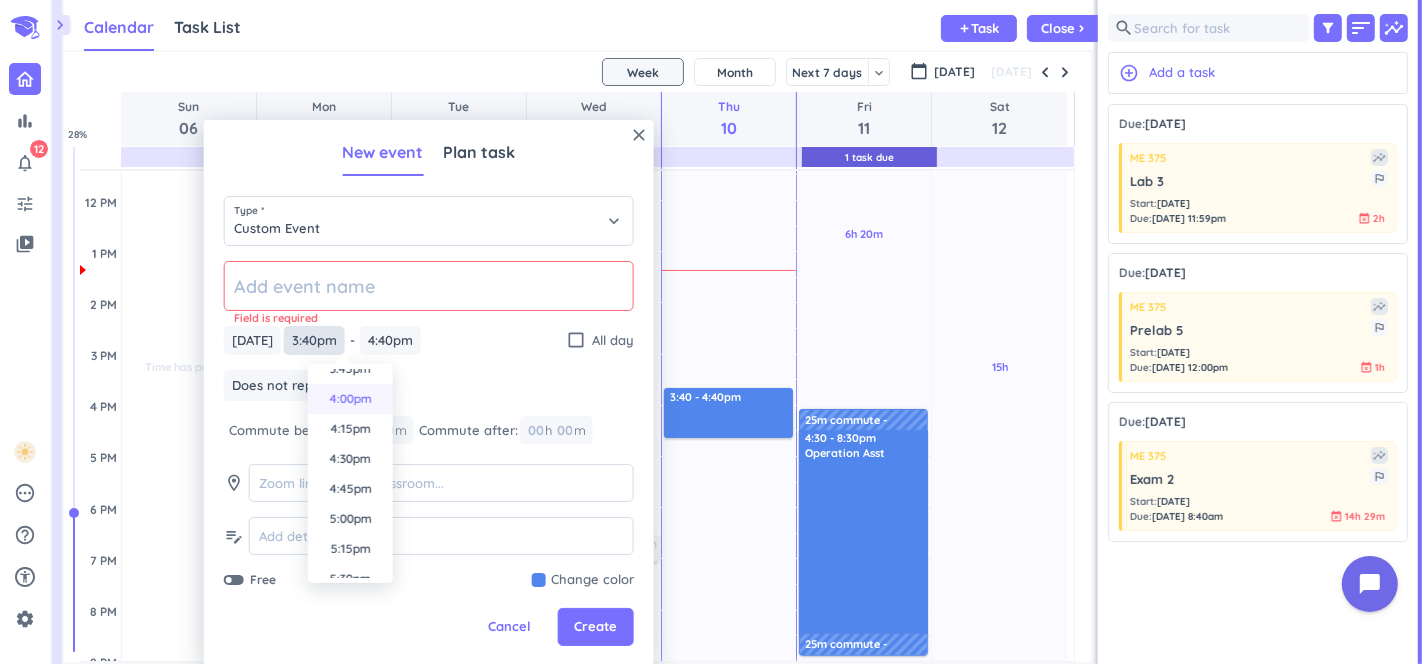 scroll, scrollTop: 1909, scrollLeft: 0, axis: vertical 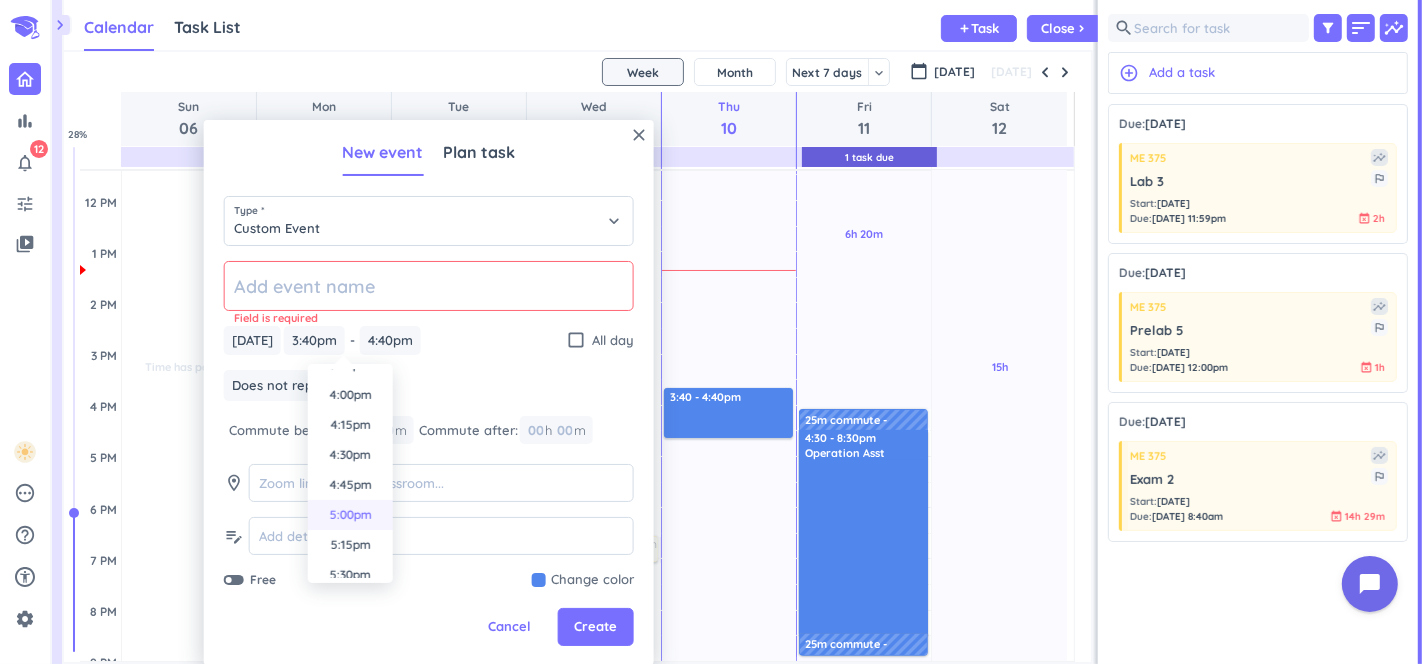click on "5:00pm" at bounding box center (350, 515) 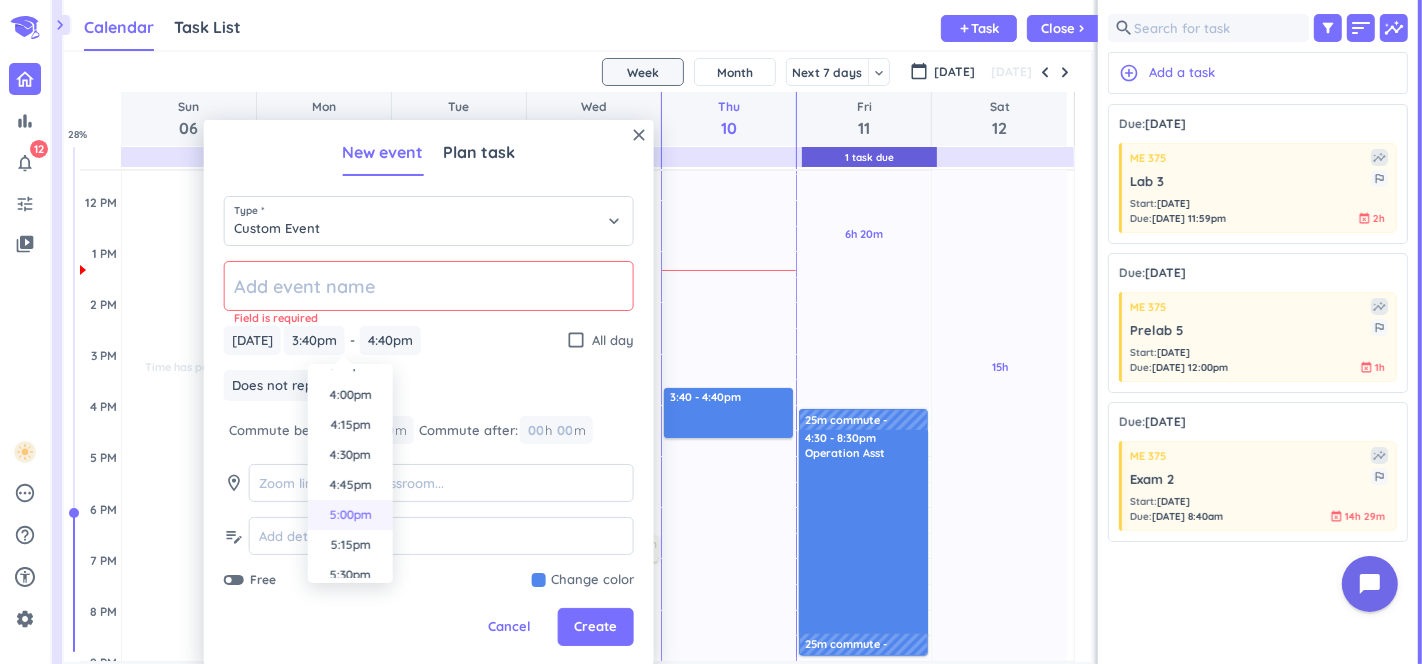 type on "5:00pm" 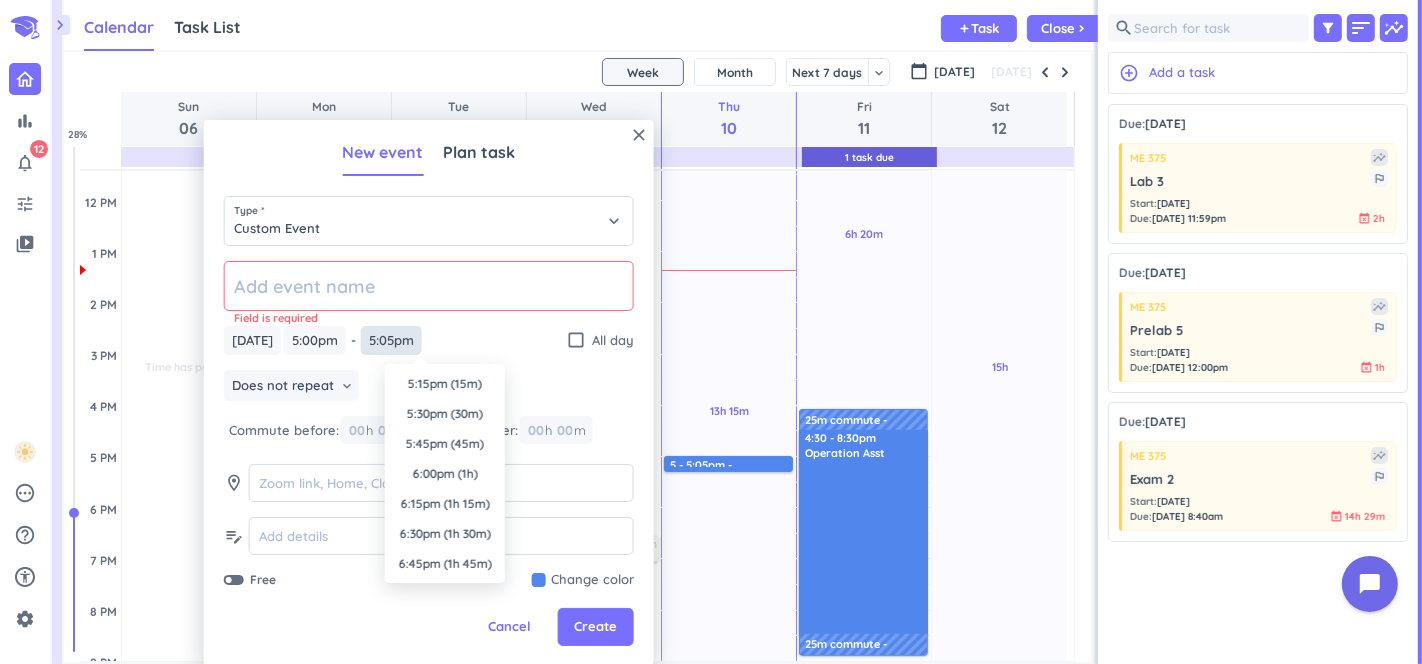click on "5:05pm" at bounding box center [391, 340] 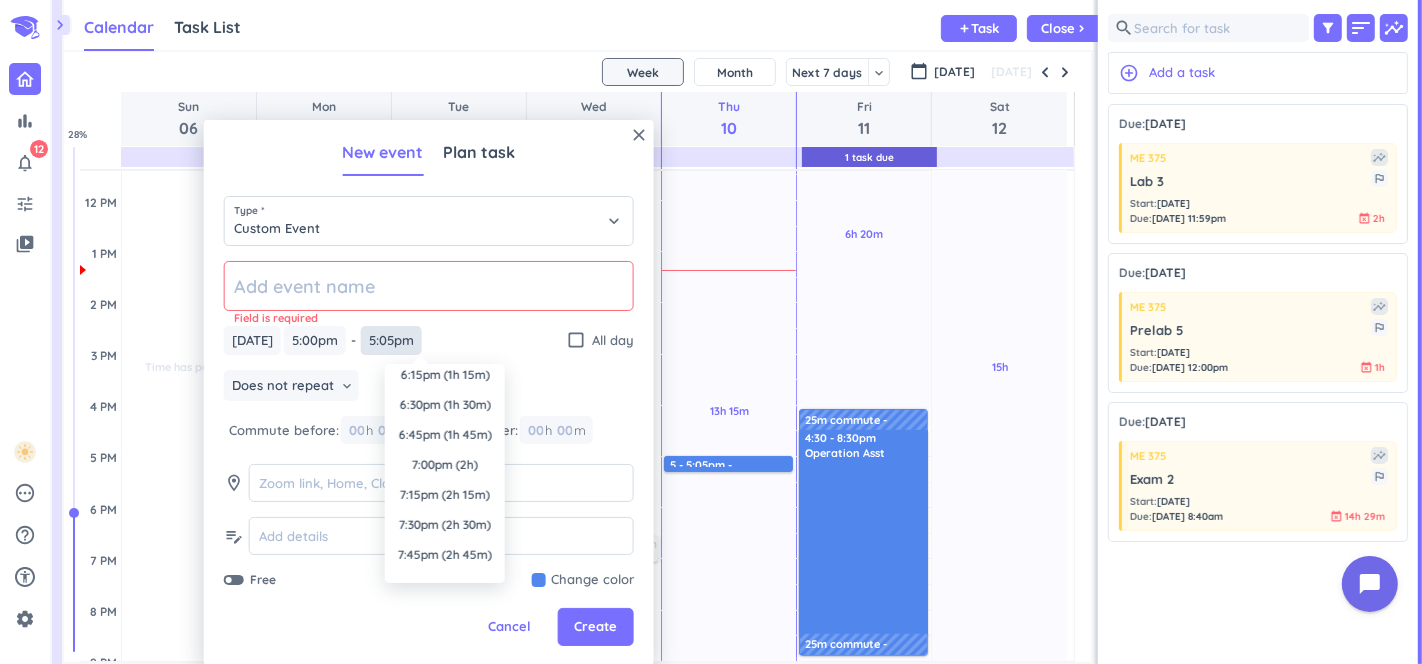 scroll, scrollTop: 0, scrollLeft: 0, axis: both 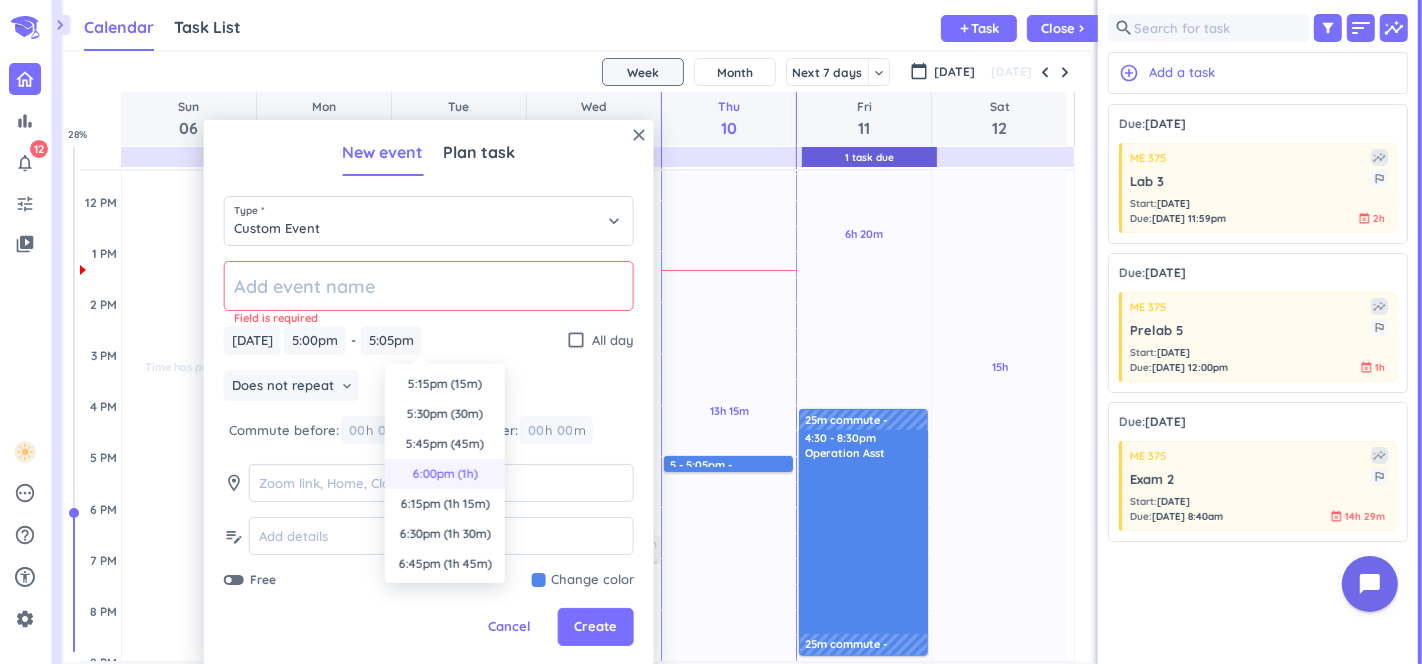 click on "6:00pm (1h)" at bounding box center [445, 474] 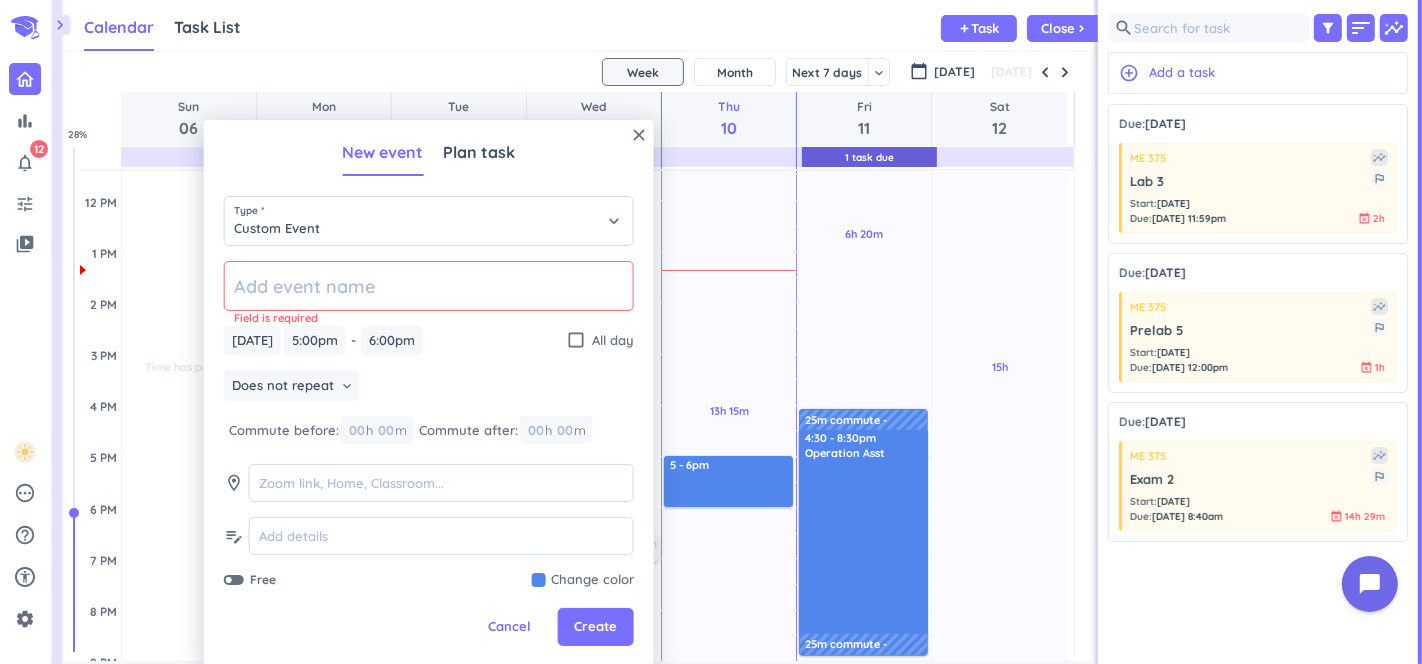 click 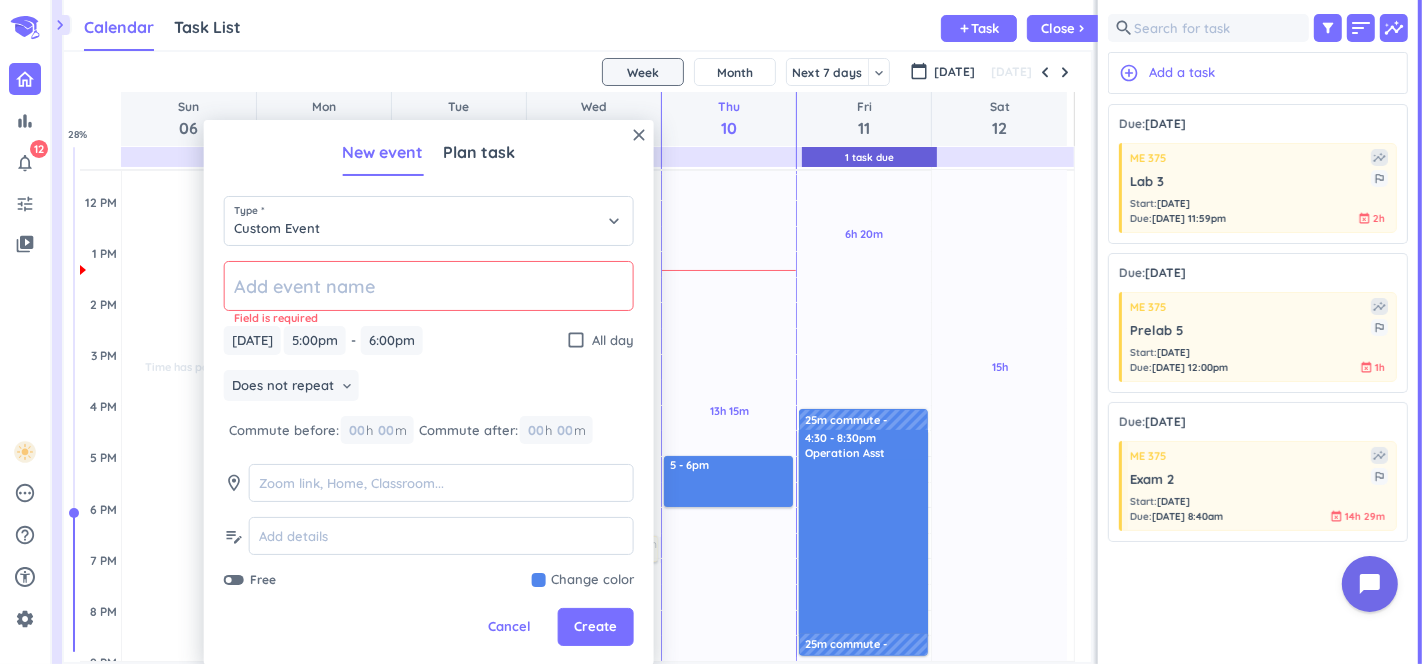 type on "IM Basketball" 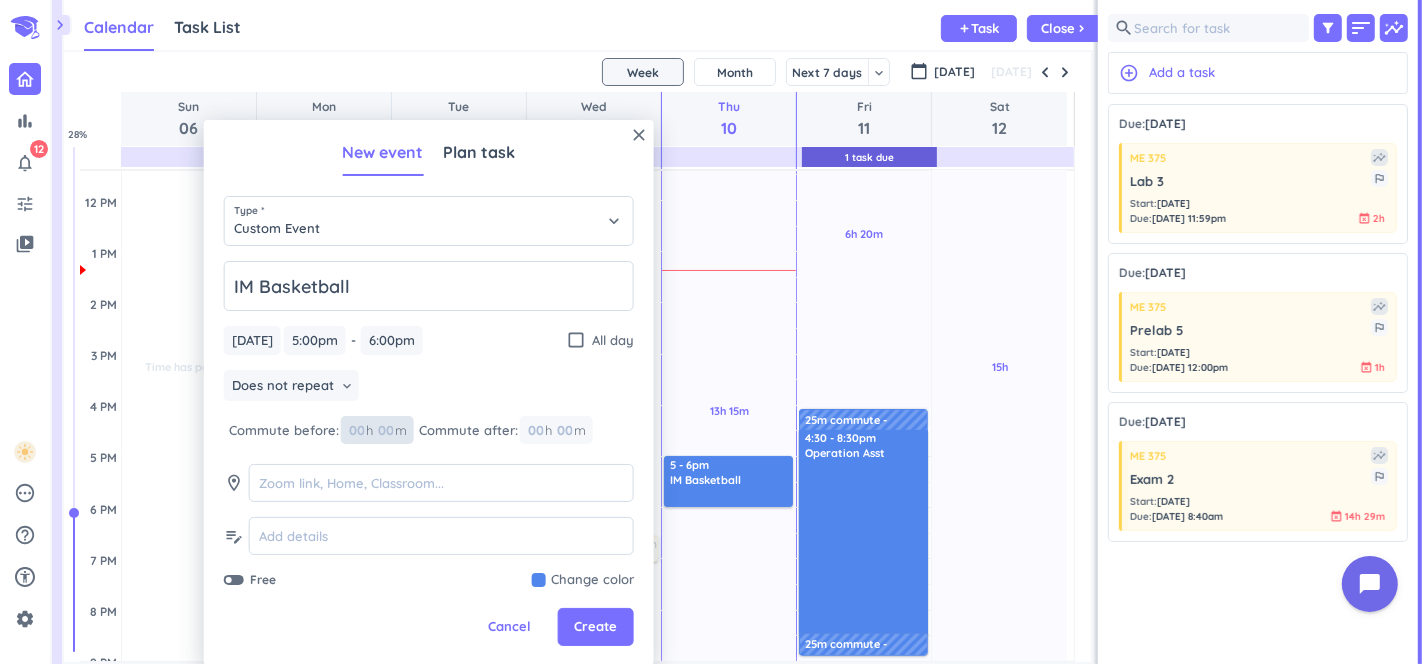 click at bounding box center (385, 430) 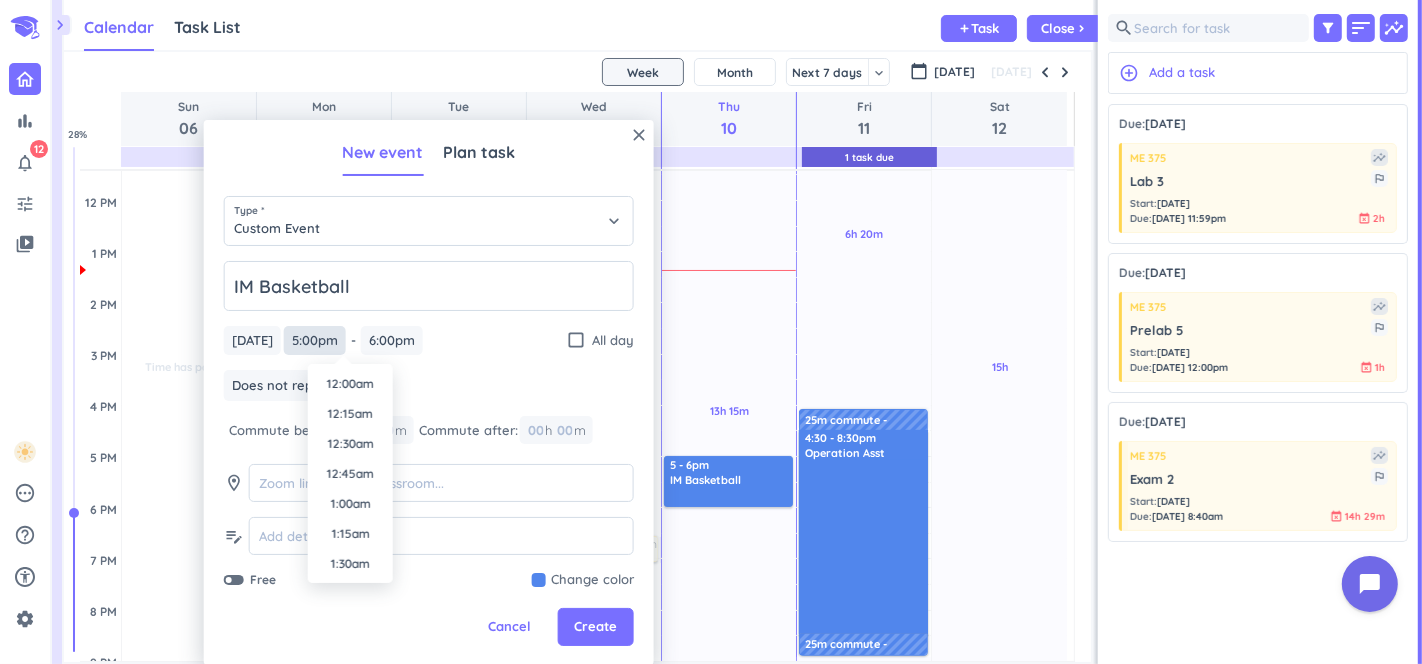 click on "5:00pm" at bounding box center (315, 340) 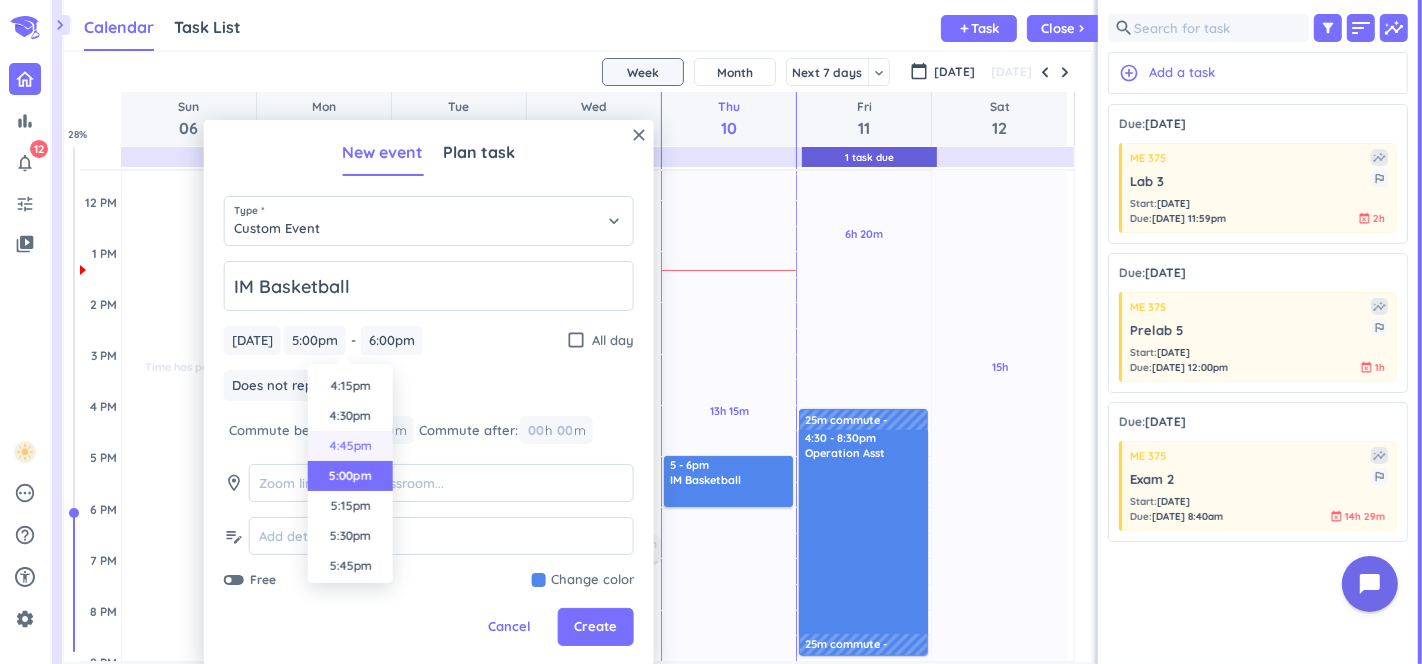 click on "4:45pm" at bounding box center [350, 446] 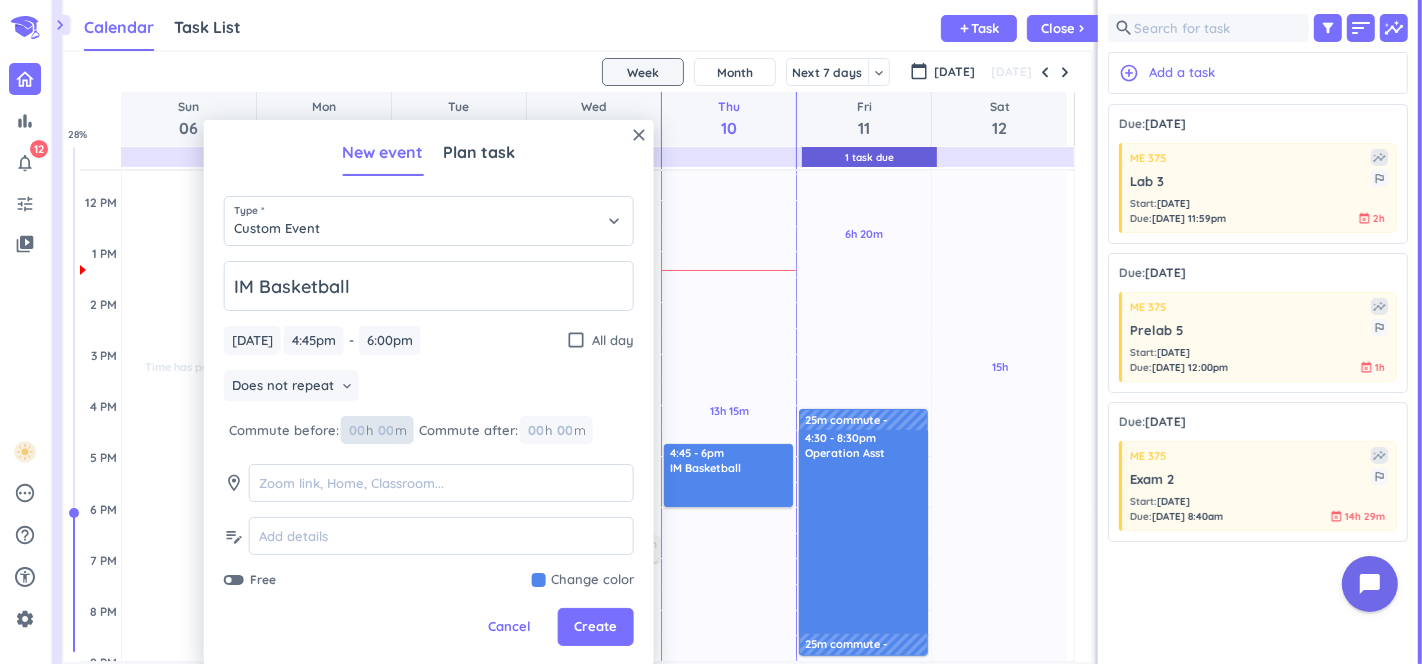 click at bounding box center (385, 430) 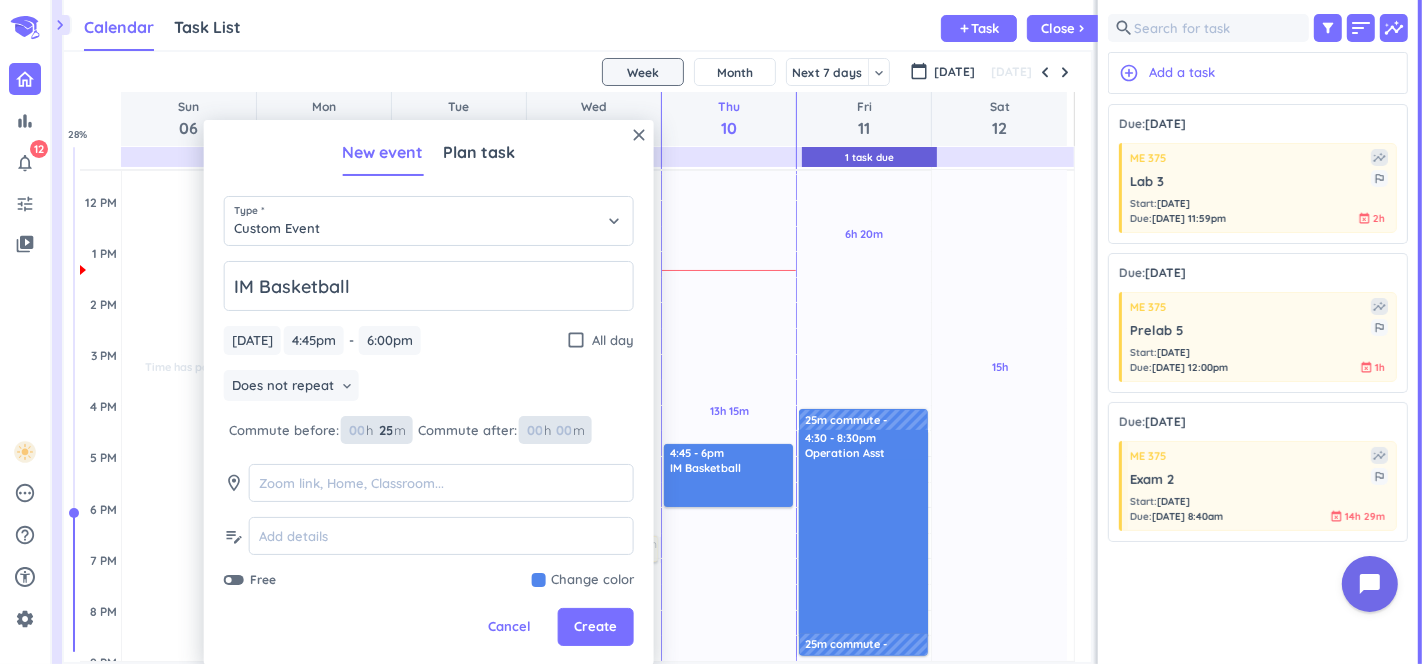 type on "25" 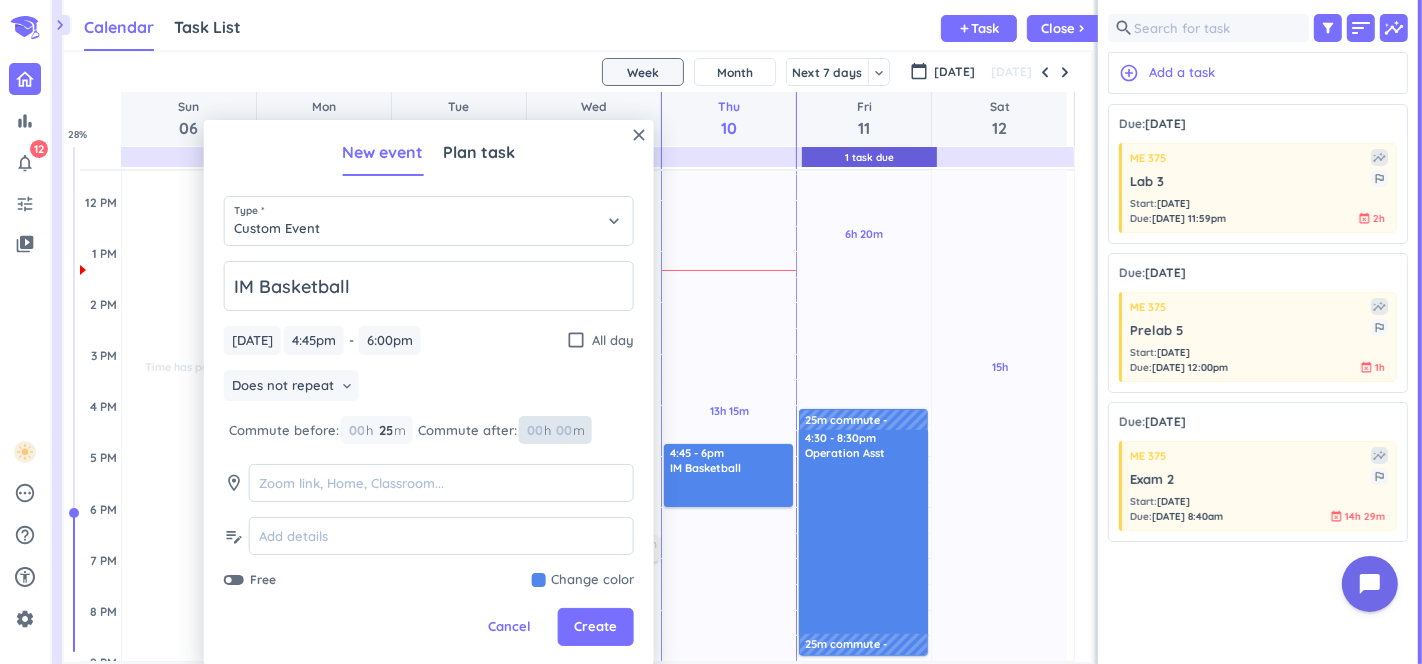 click at bounding box center [563, 430] 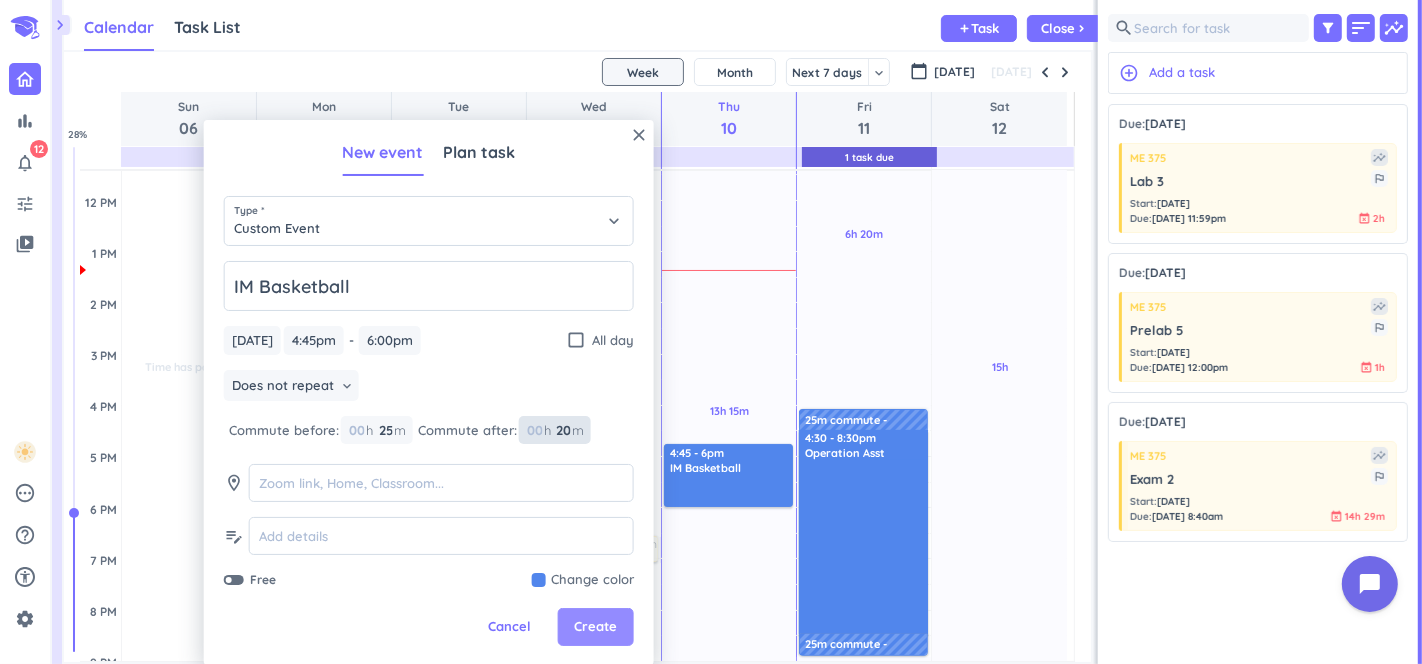 type on "20" 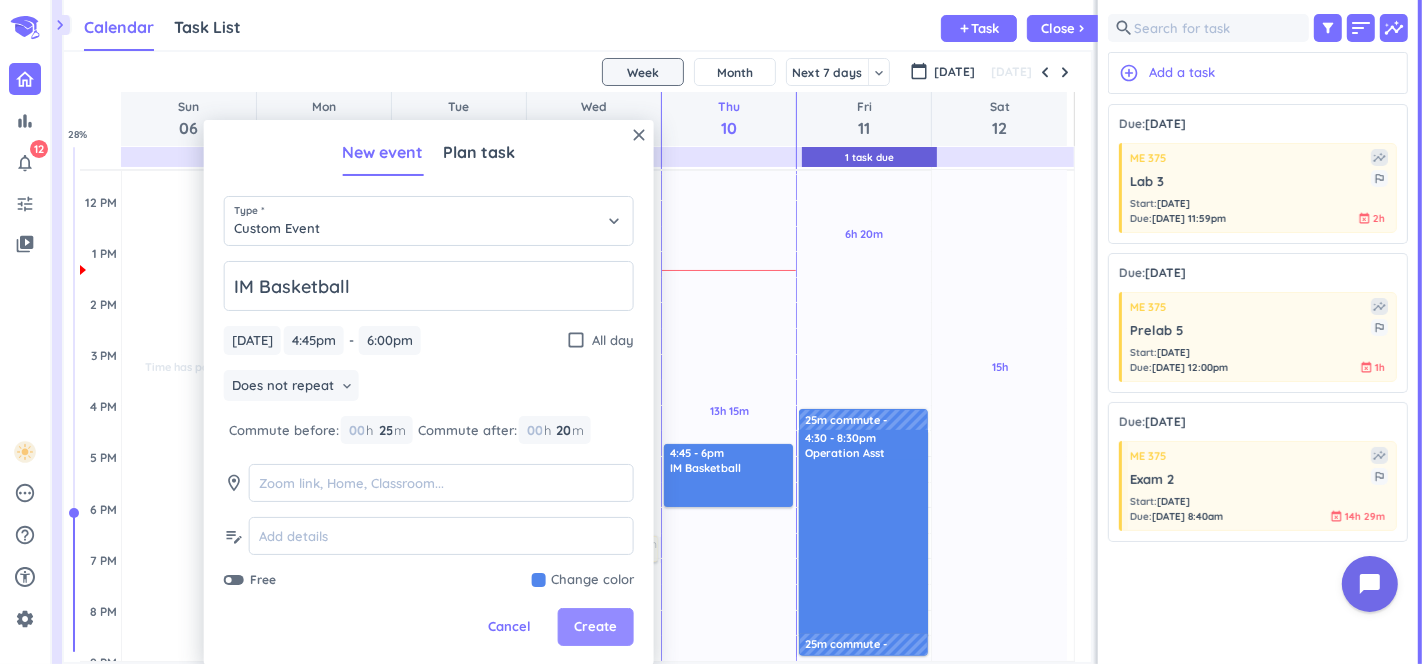 click on "Create" at bounding box center (595, 627) 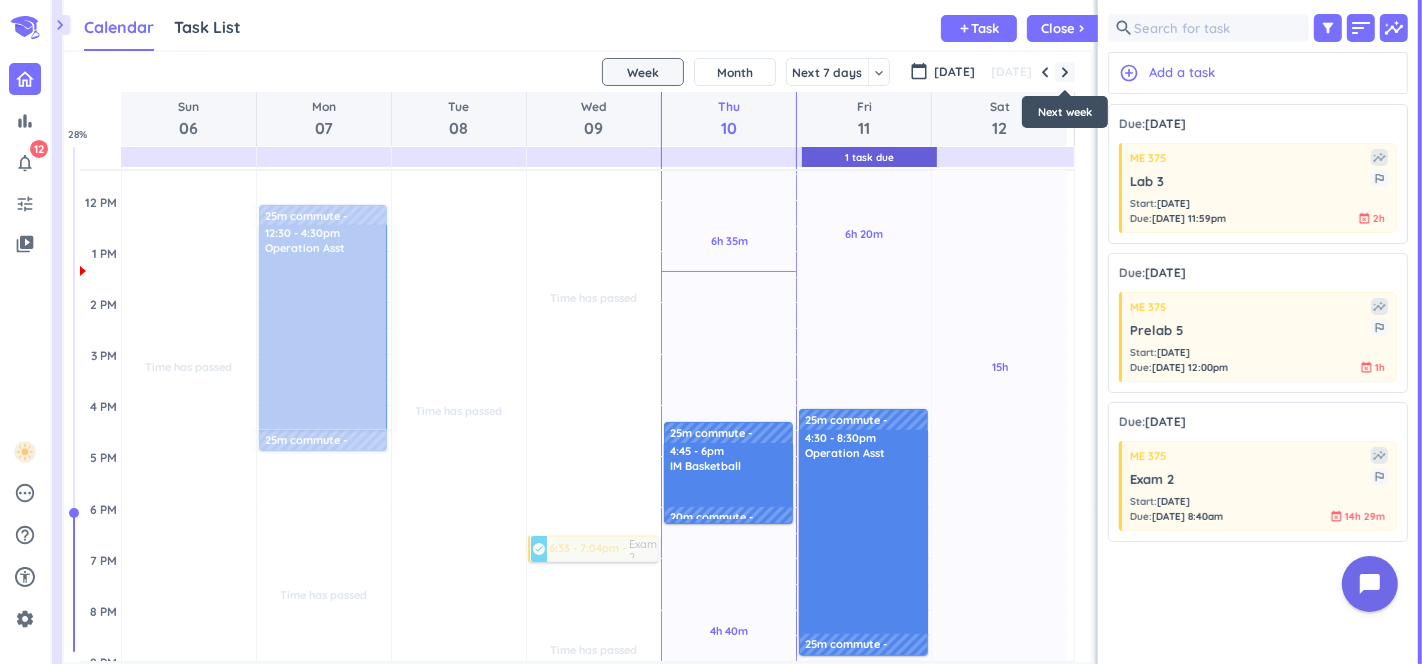 click on "[DATE]" at bounding box center [1031, 72] 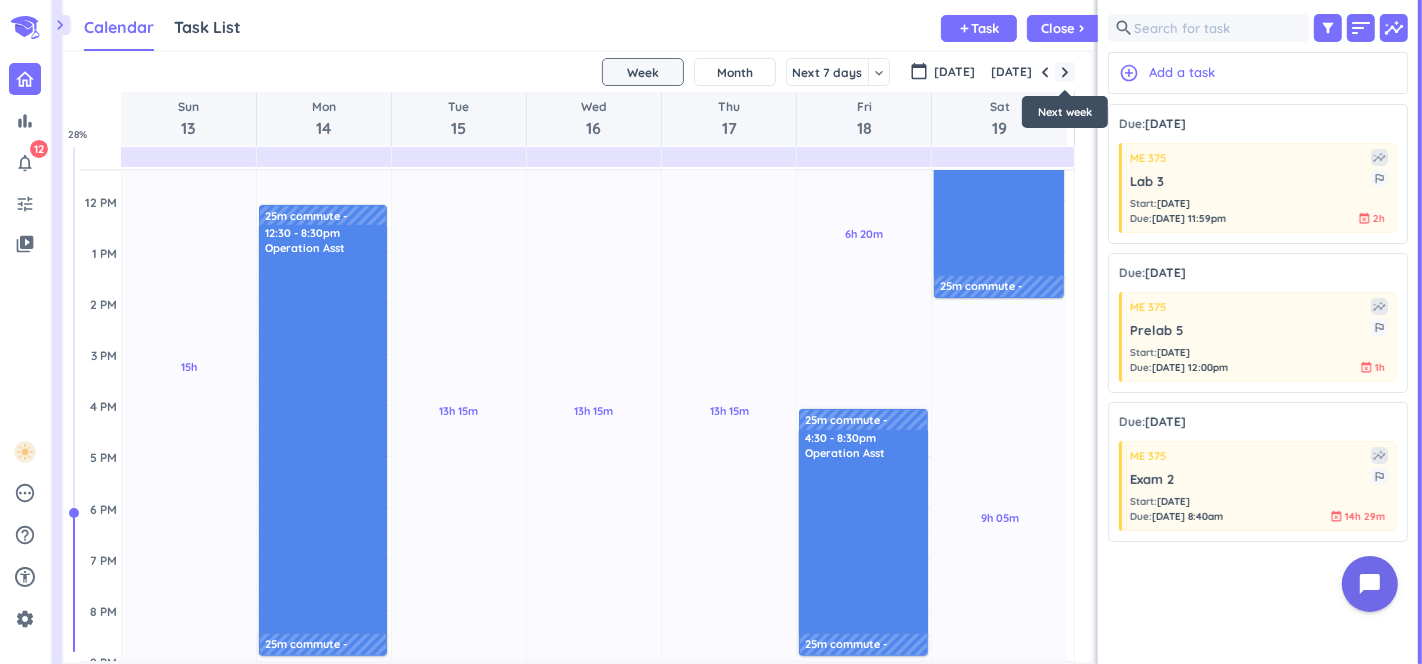 scroll, scrollTop: 103, scrollLeft: 0, axis: vertical 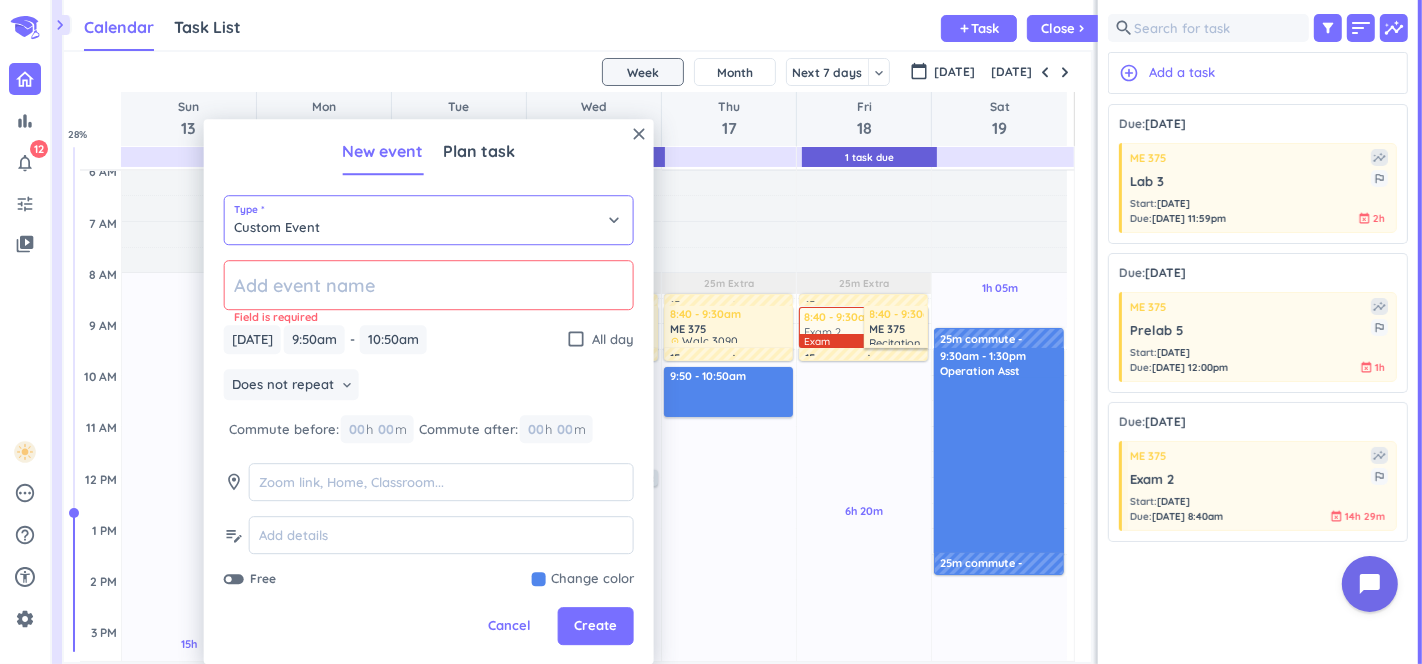 click on "Custom Event" at bounding box center (429, 220) 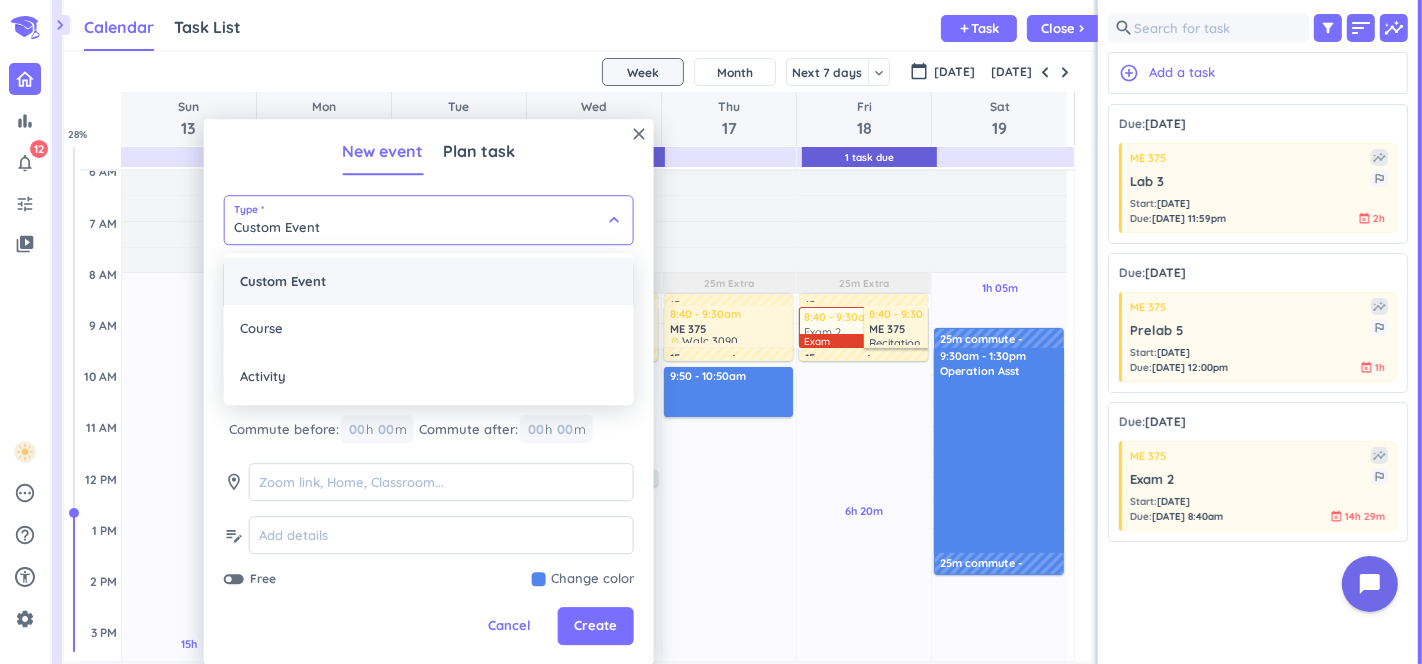 click on "Custom Event" at bounding box center [429, 282] 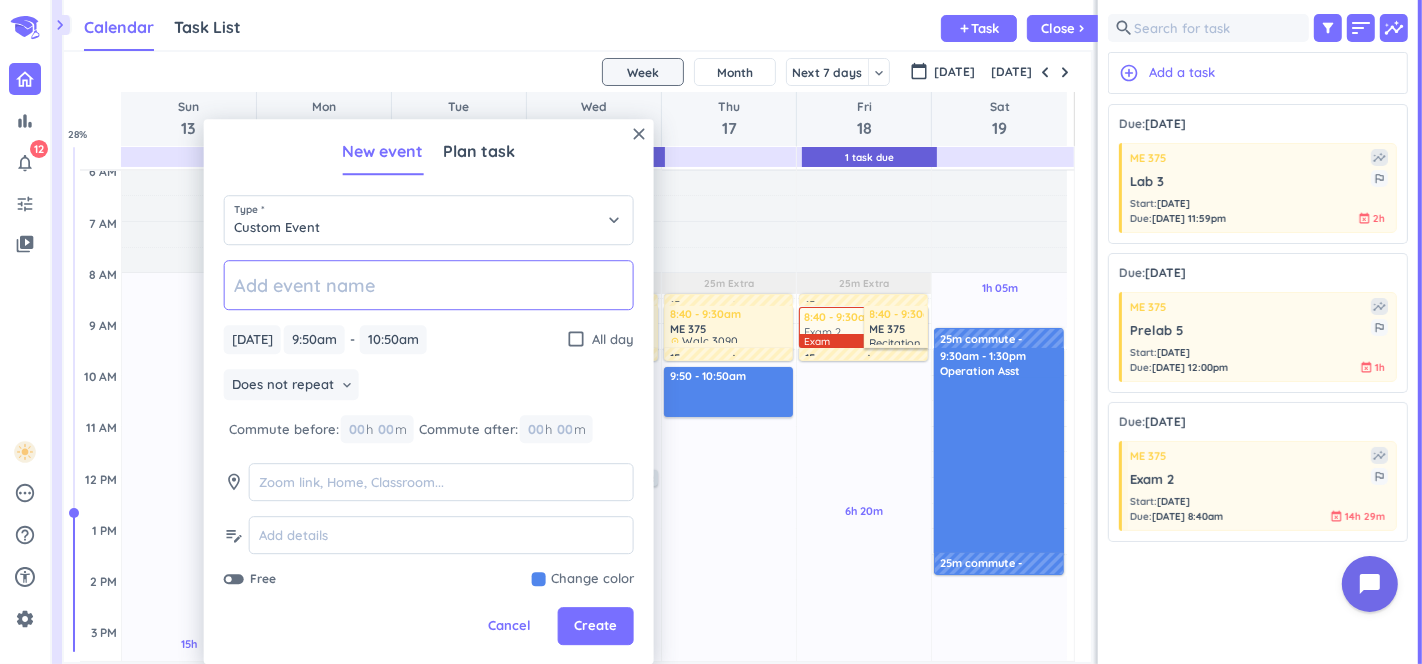 click 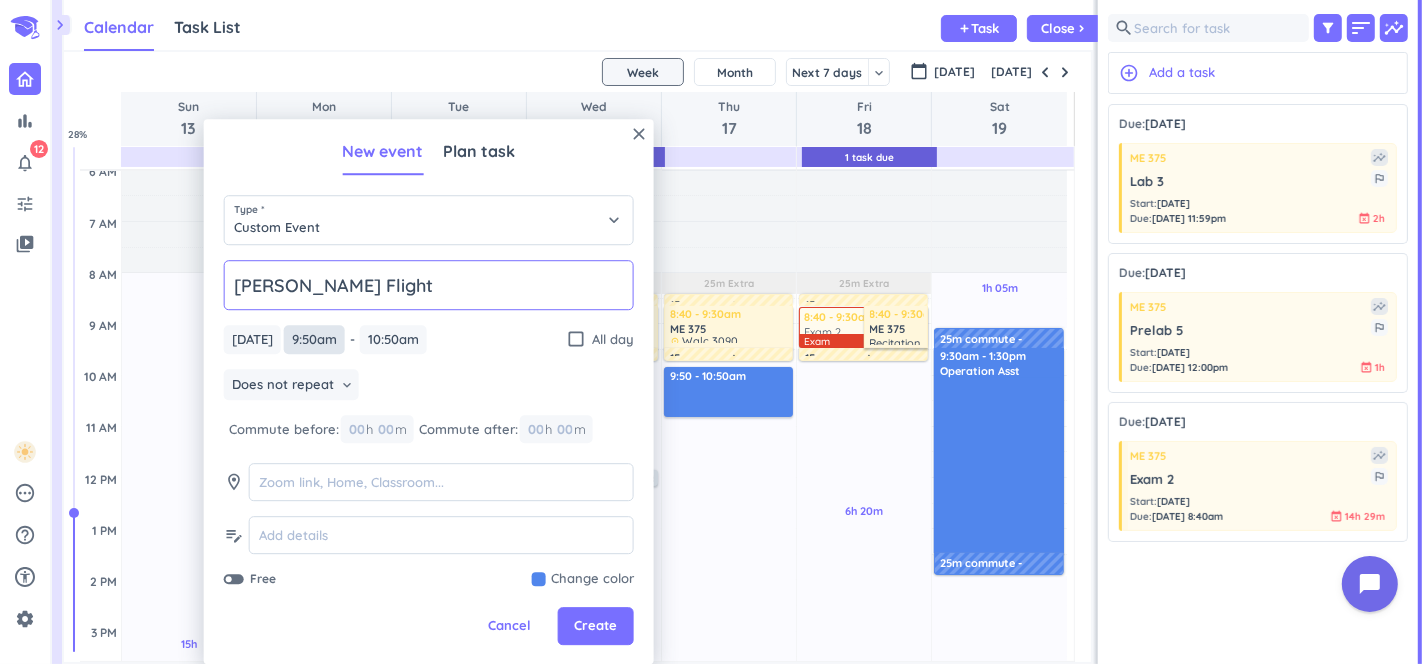 type on "[PERSON_NAME] Flight" 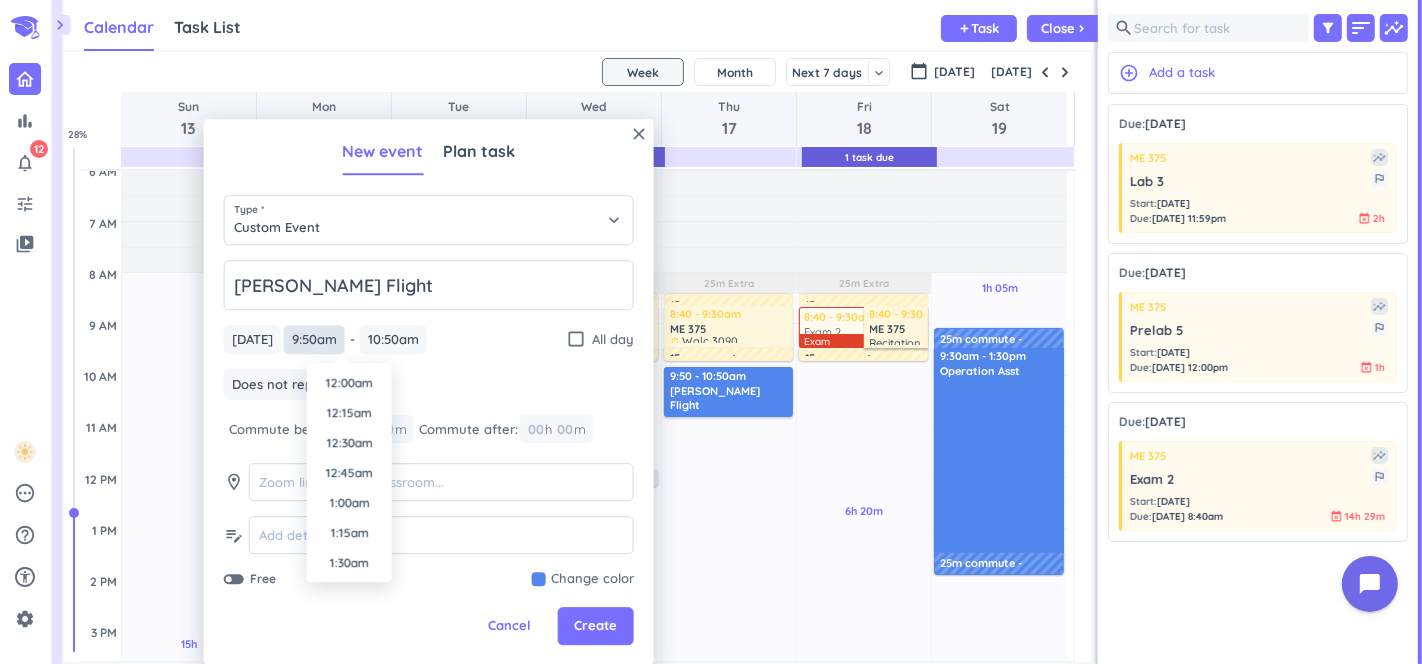 click on "9:50am" at bounding box center (314, 339) 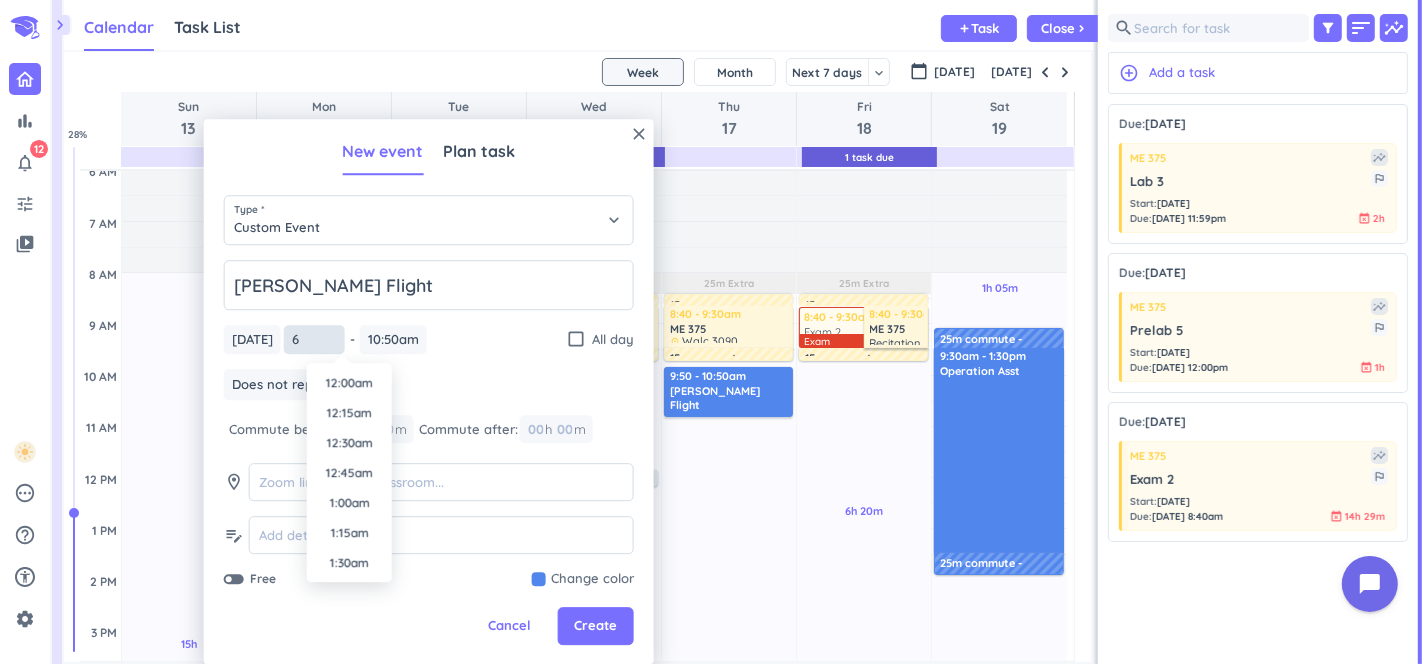 scroll, scrollTop: 2068, scrollLeft: 0, axis: vertical 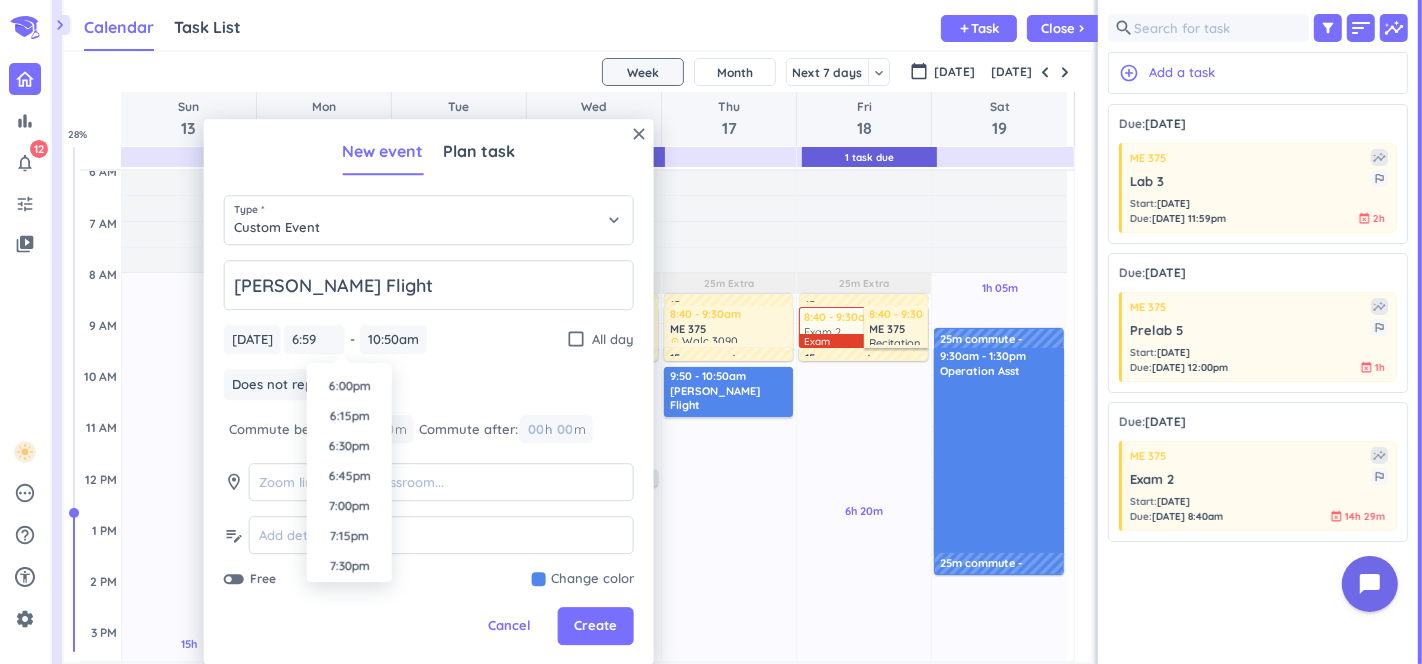 type on "6:59pm" 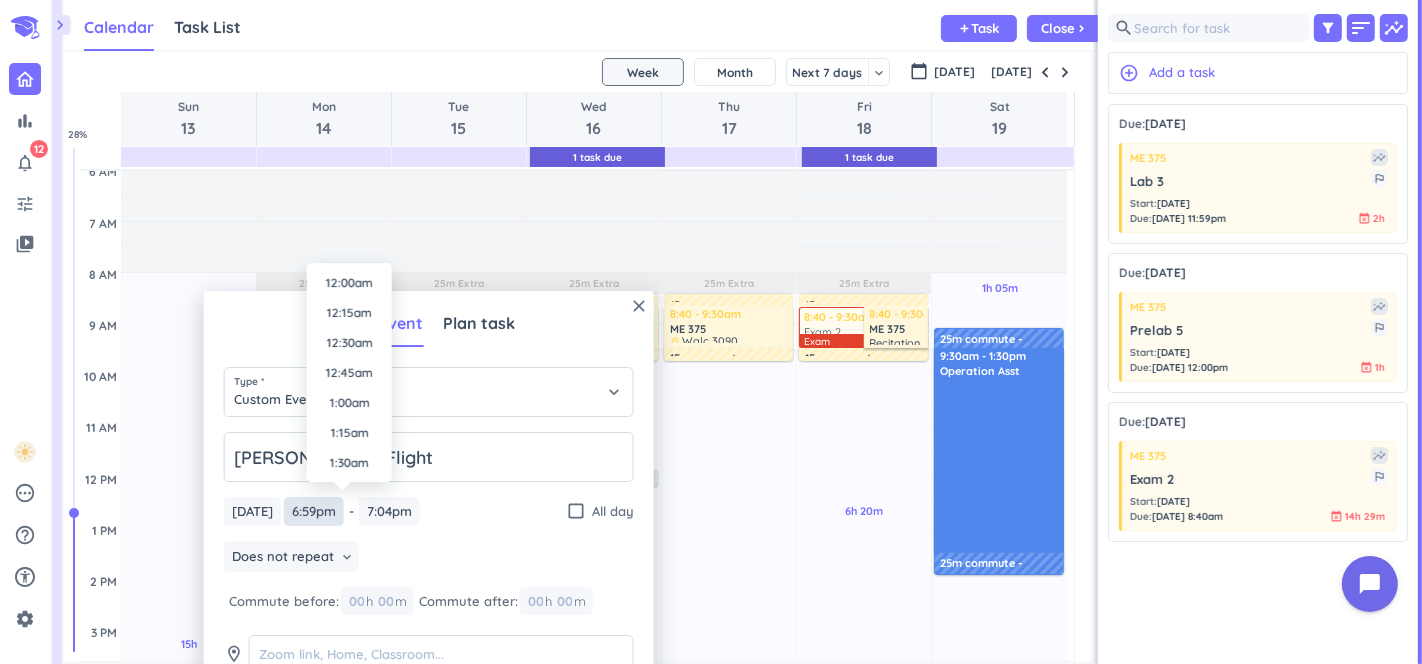 click on "6:59pm" at bounding box center (314, 511) 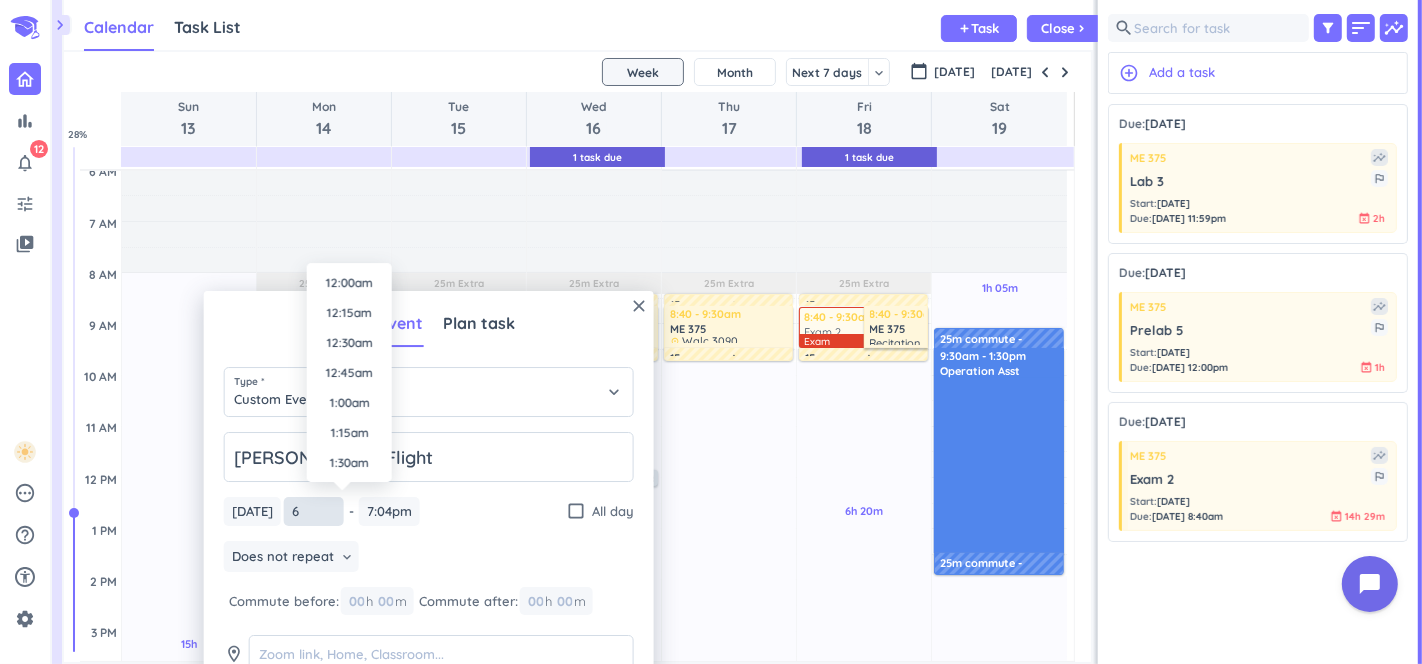 scroll, scrollTop: 2068, scrollLeft: 0, axis: vertical 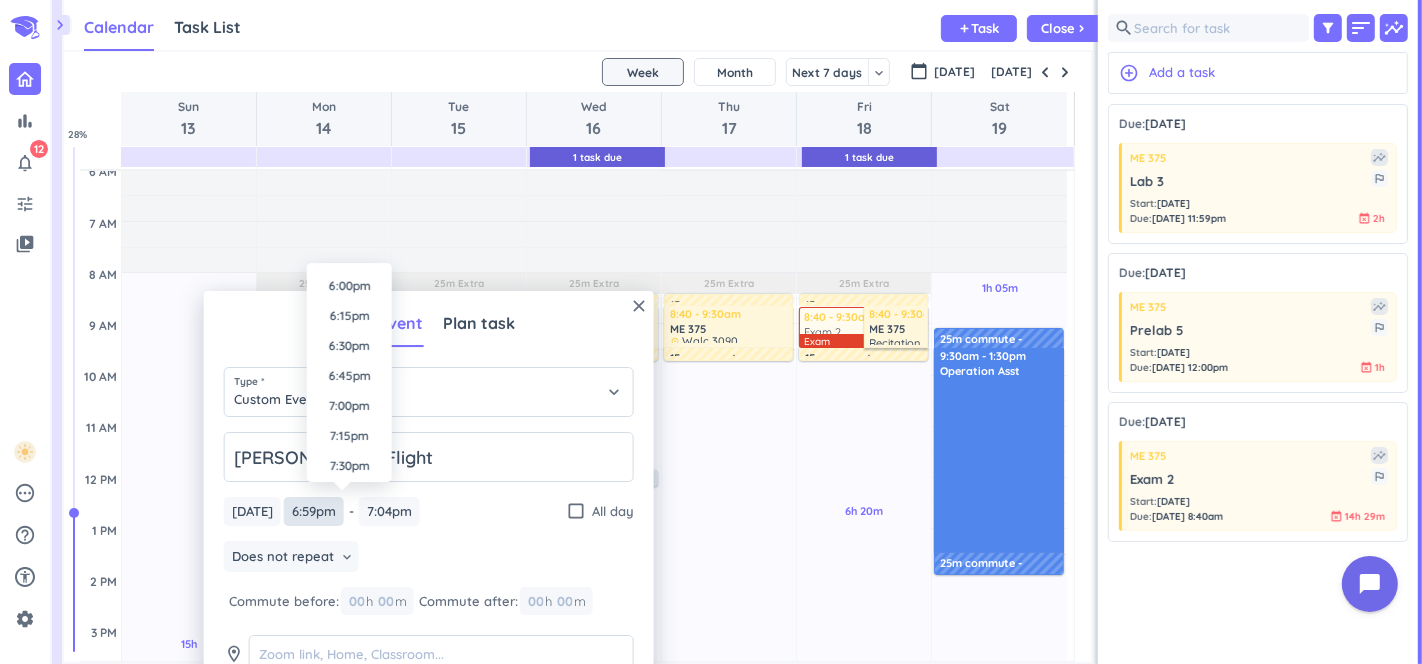 click on "6:59pm" at bounding box center (314, 511) 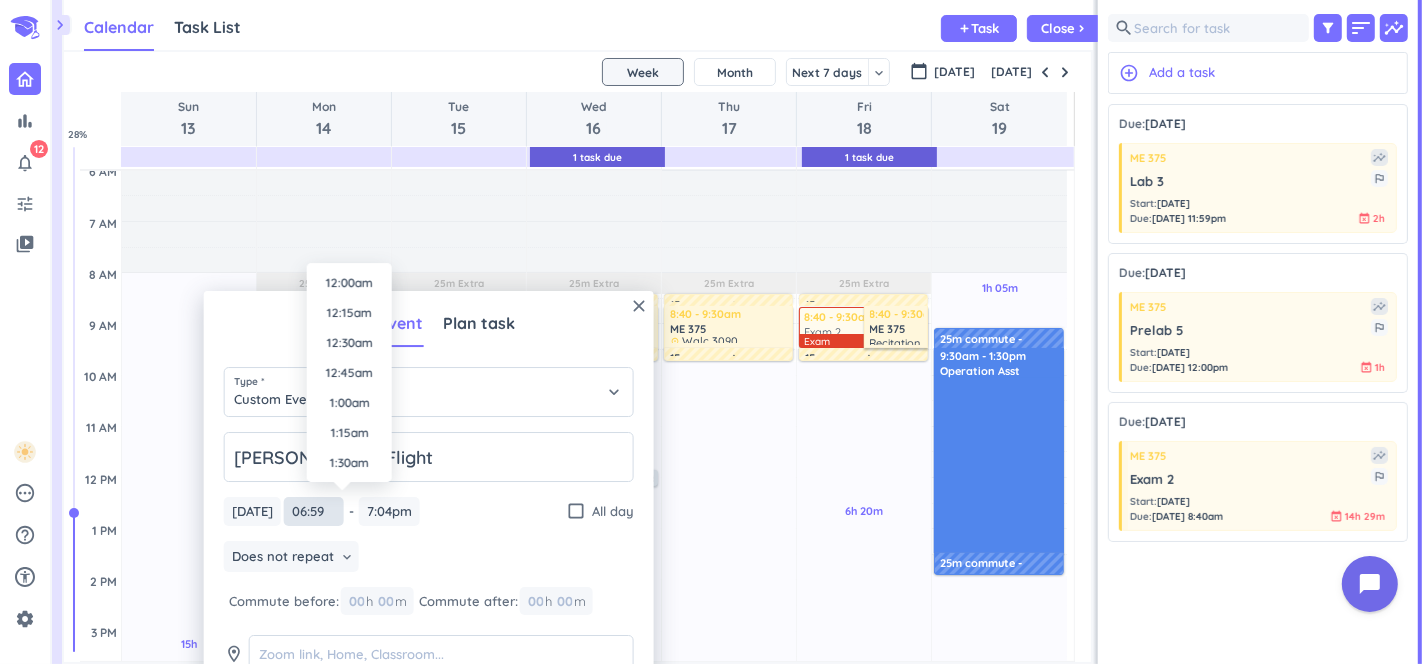 scroll, scrollTop: 2068, scrollLeft: 0, axis: vertical 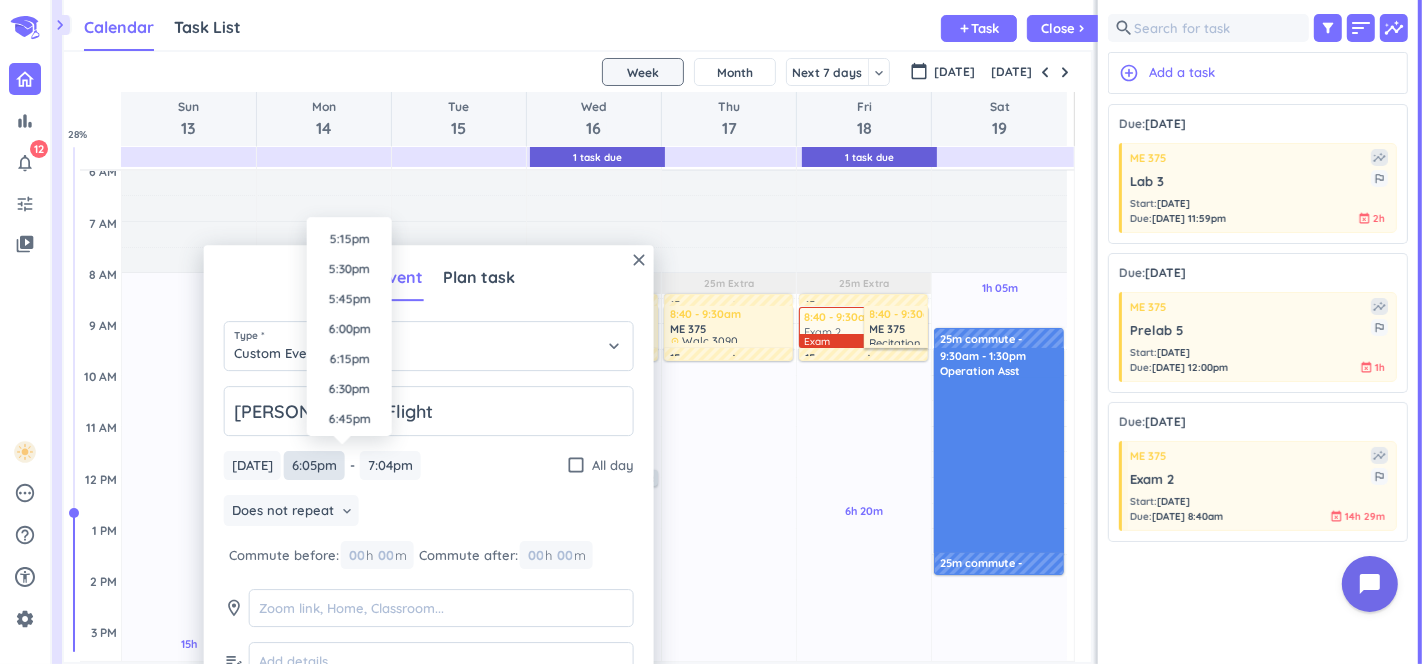 click on "6:05pm" at bounding box center [314, 465] 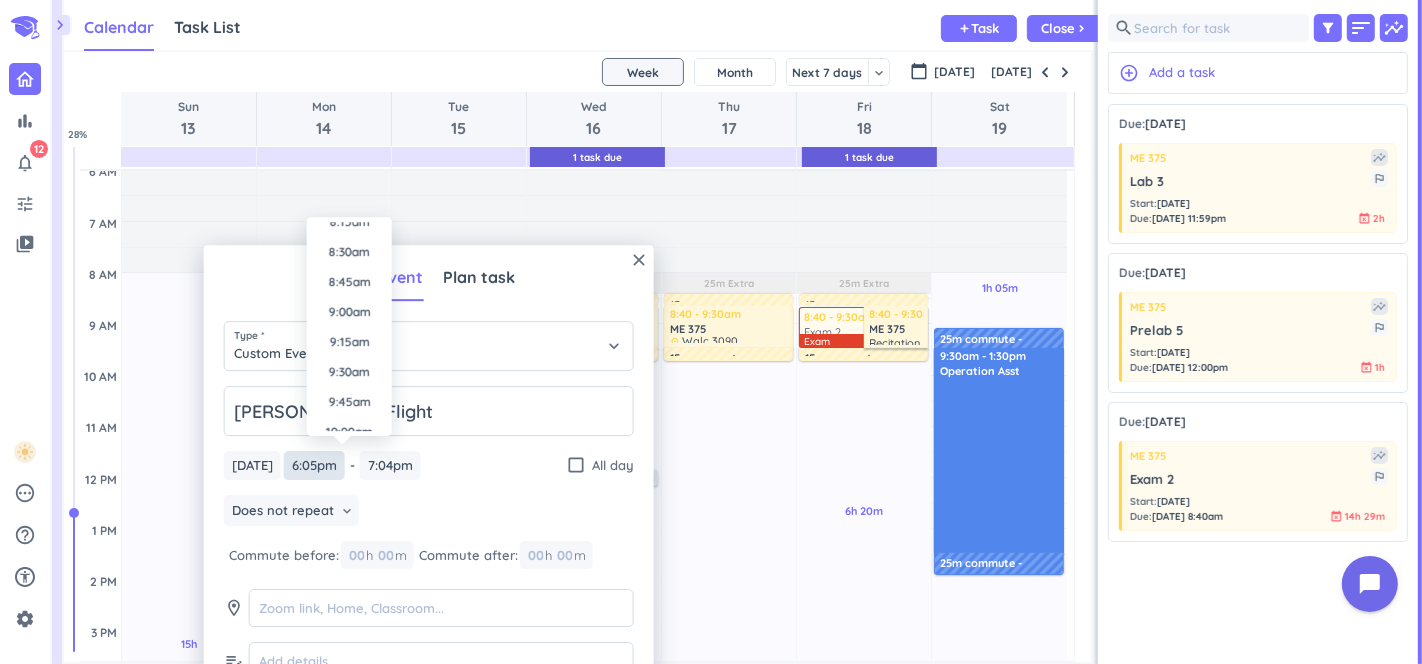 scroll, scrollTop: 677, scrollLeft: 0, axis: vertical 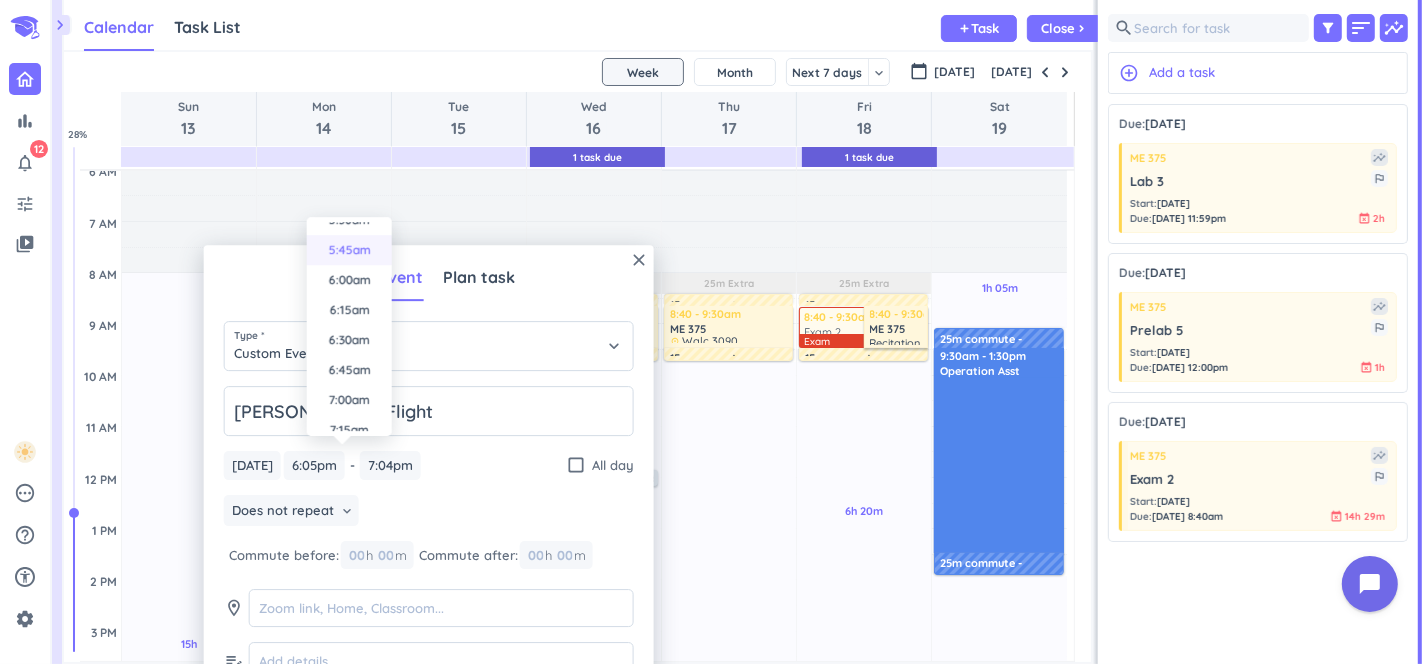 click on "5:45am" at bounding box center [349, 250] 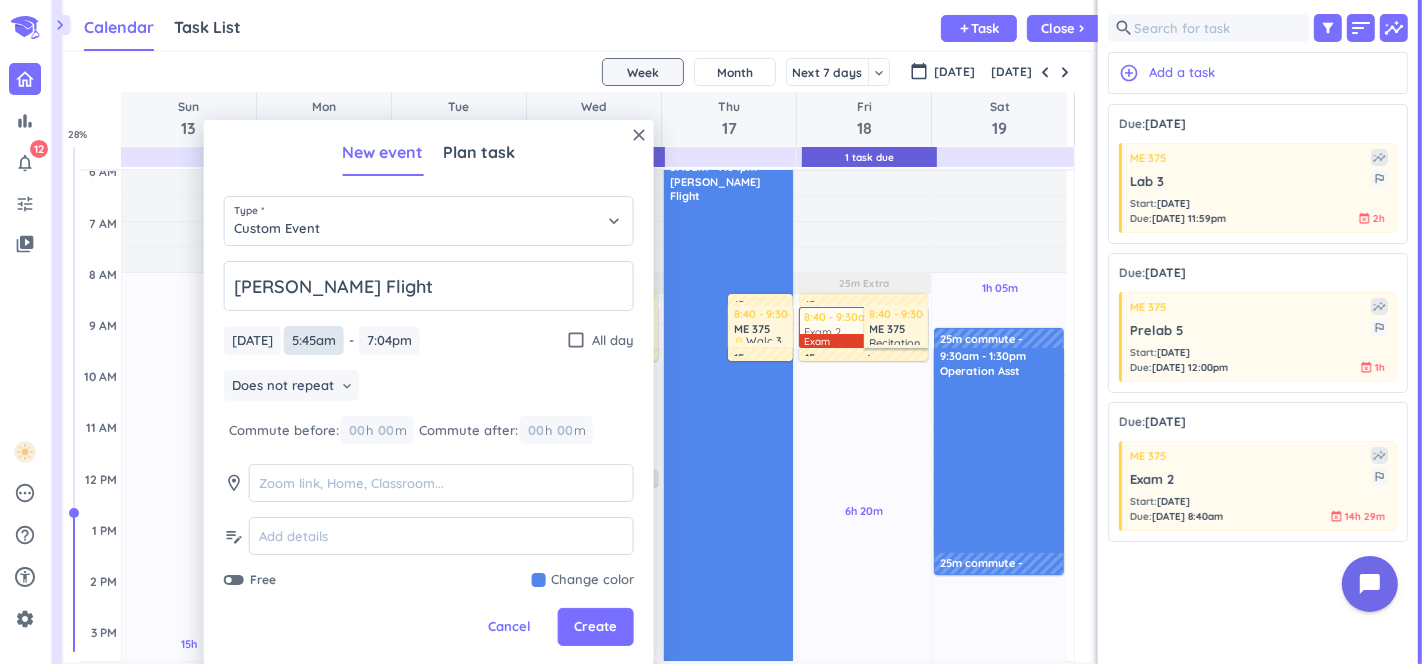 click on "5:45am" at bounding box center [314, 340] 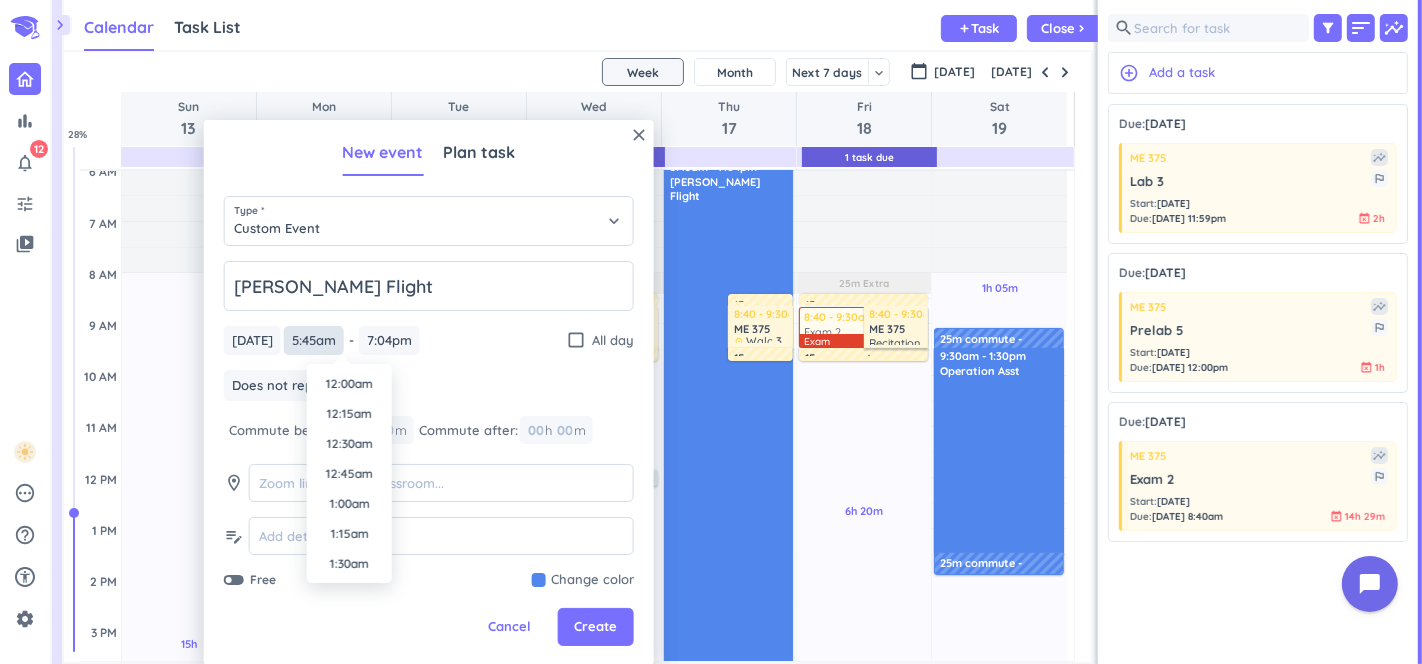 scroll, scrollTop: 599, scrollLeft: 0, axis: vertical 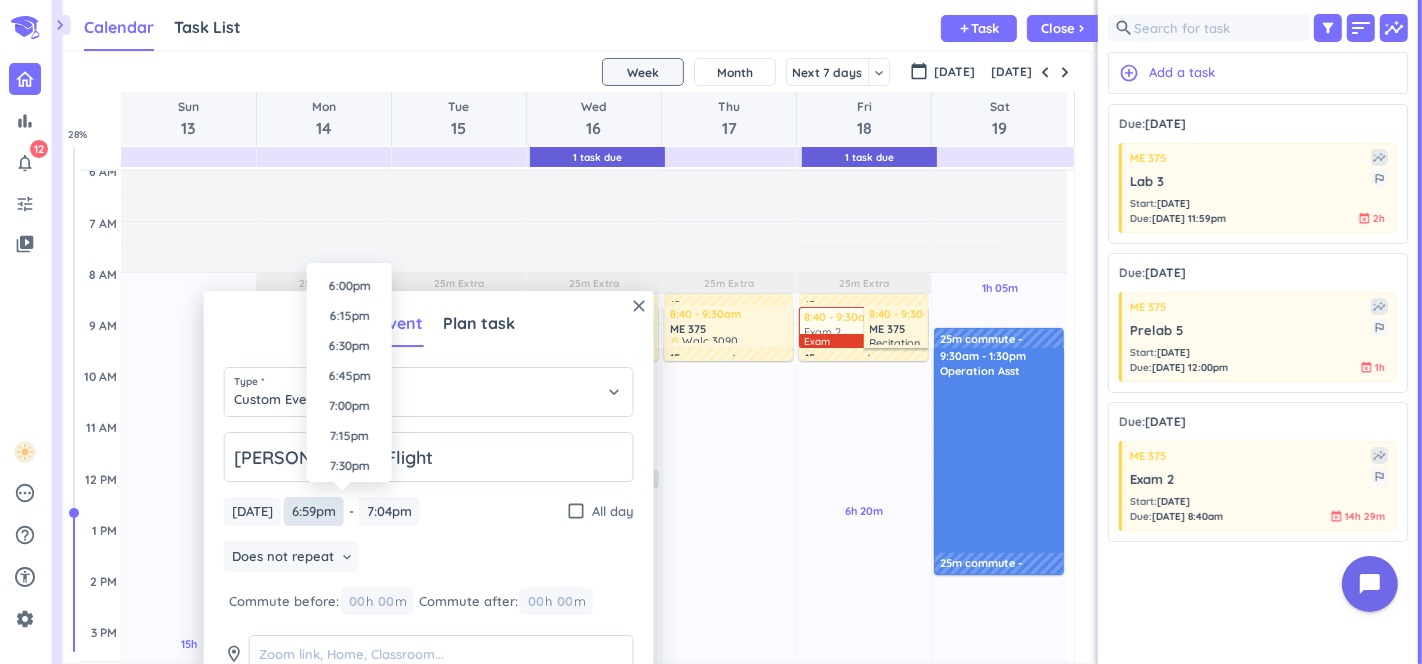 click on "6:59pm" at bounding box center (314, 511) 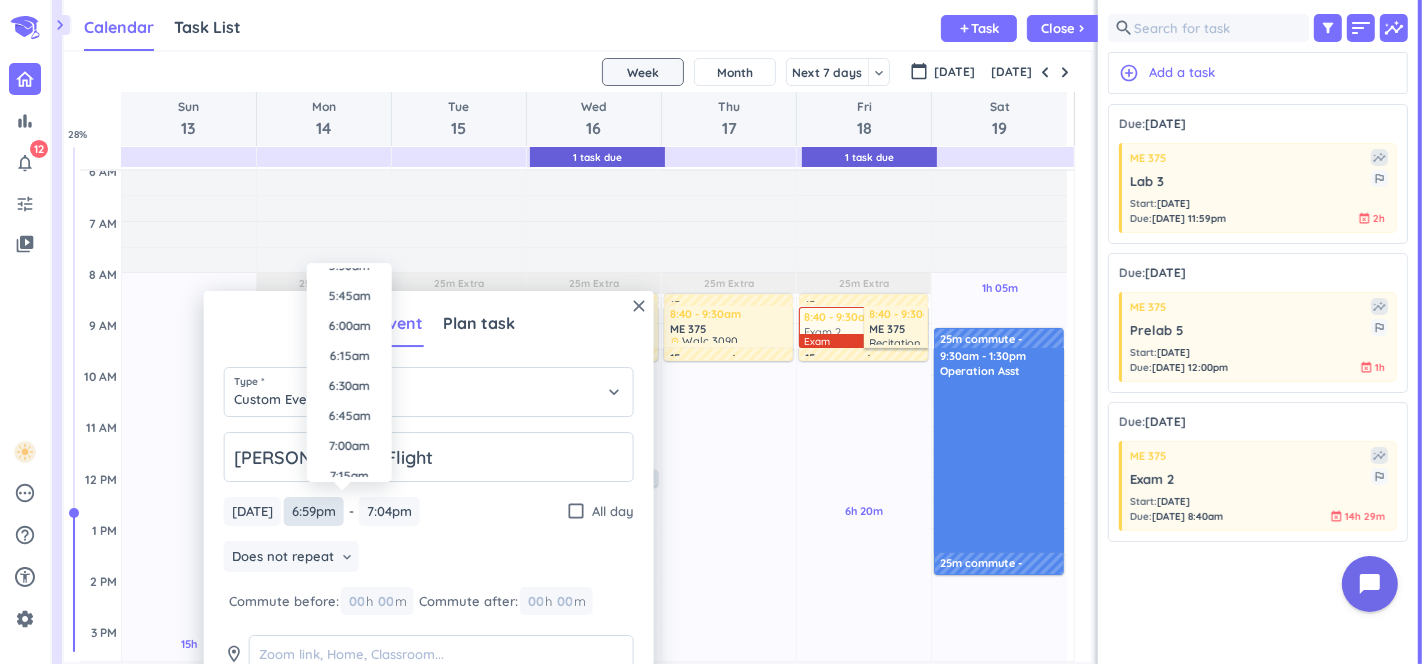 scroll, scrollTop: 677, scrollLeft: 0, axis: vertical 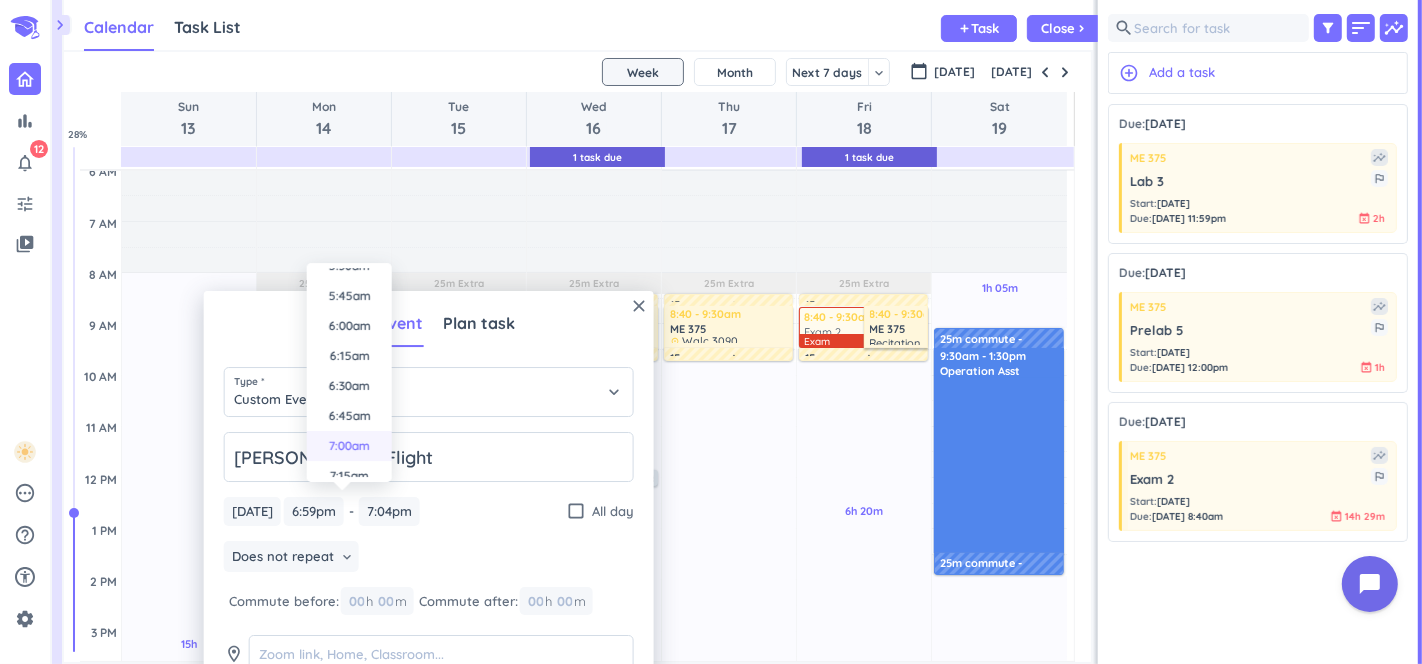 click on "7:00am" at bounding box center [349, 446] 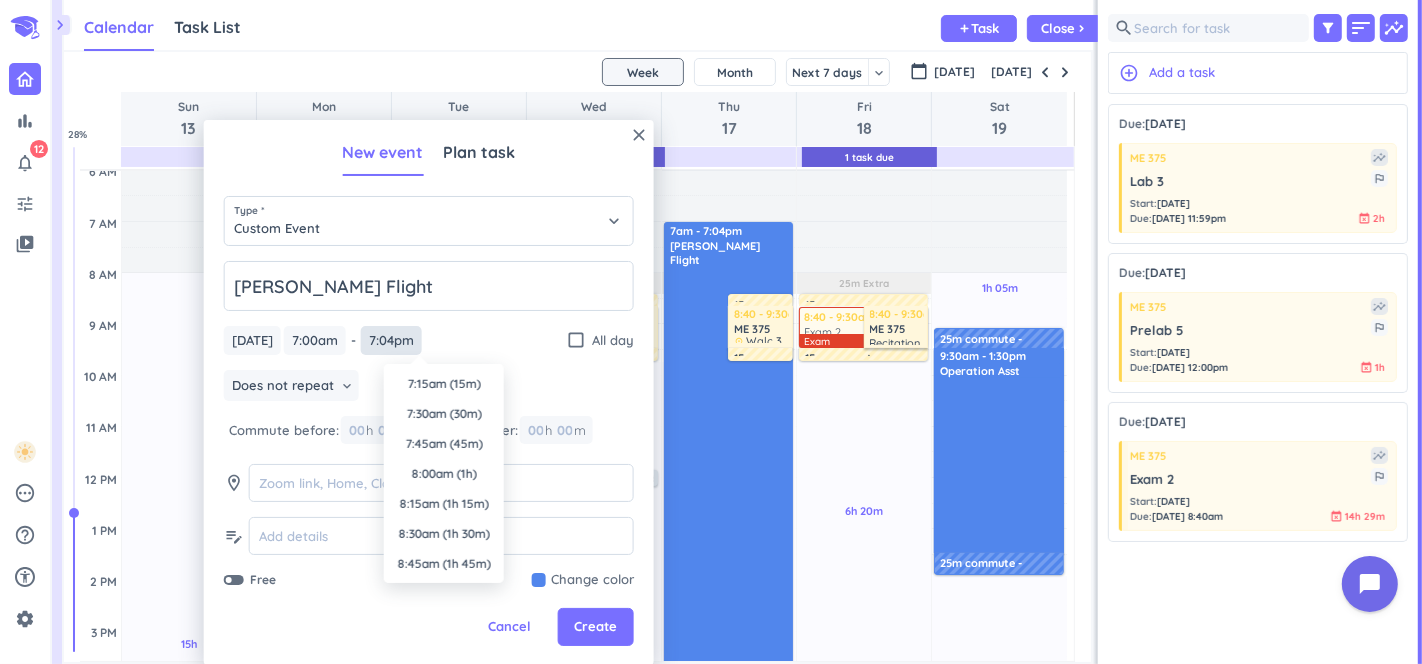 scroll, scrollTop: 2187, scrollLeft: 0, axis: vertical 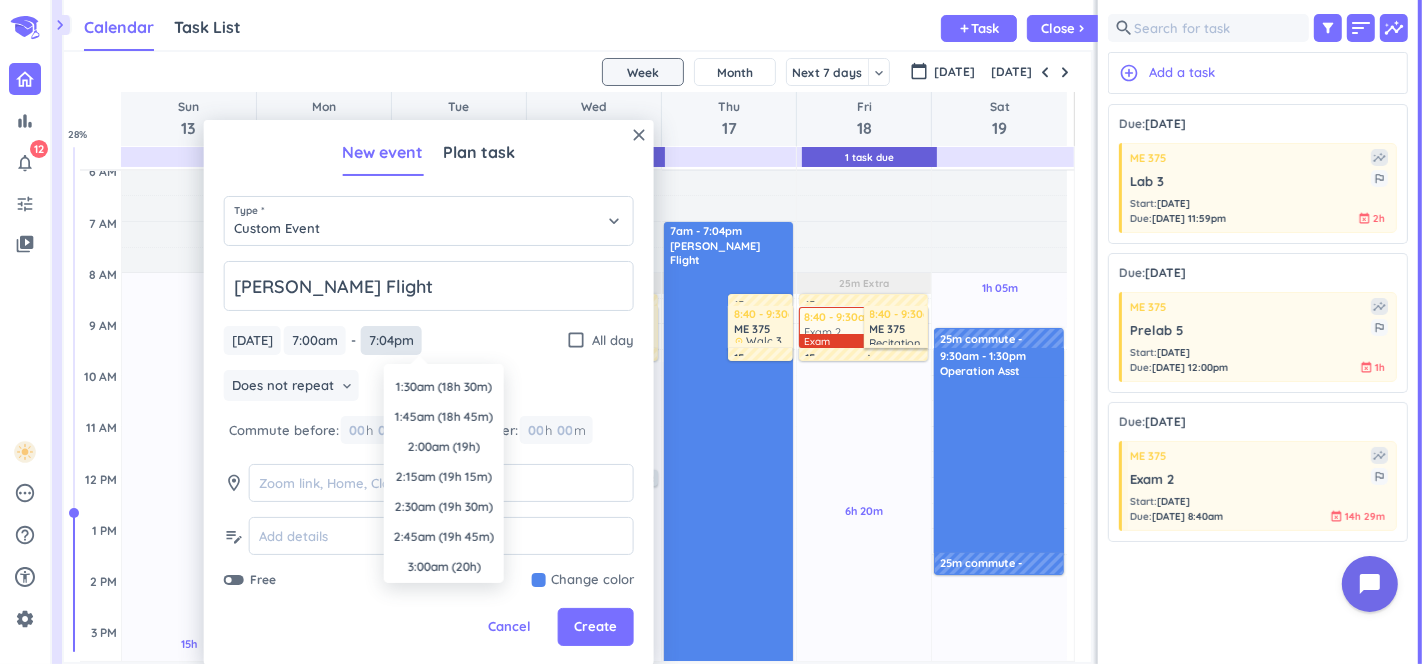 click on "7:04pm" at bounding box center (391, 340) 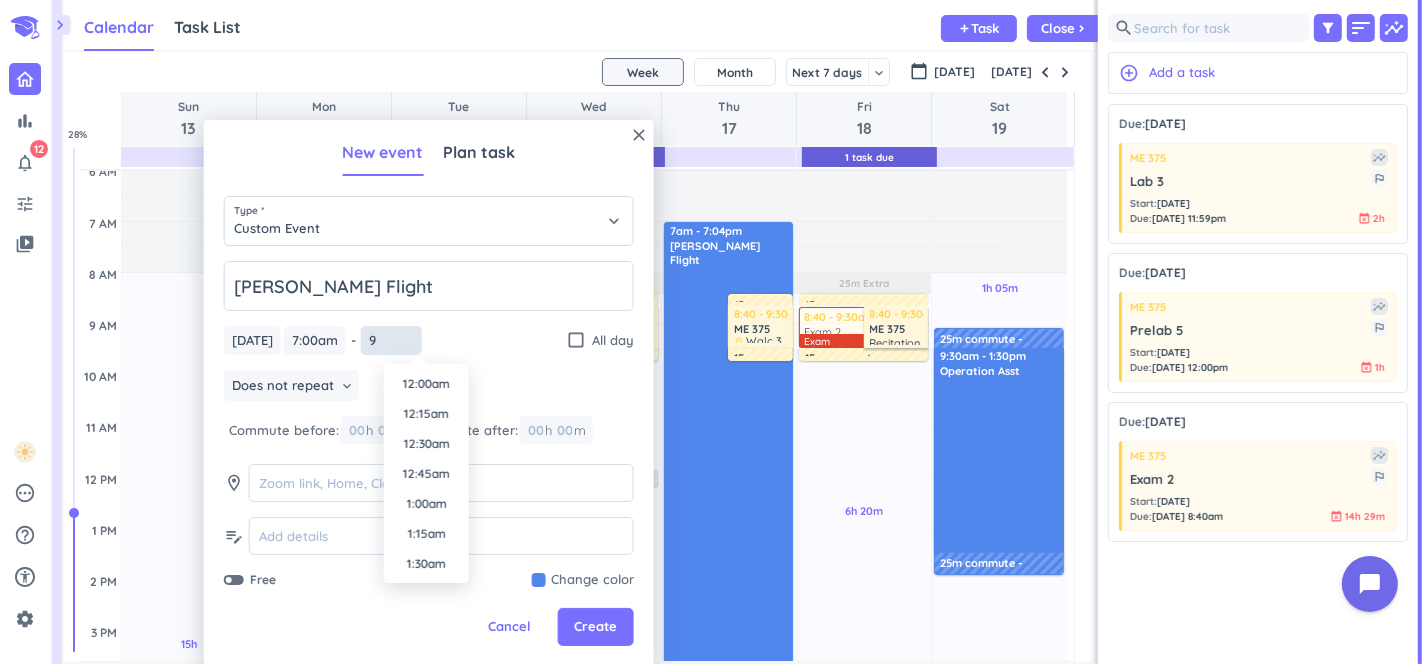 scroll, scrollTop: 2427, scrollLeft: 0, axis: vertical 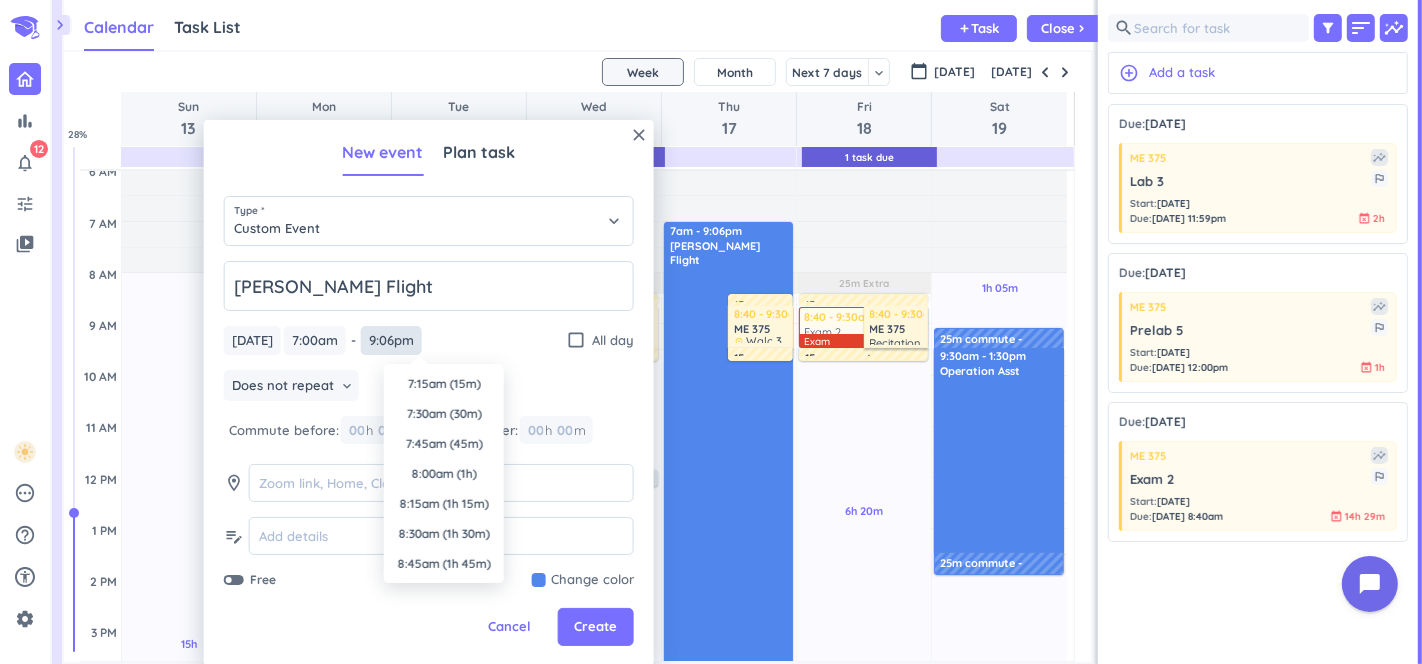 click on "9:06pm" at bounding box center (391, 340) 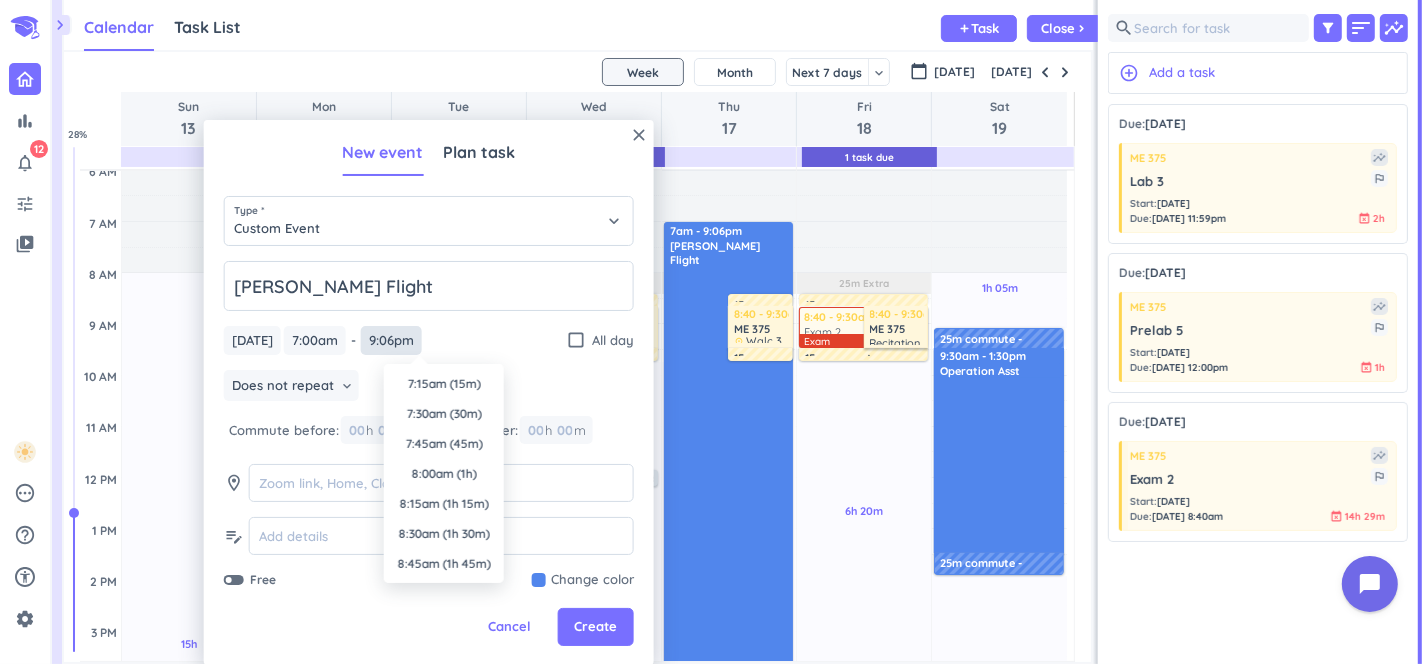 scroll, scrollTop: 2427, scrollLeft: 0, axis: vertical 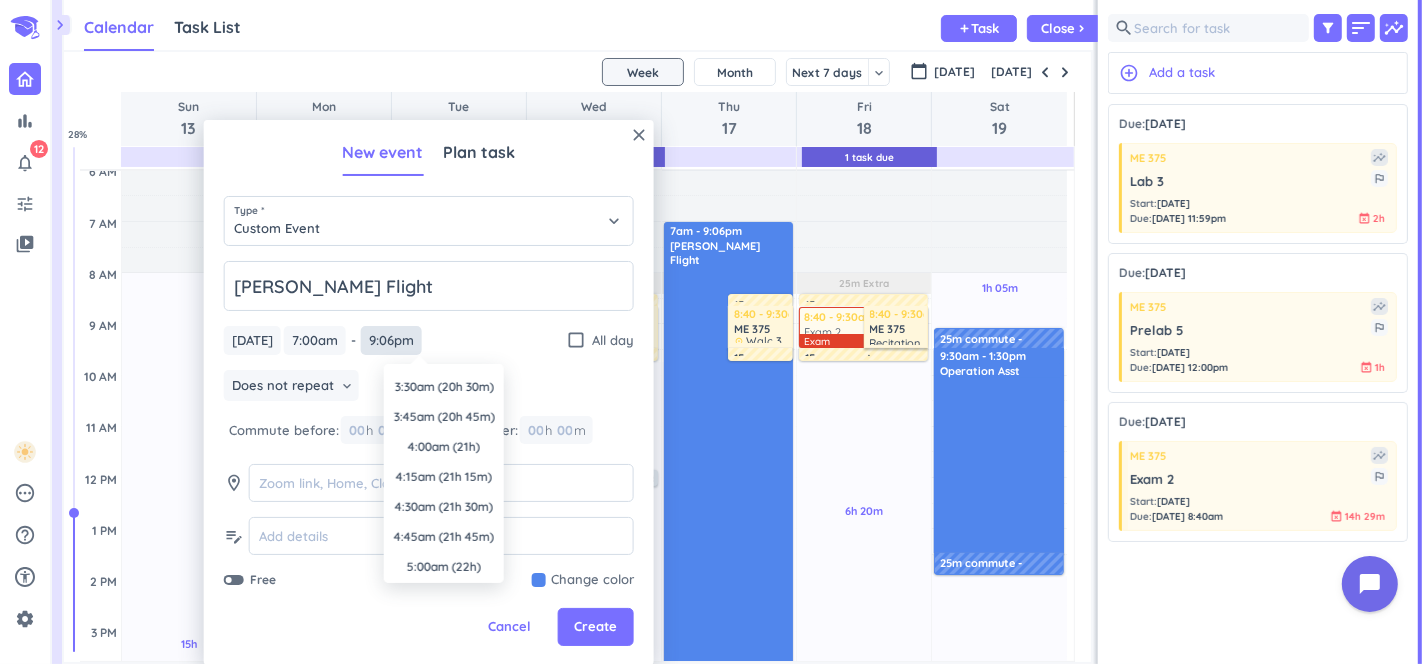 click on "9:06pm" at bounding box center [391, 340] 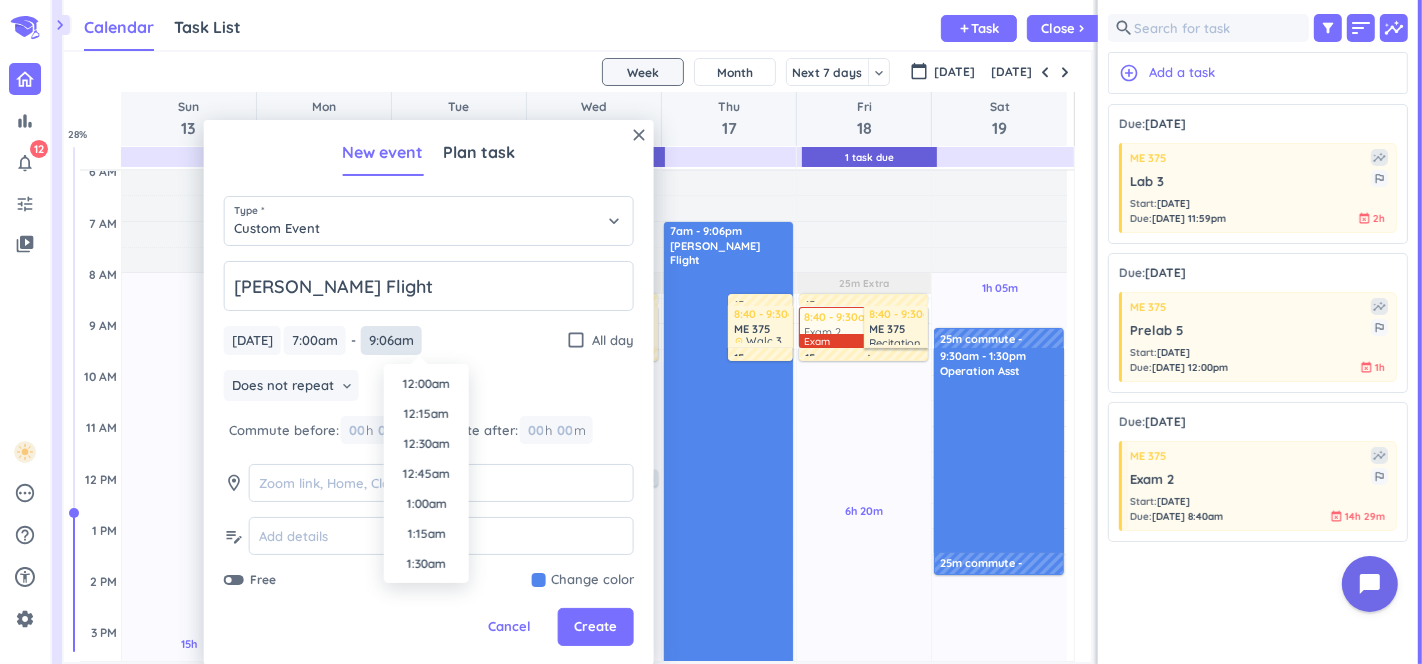 type on "9:06am" 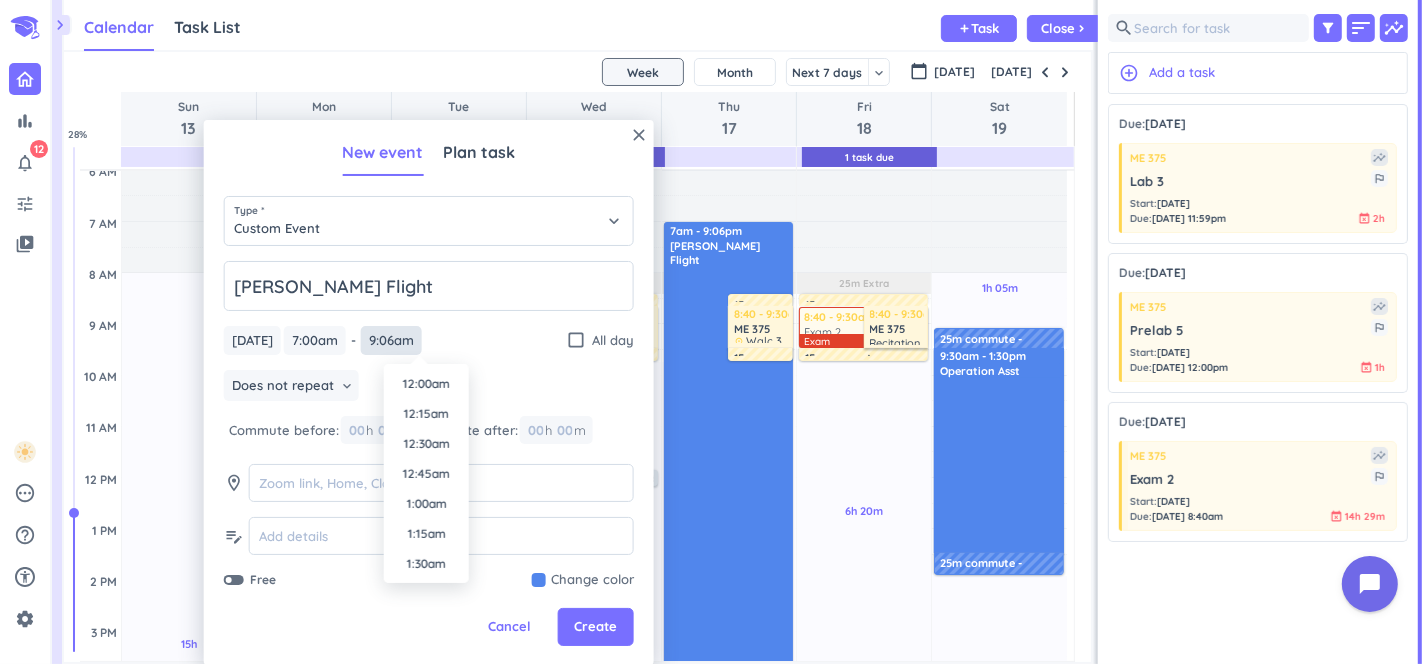 scroll, scrollTop: 0, scrollLeft: 0, axis: both 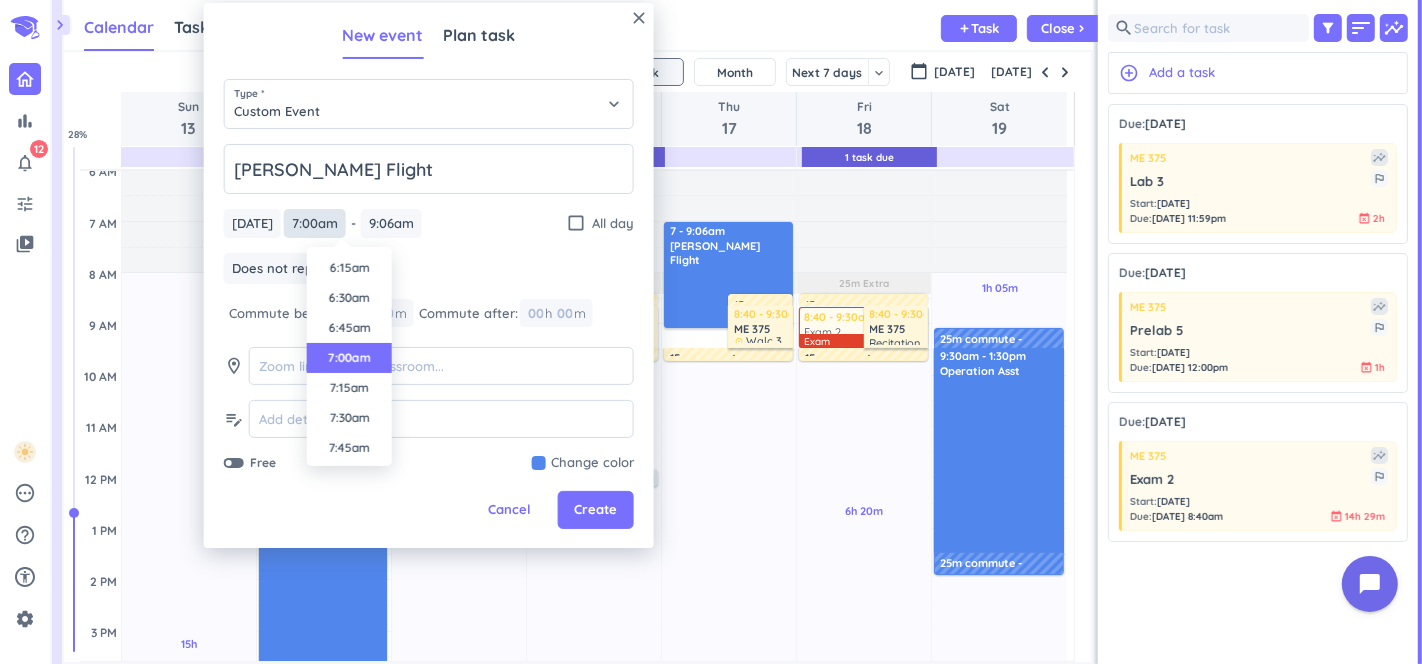 click on "7:00am" at bounding box center (315, 223) 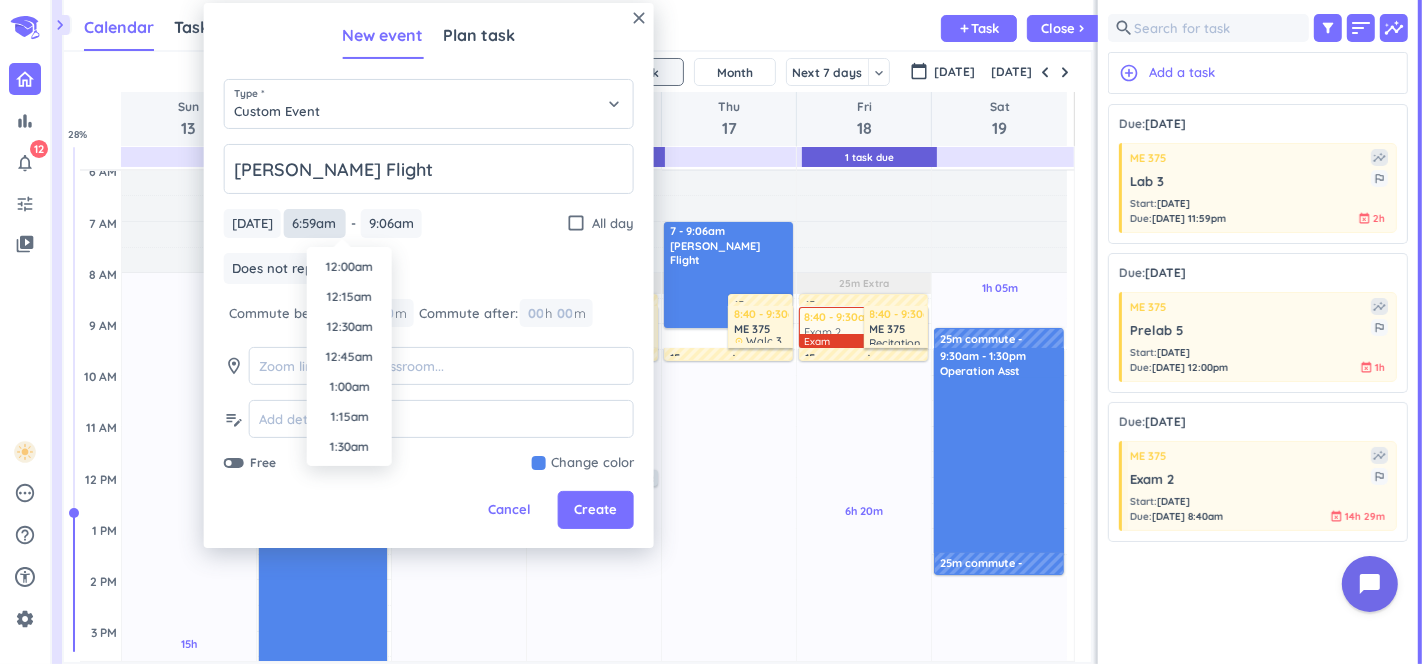 scroll, scrollTop: 719, scrollLeft: 0, axis: vertical 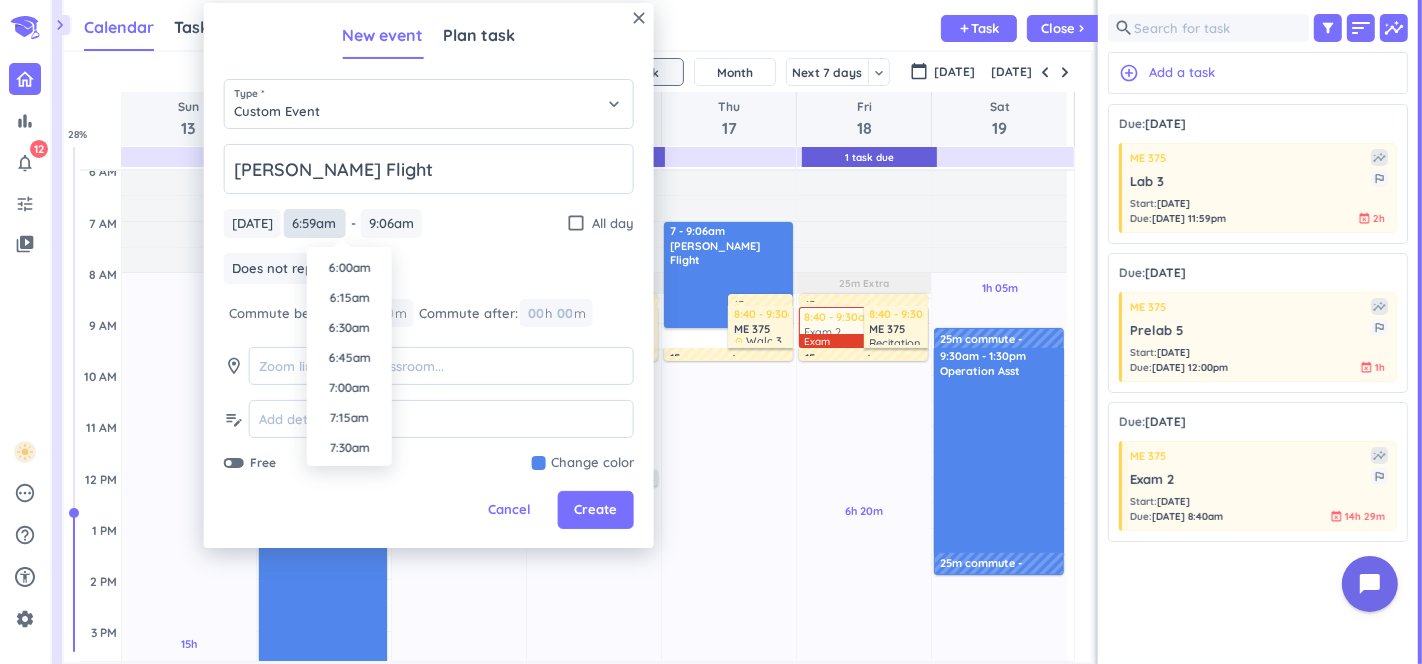 type on "6:59am" 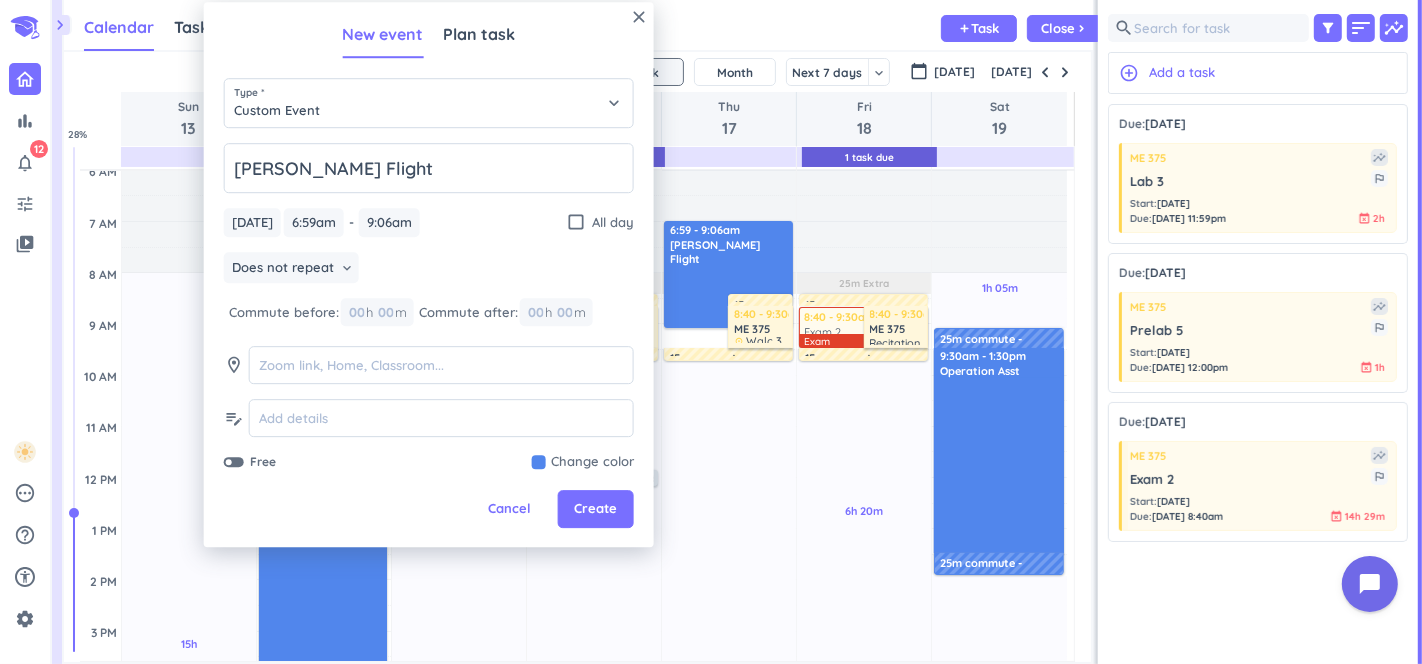 click at bounding box center (583, 463) 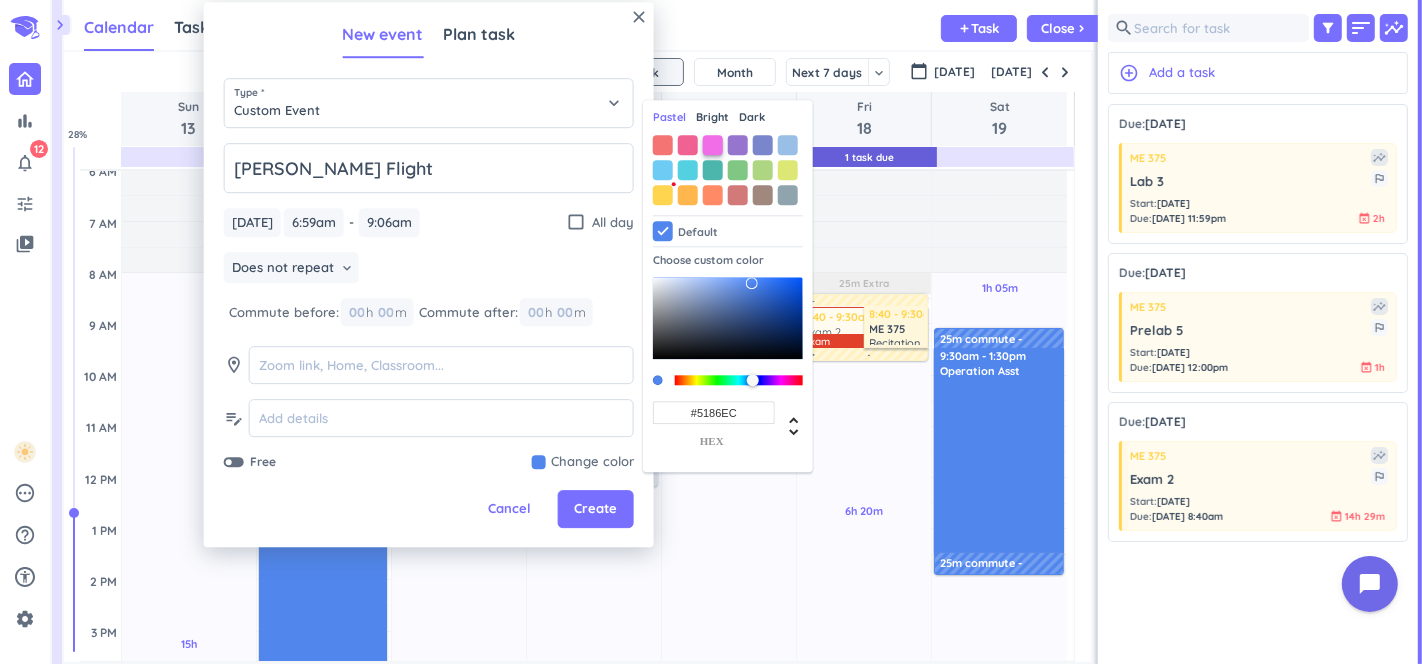 click on "Pastel Bright Dark Default Choose custom color #5186EC hex" at bounding box center (728, 287) 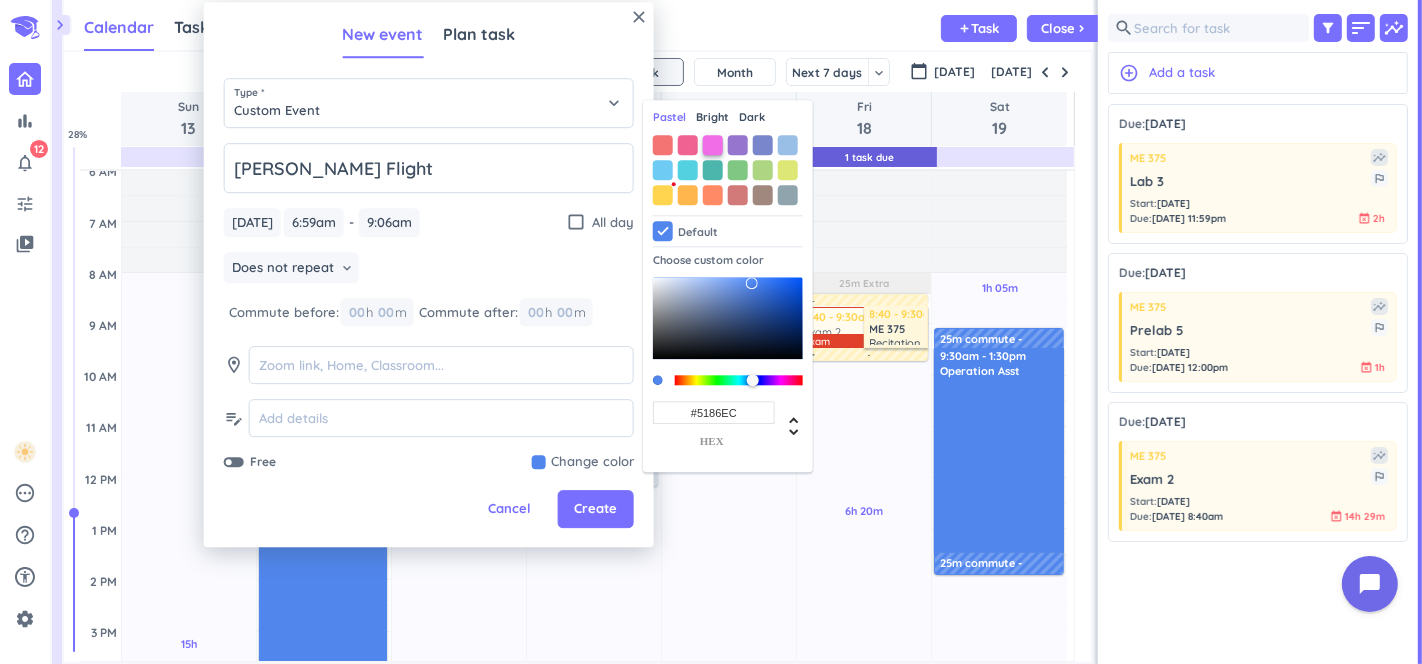 click at bounding box center (713, 145) 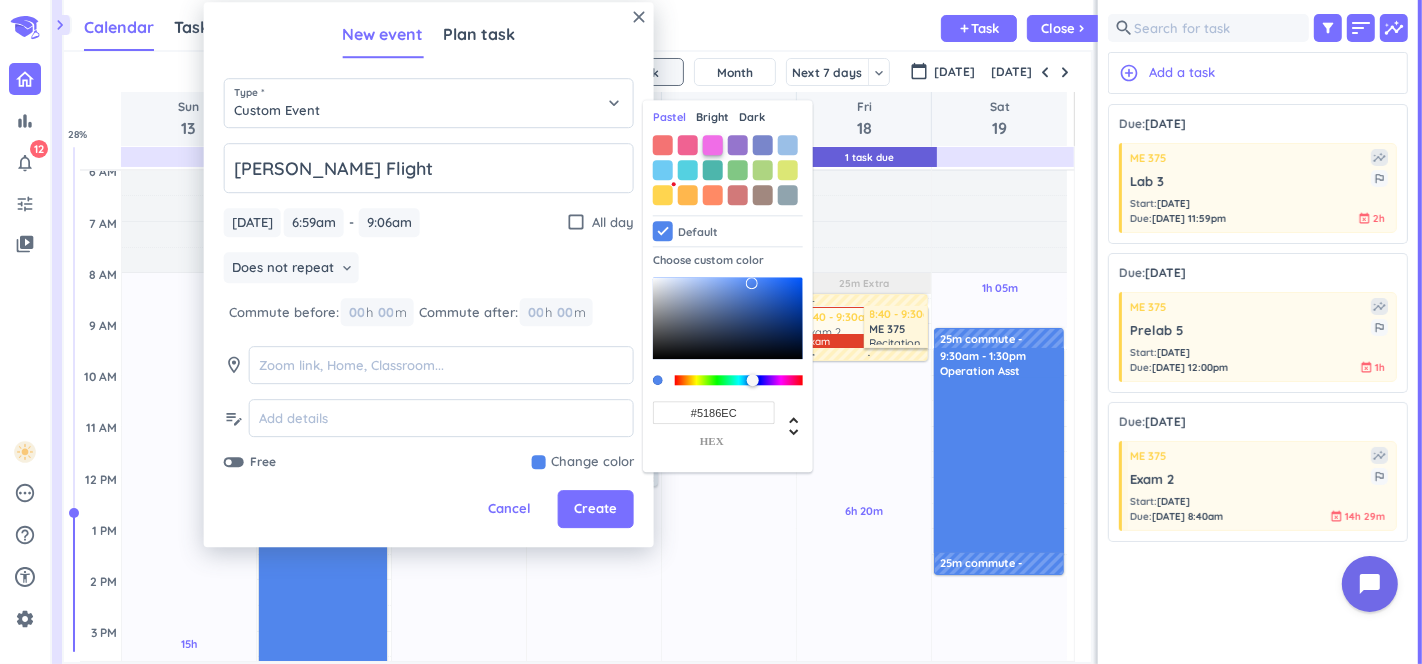 type on "#F06DE7" 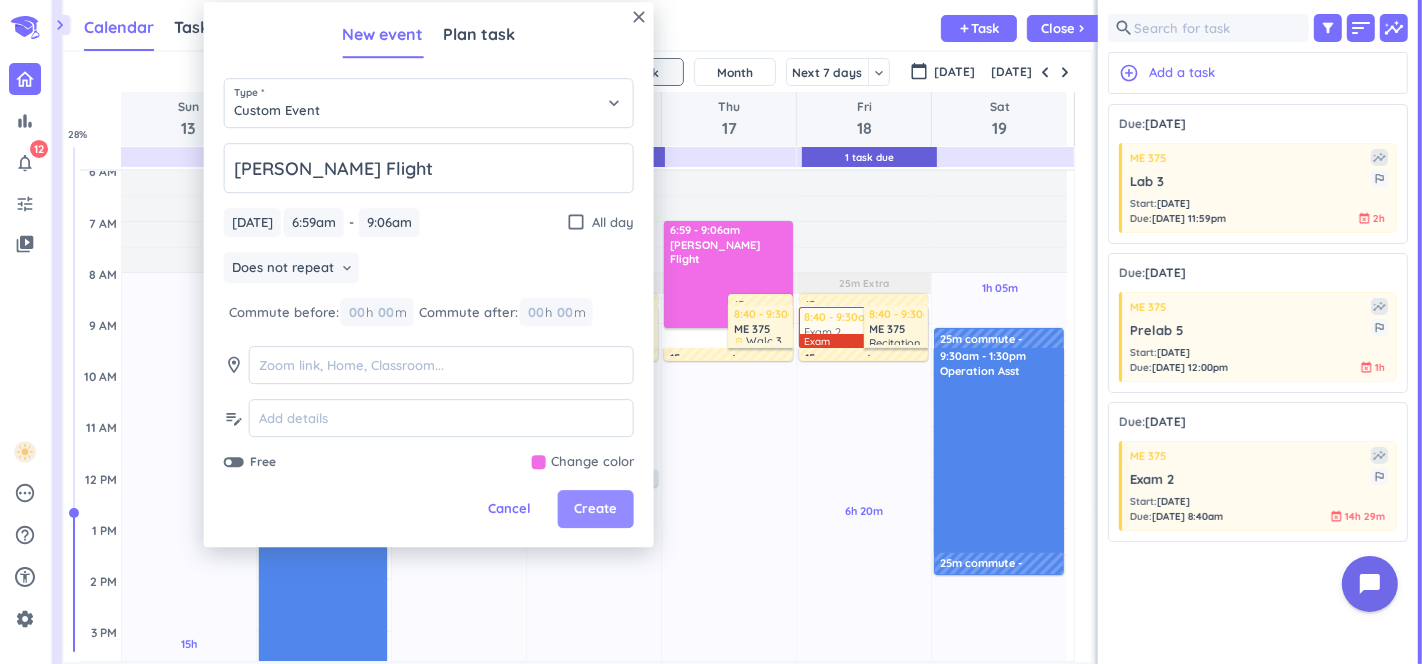 click on "Create" at bounding box center (596, 510) 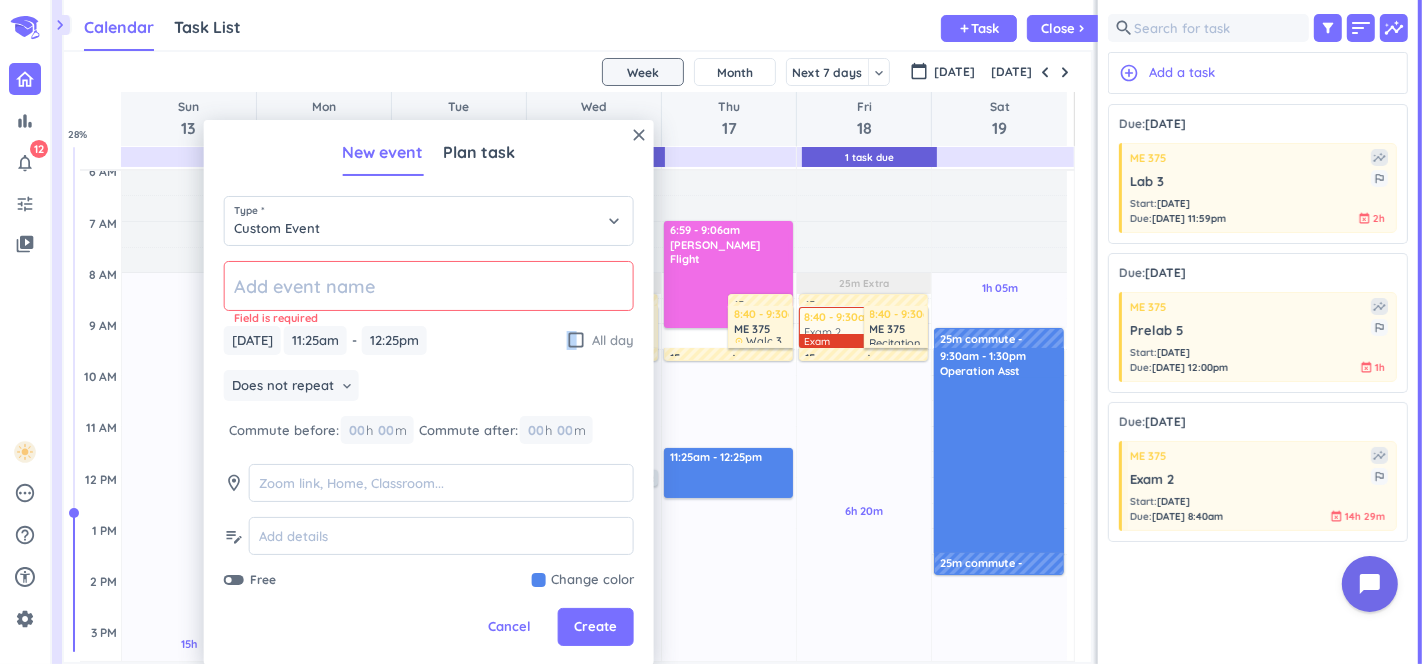 drag, startPoint x: 575, startPoint y: 328, endPoint x: 576, endPoint y: 338, distance: 10.049875 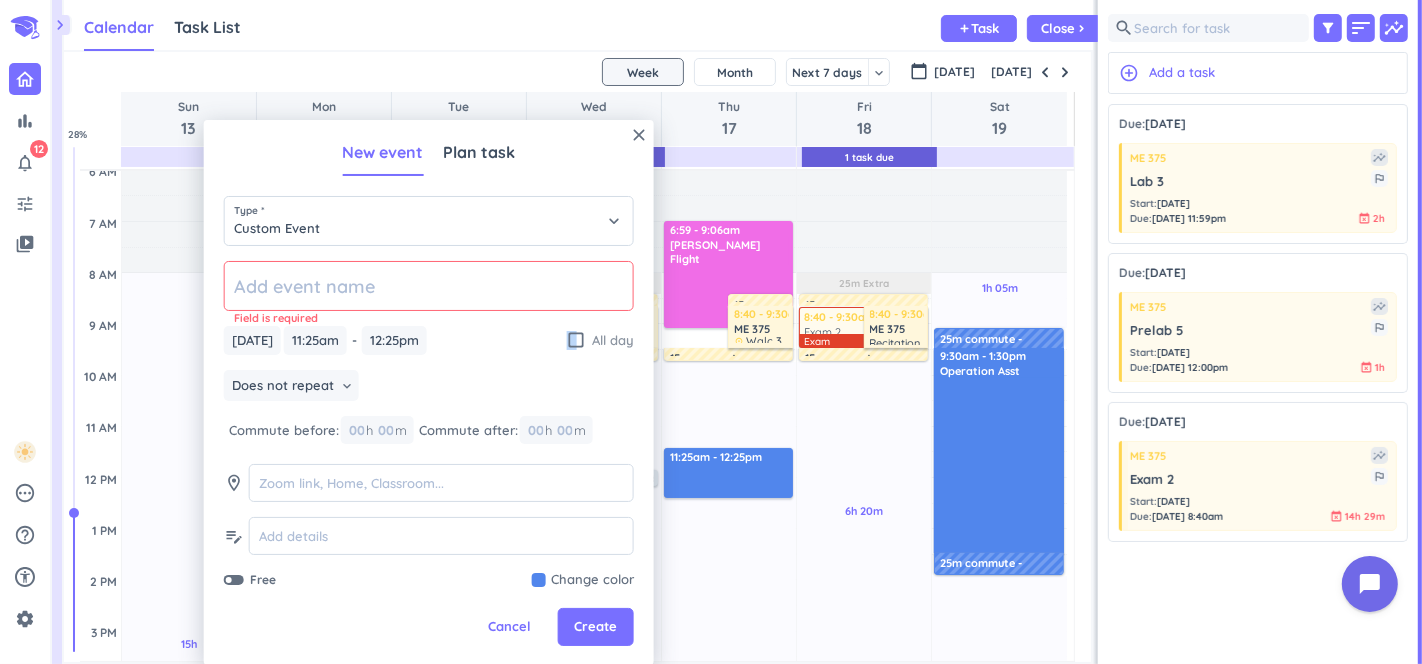 click on "[DATE] [DATE]   11:25am 11:25am - 12:25pm 12:25pm check_box_outline_blank All day" at bounding box center (429, 340) 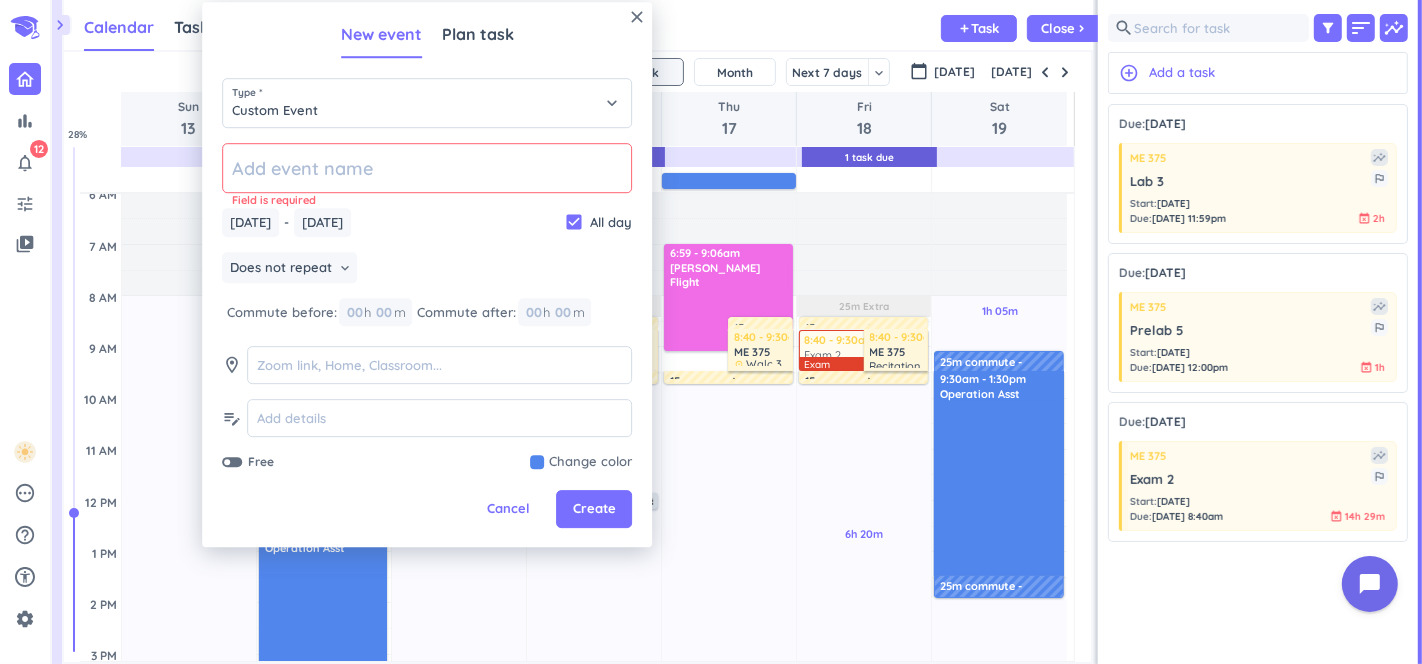click 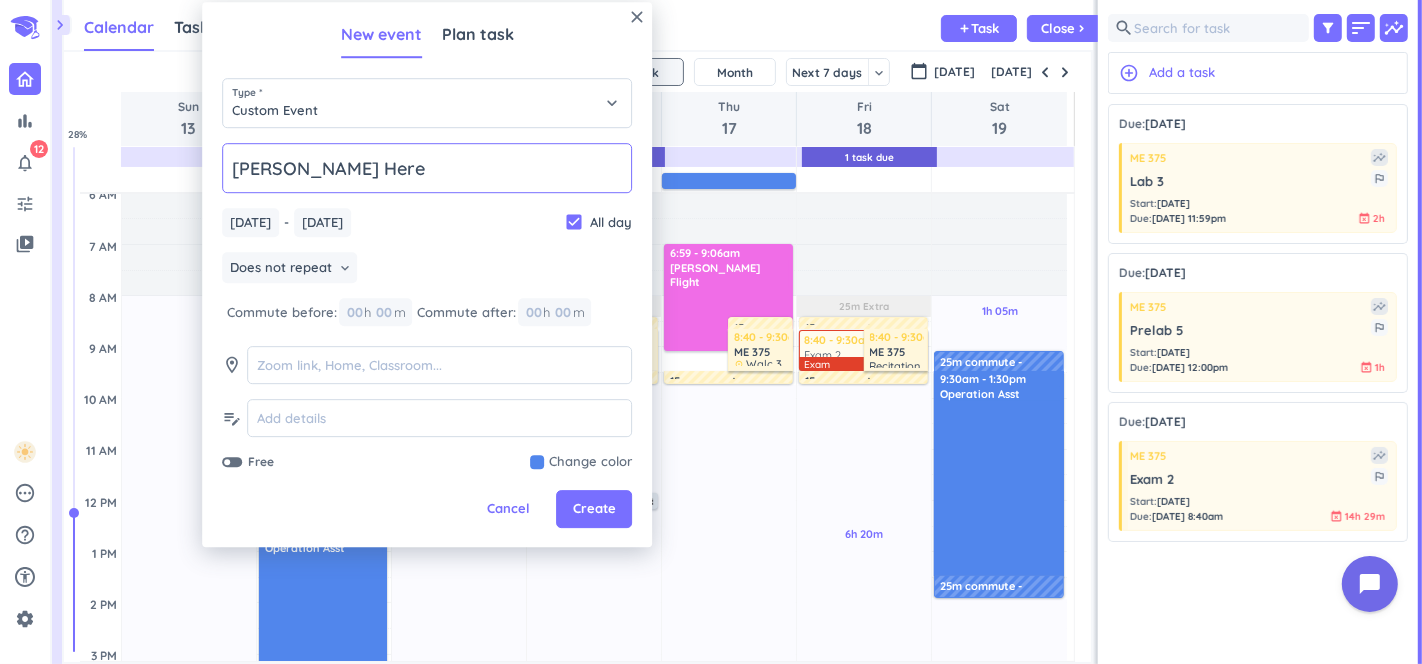 type on "[PERSON_NAME] Here" 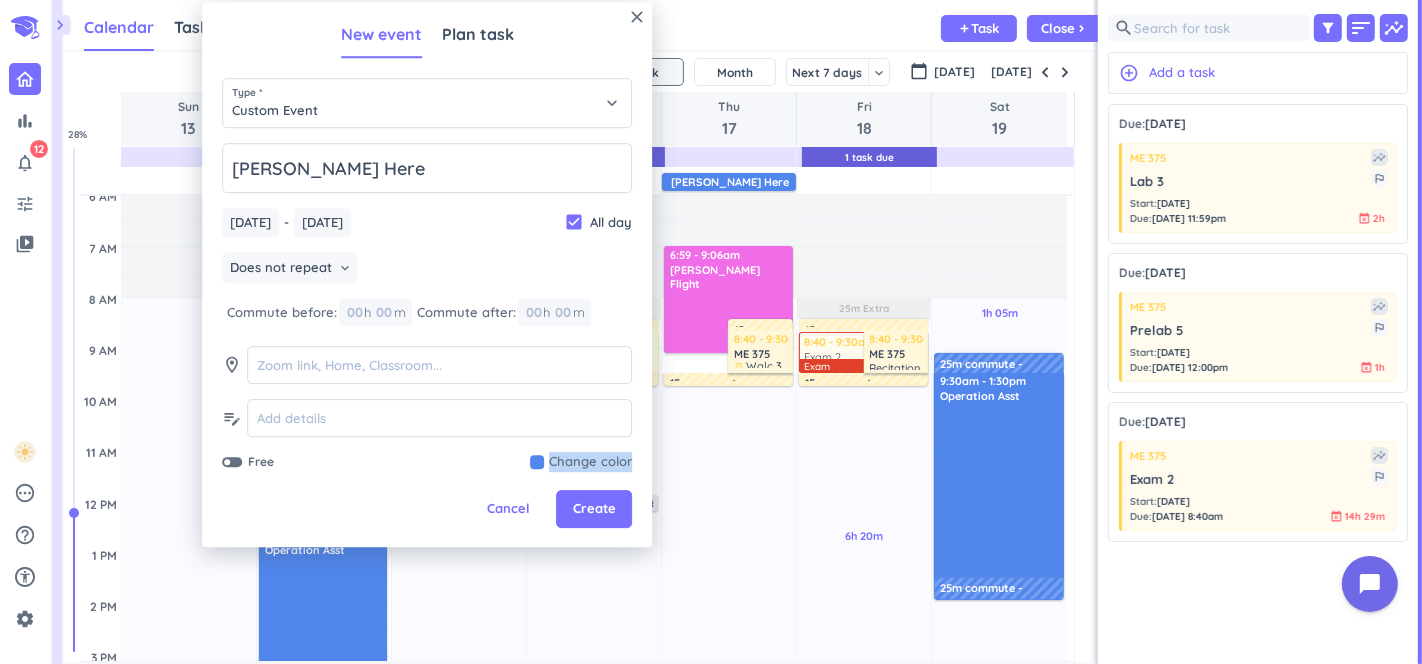 drag, startPoint x: 551, startPoint y: 470, endPoint x: 542, endPoint y: 453, distance: 19.235384 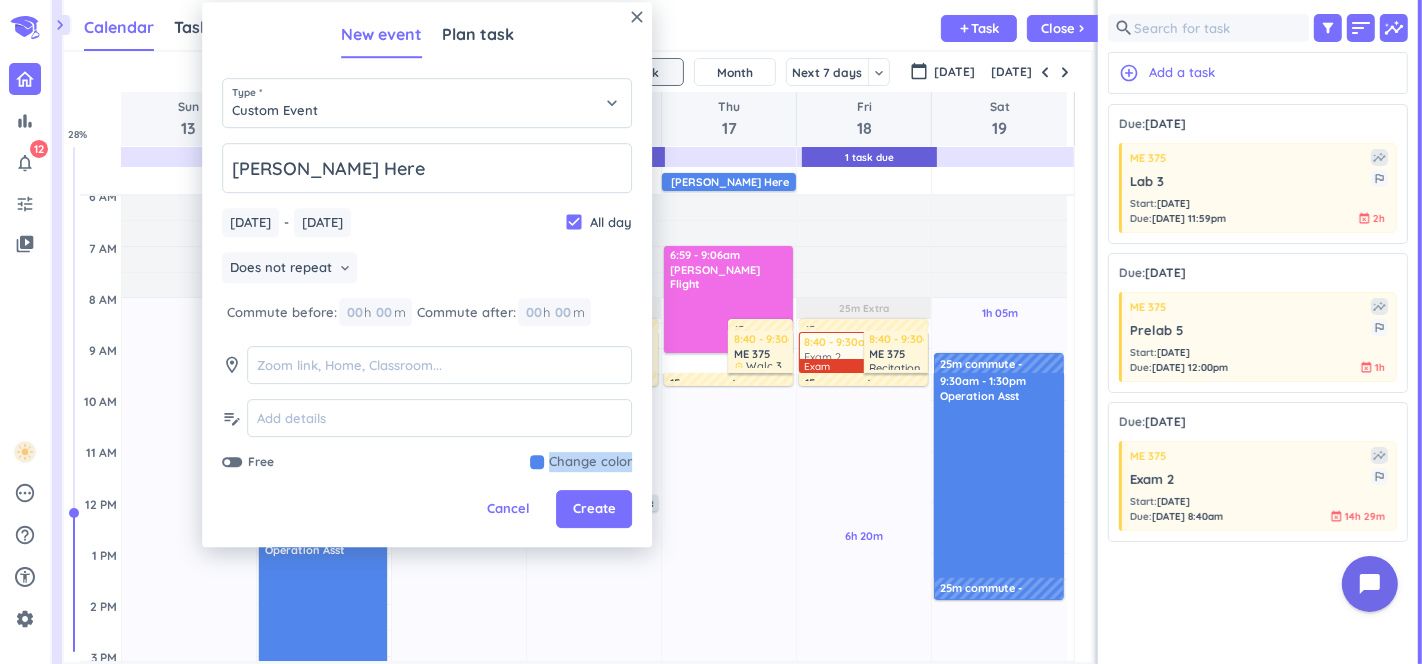 click on "close New event Plan task Type * Custom Event keyboard_arrow_down [PERSON_NAME] Here [DATE] [DATE] - [DATE] [DATE] check_box All day Does not repeat keyboard_arrow_down Commute before: 00 h 00 m Commute after: 00 h 00 m room edit_note Free Change color Cancel Create" at bounding box center [427, 274] 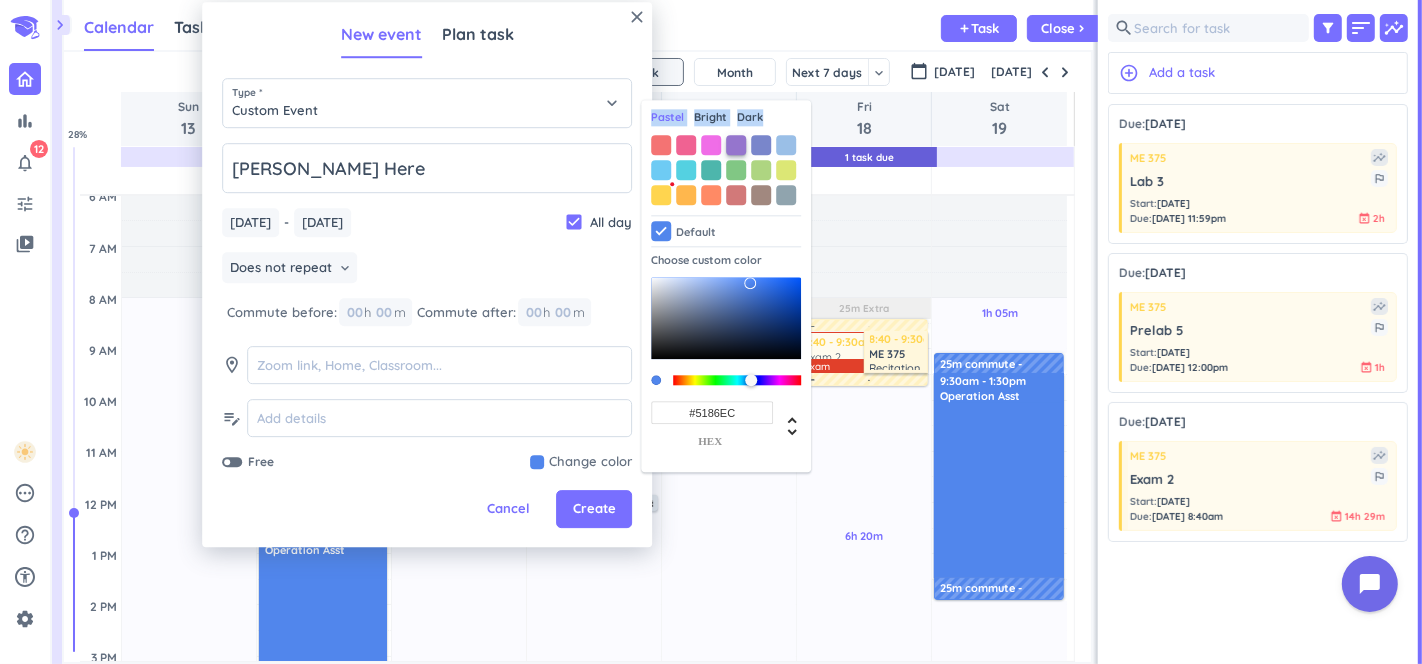 drag, startPoint x: 542, startPoint y: 453, endPoint x: 728, endPoint y: 148, distance: 357.2408 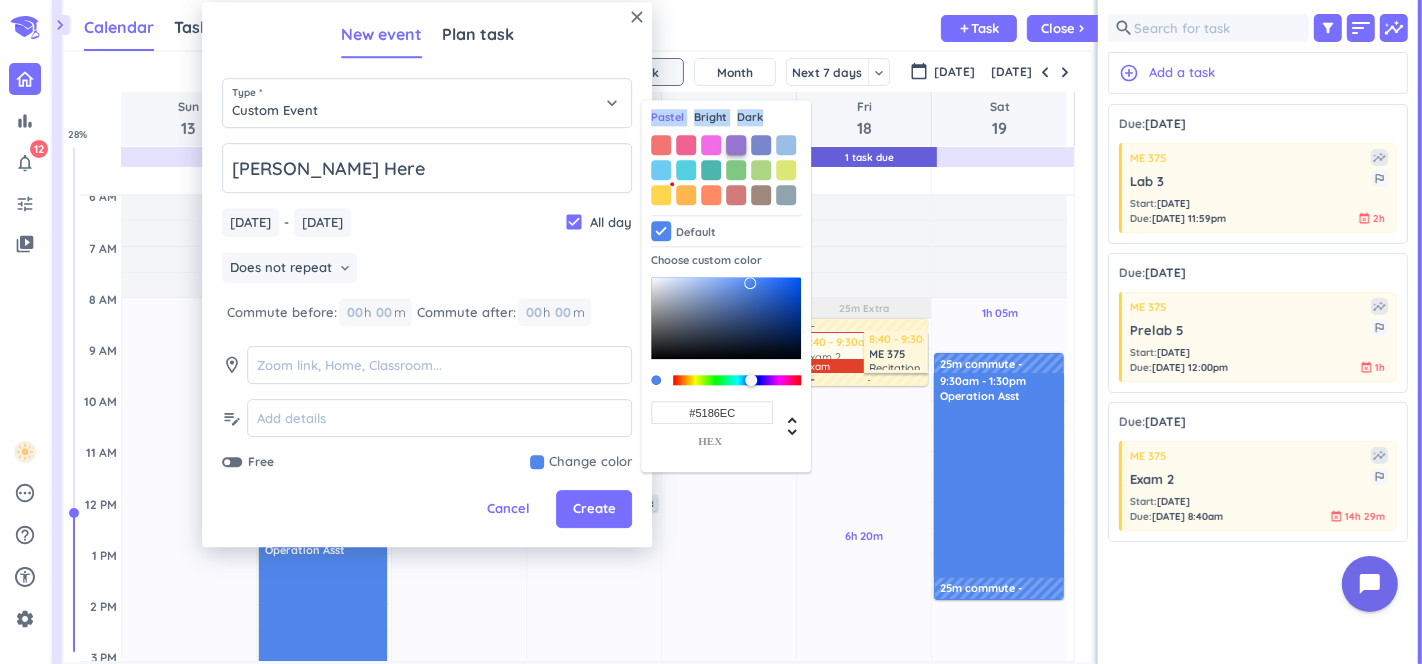 click on "Change color Pastel Bright Dark Default Choose custom color #5186EC hex" at bounding box center (581, 463) 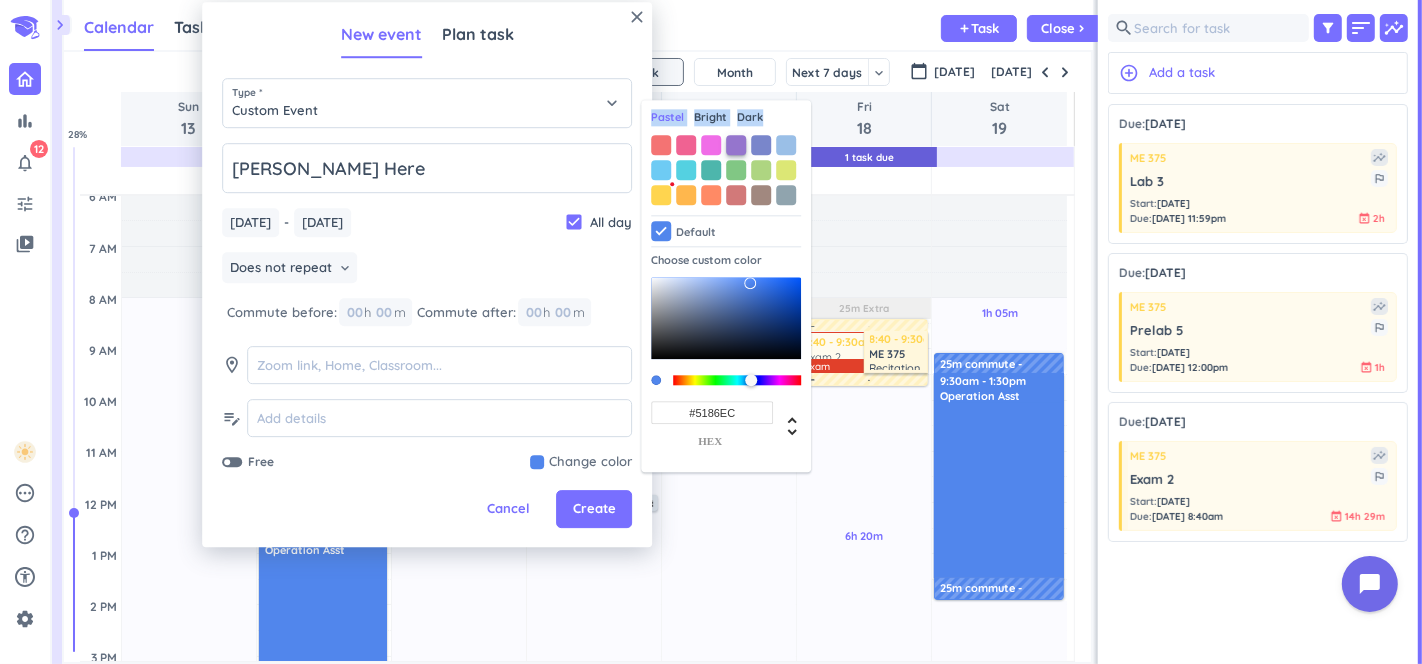 type on "#9575CD" 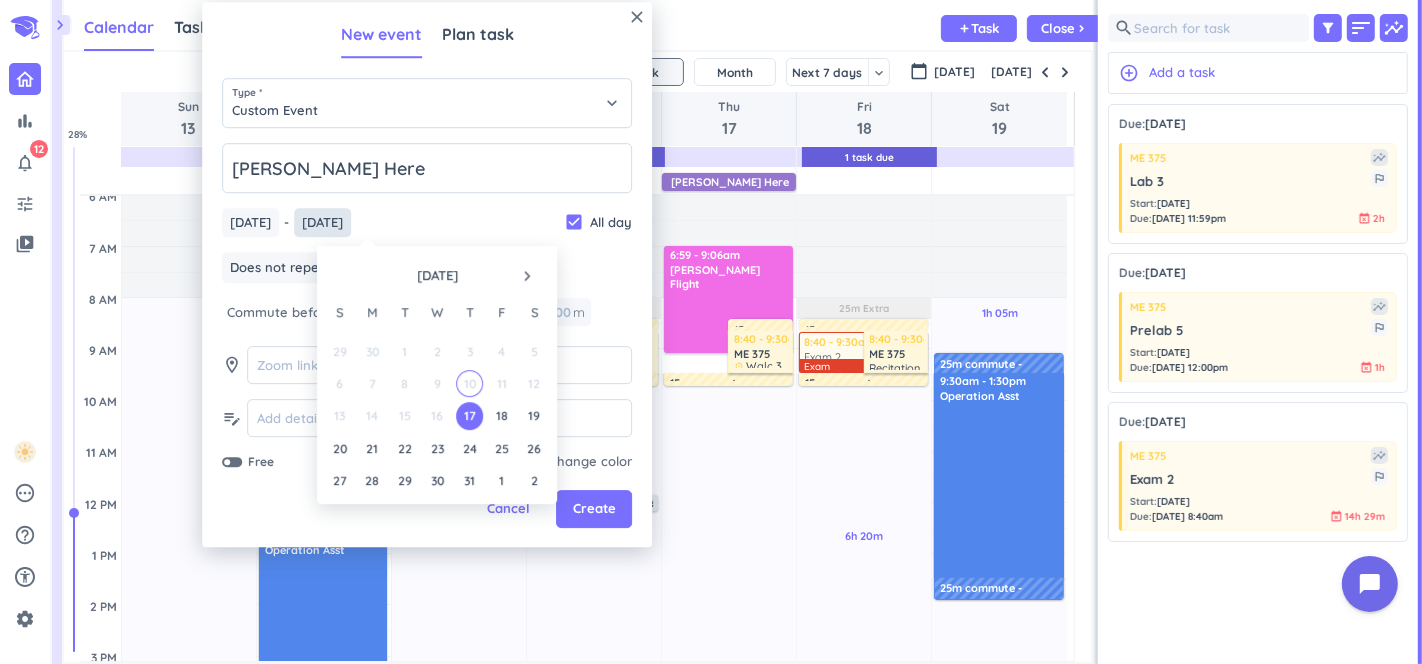 click on "[DATE]" at bounding box center [322, 222] 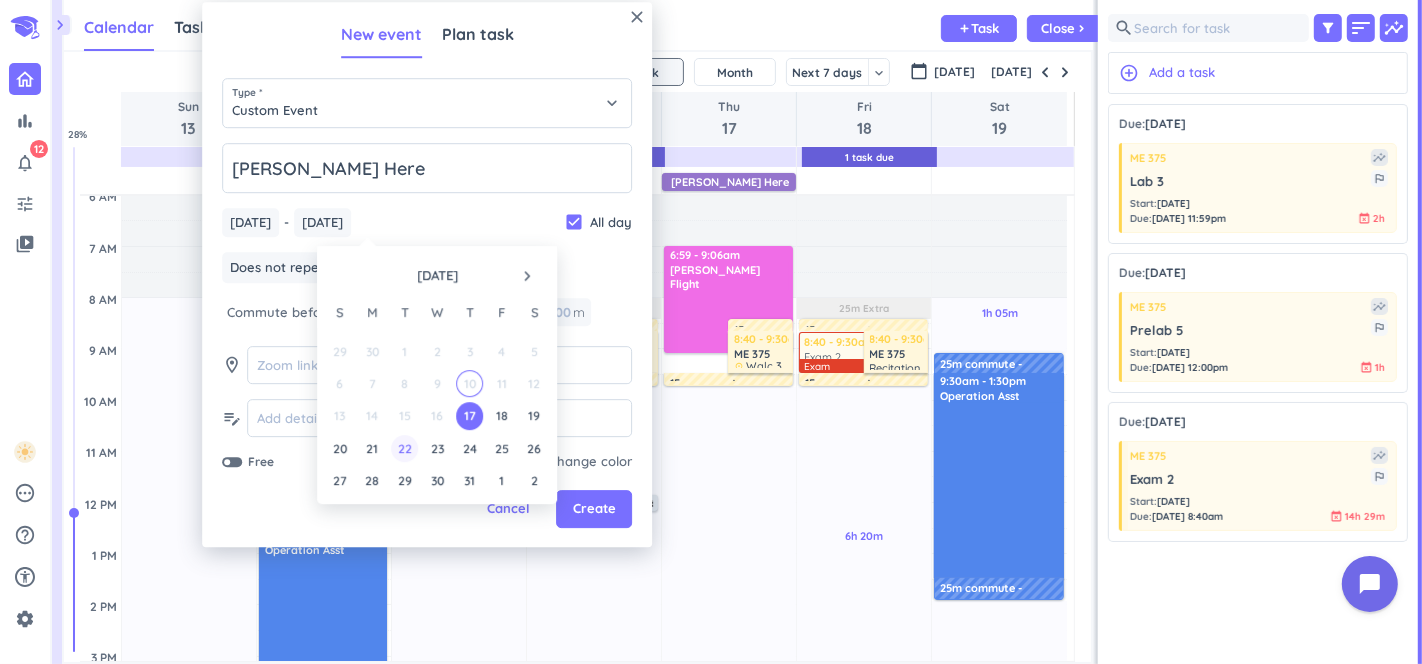 click on "22" at bounding box center [404, 448] 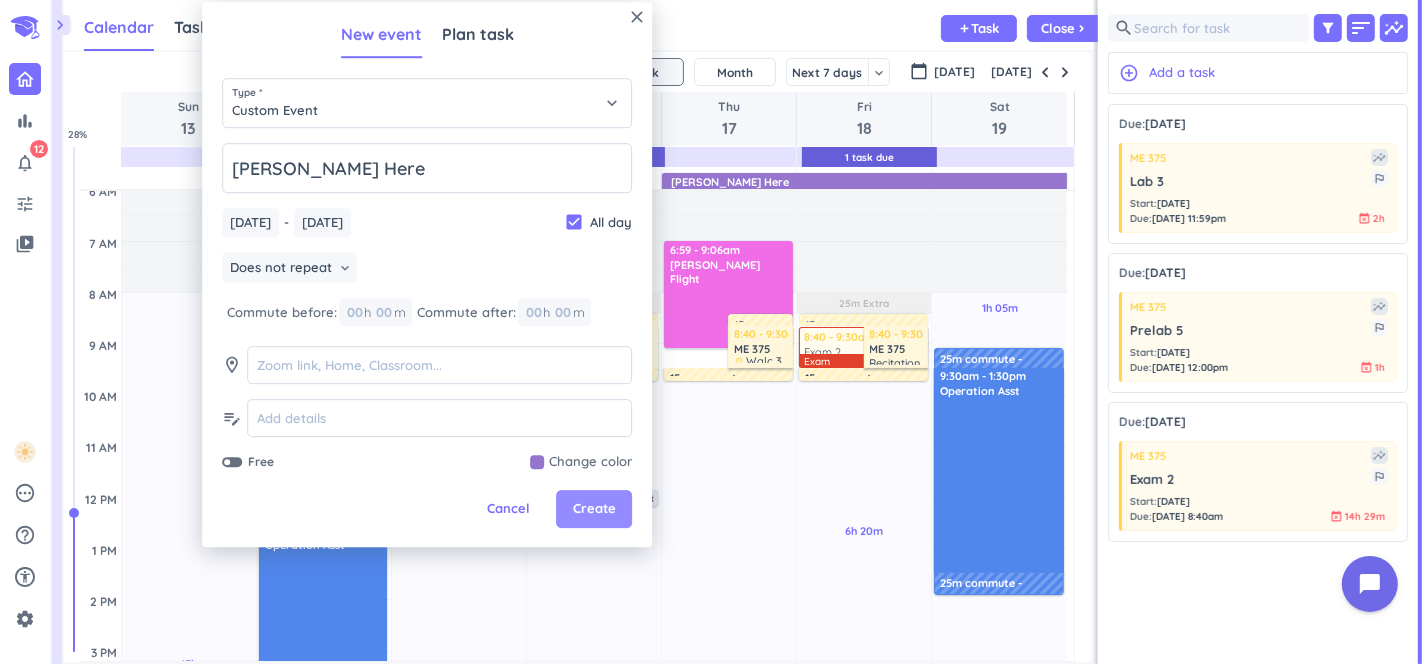 click on "Create" at bounding box center [594, 510] 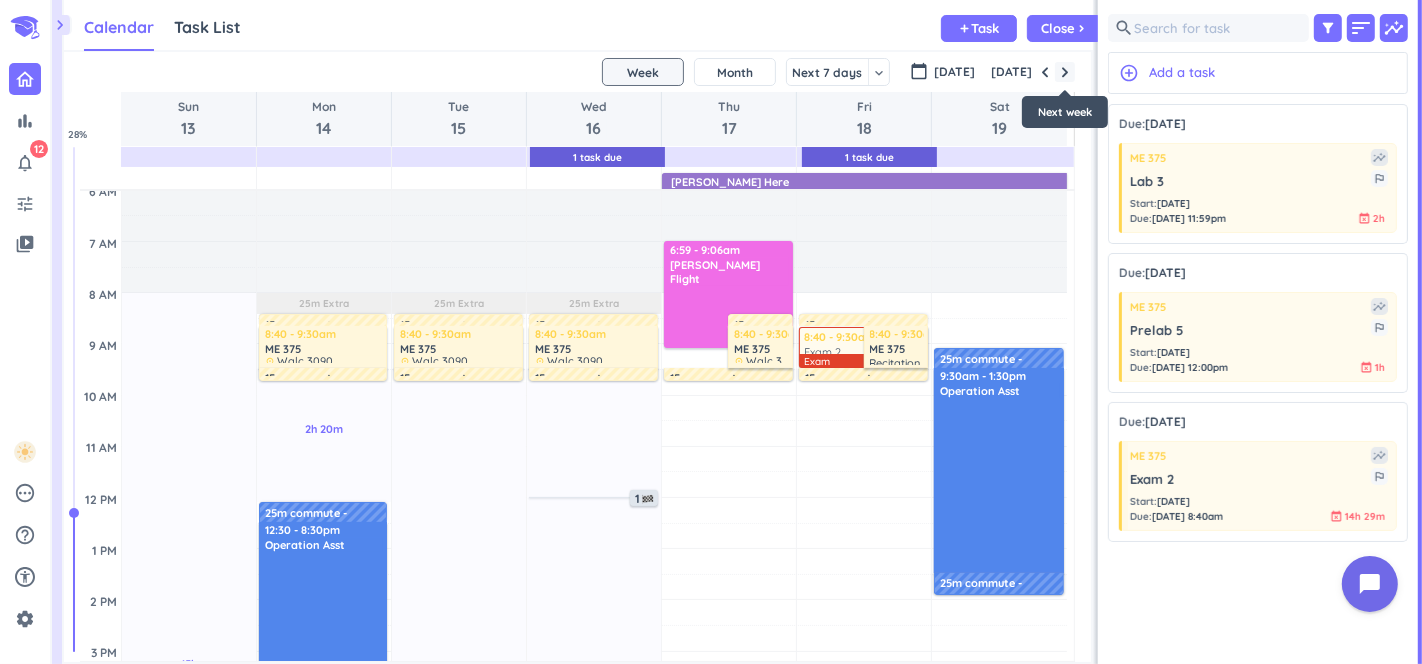 click at bounding box center (1065, 72) 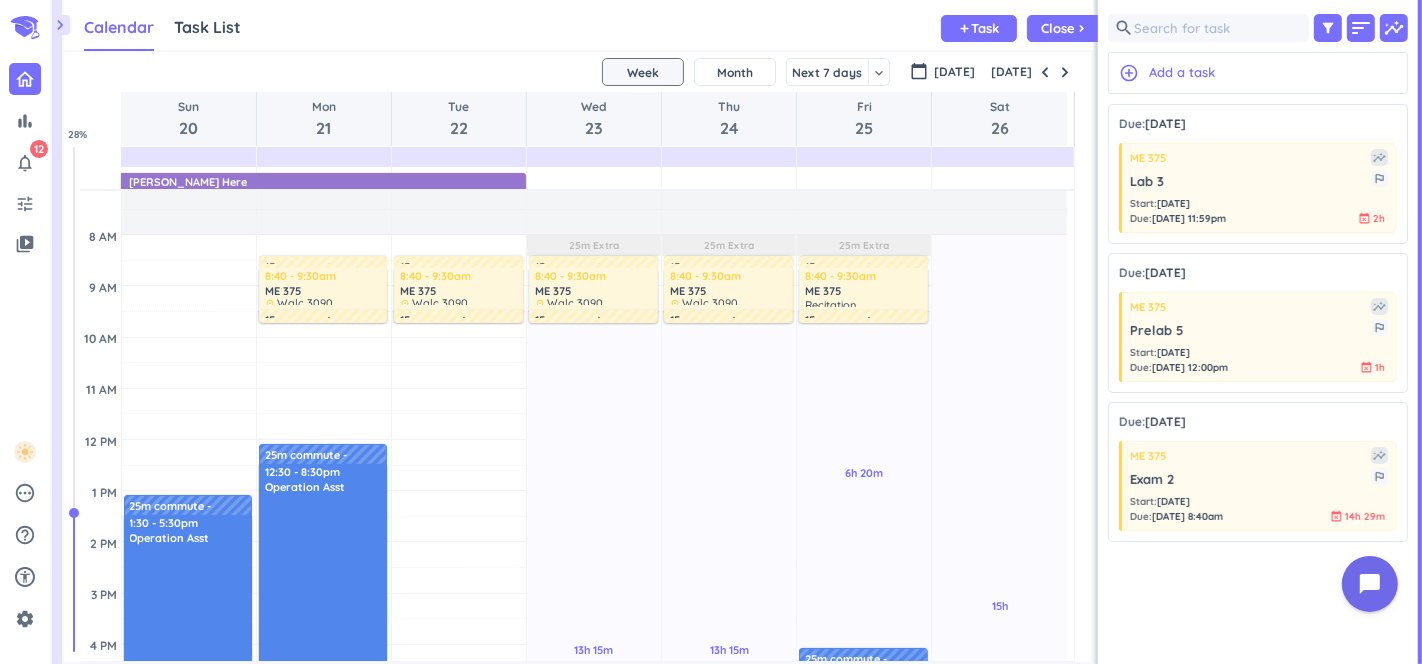 scroll, scrollTop: 166, scrollLeft: 0, axis: vertical 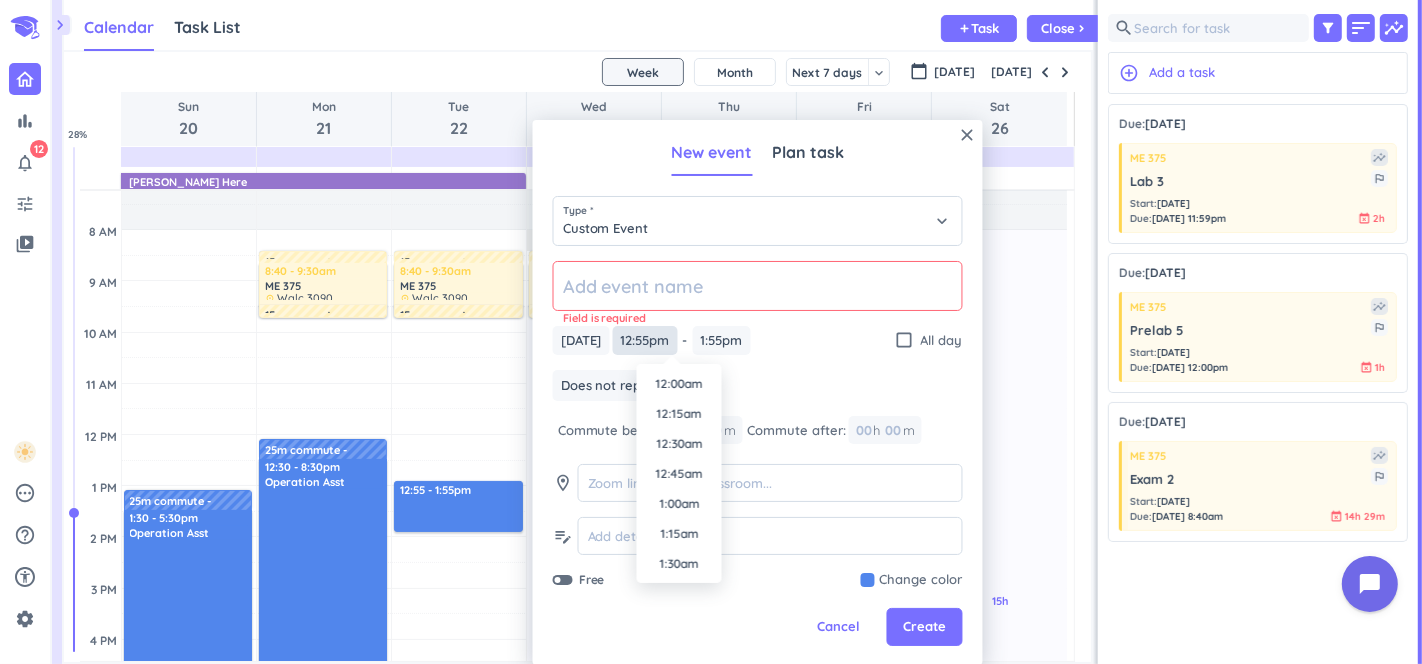 click on "12:55pm" at bounding box center [645, 340] 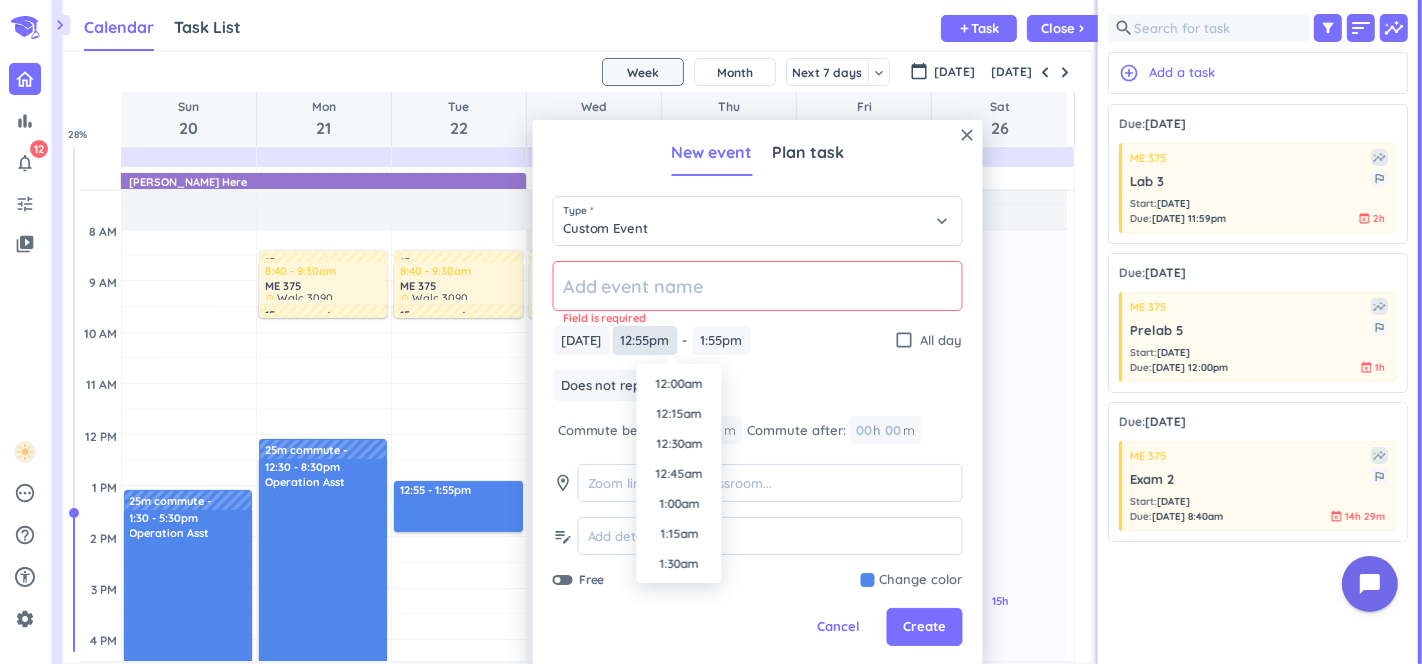 scroll, scrollTop: 1438, scrollLeft: 0, axis: vertical 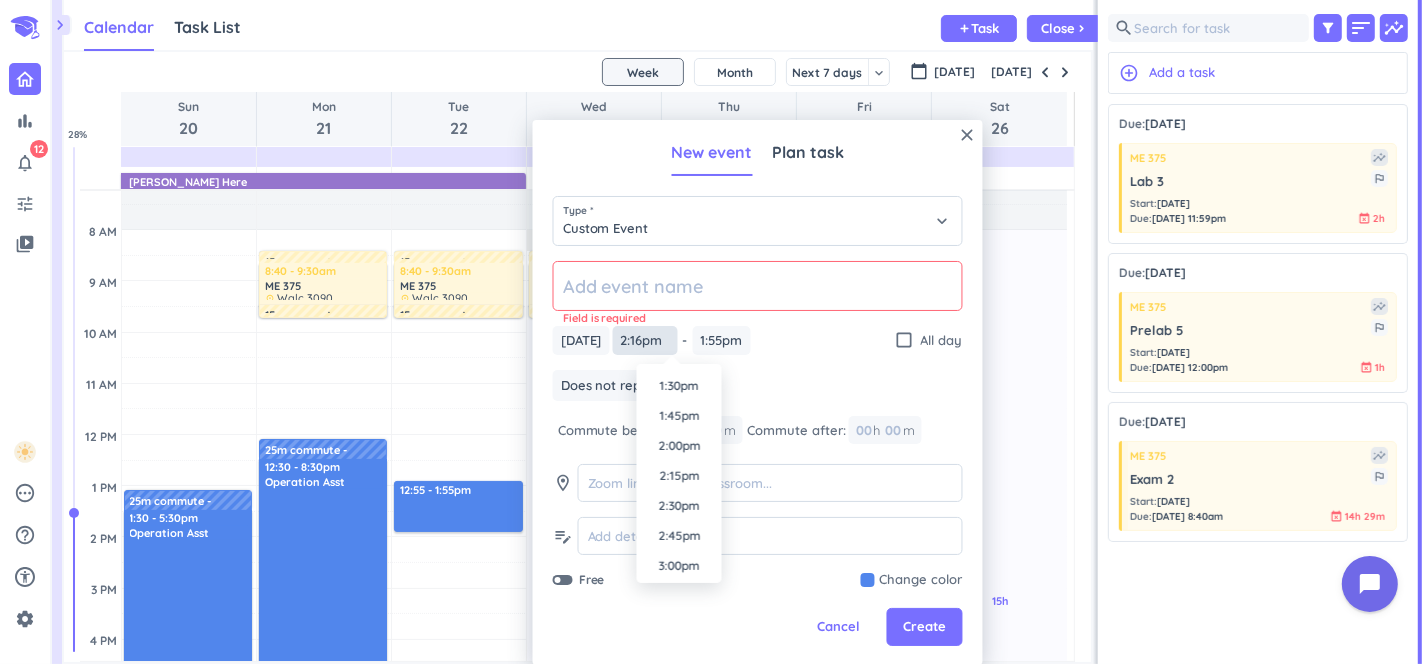 type on "2:16pm" 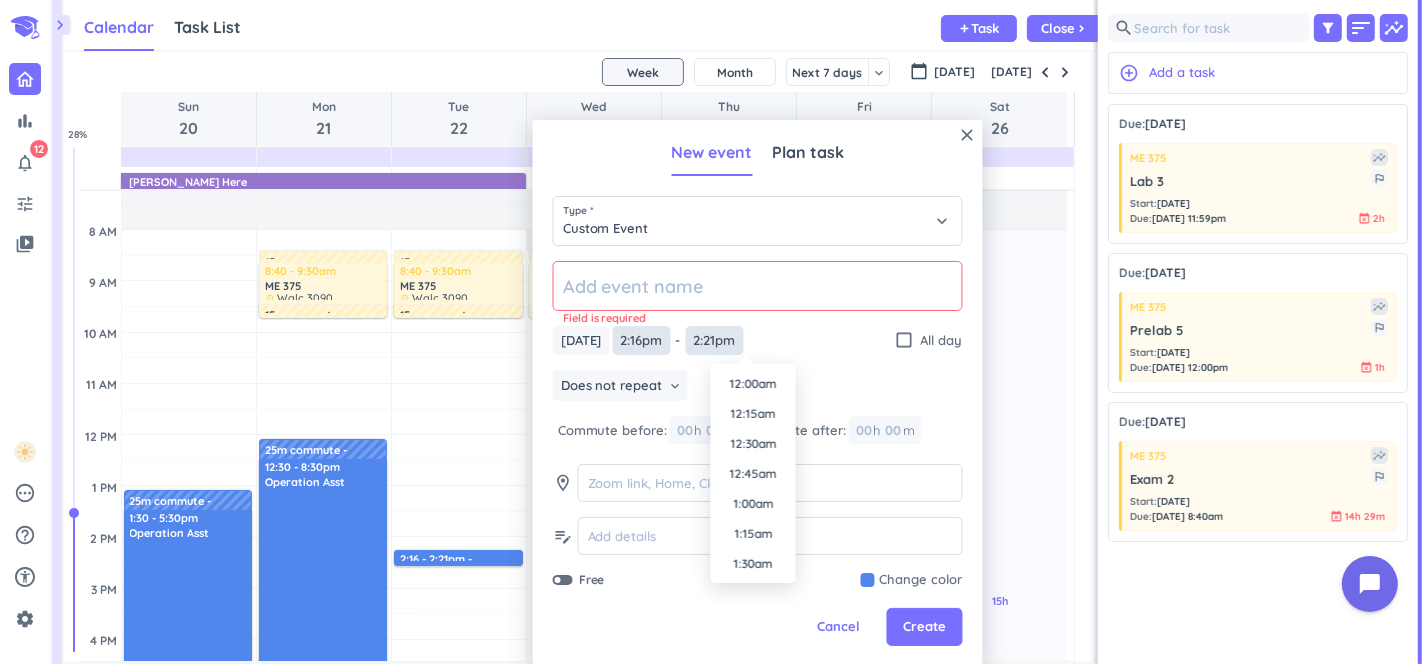 scroll, scrollTop: 1618, scrollLeft: 0, axis: vertical 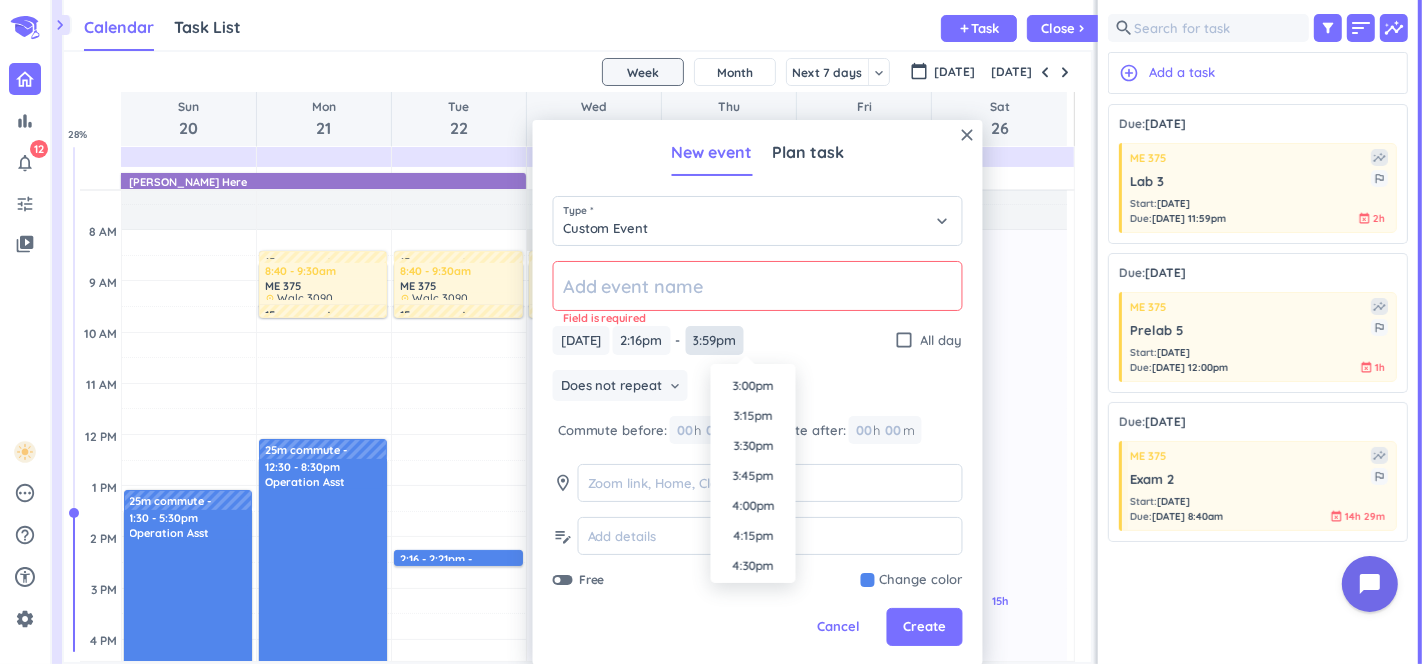 type on "3:59pm" 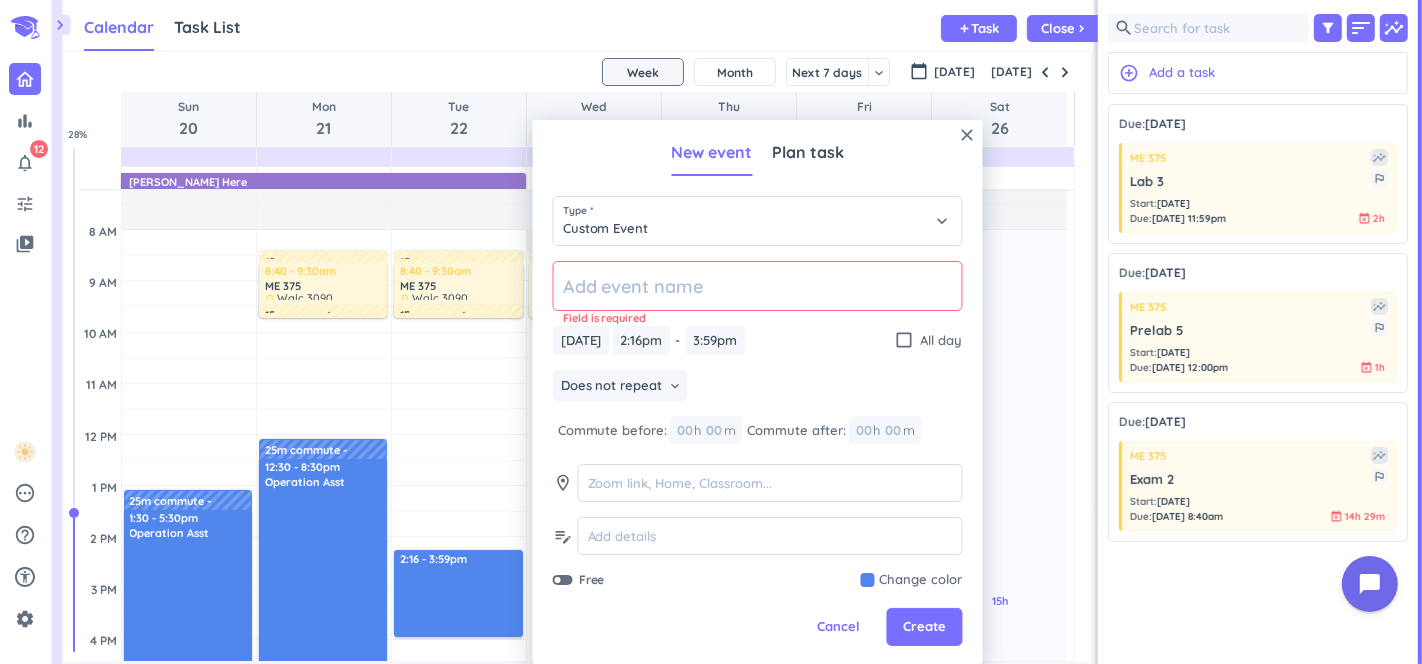 scroll, scrollTop: 0, scrollLeft: 0, axis: both 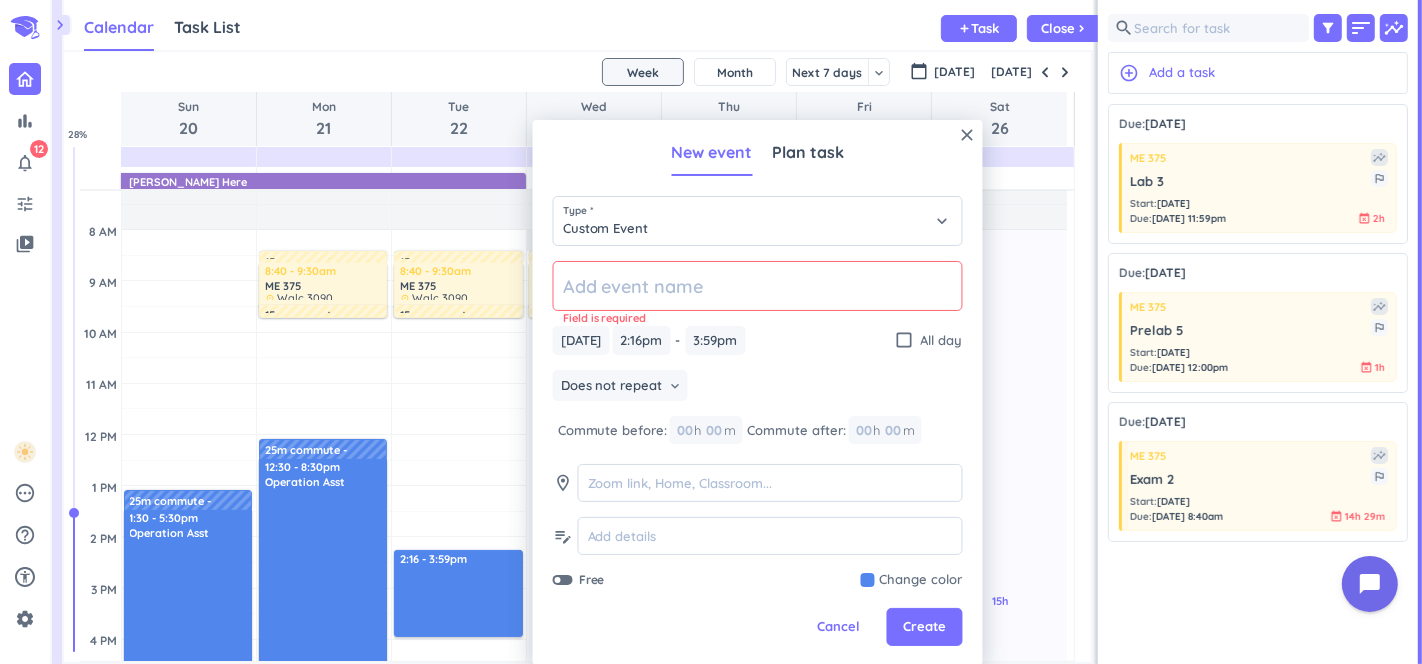 click 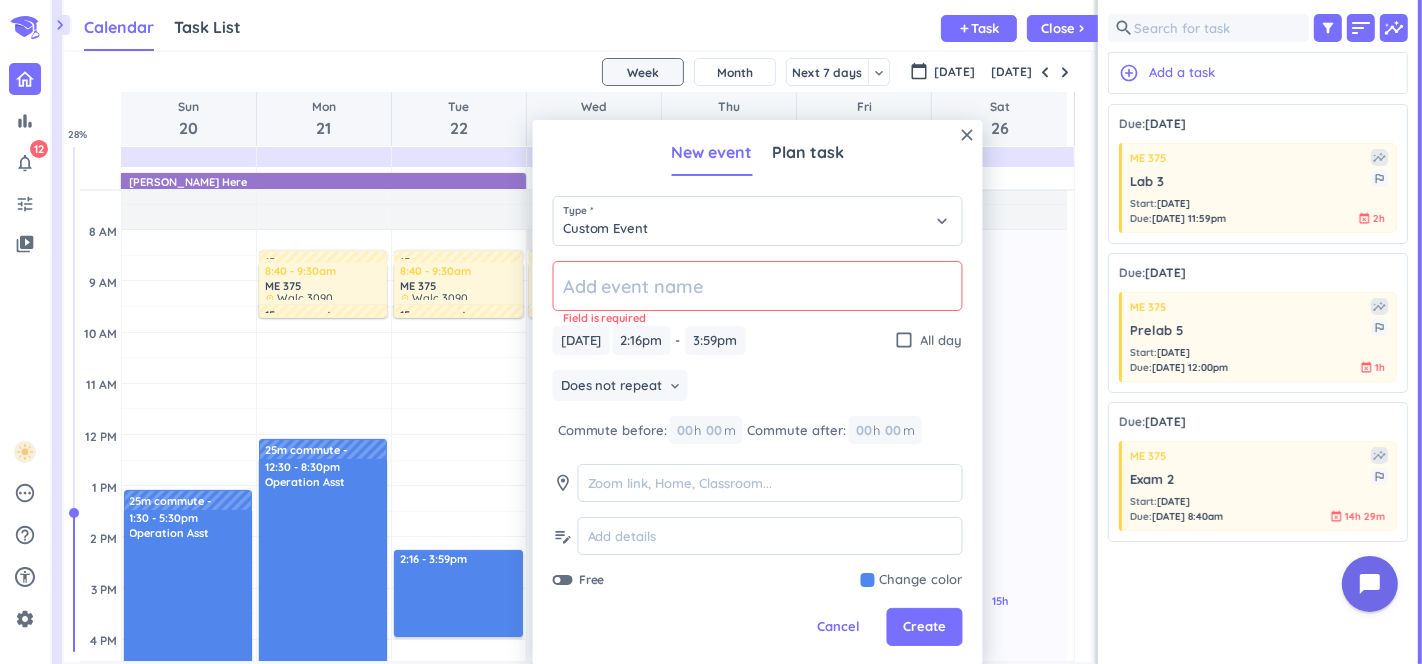 click at bounding box center (912, 580) 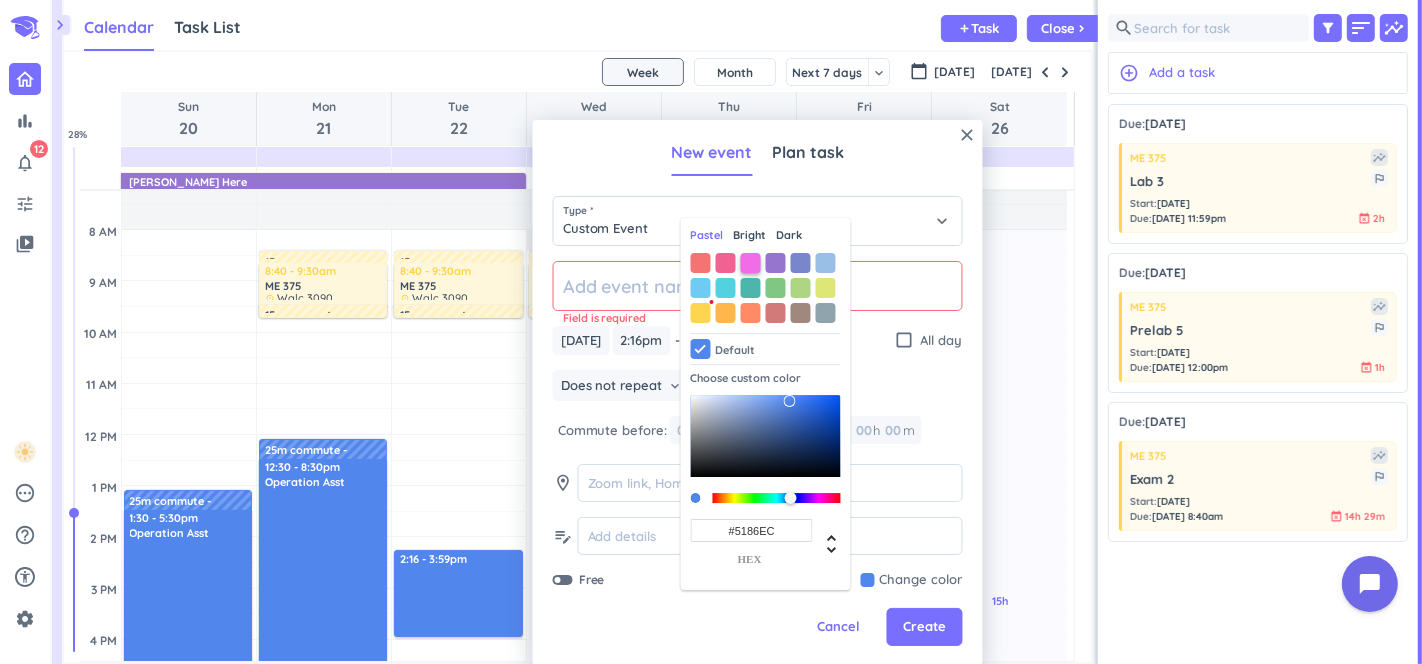 click on "Pastel Bright Dark Default Choose custom color #5186EC hex" at bounding box center [766, 405] 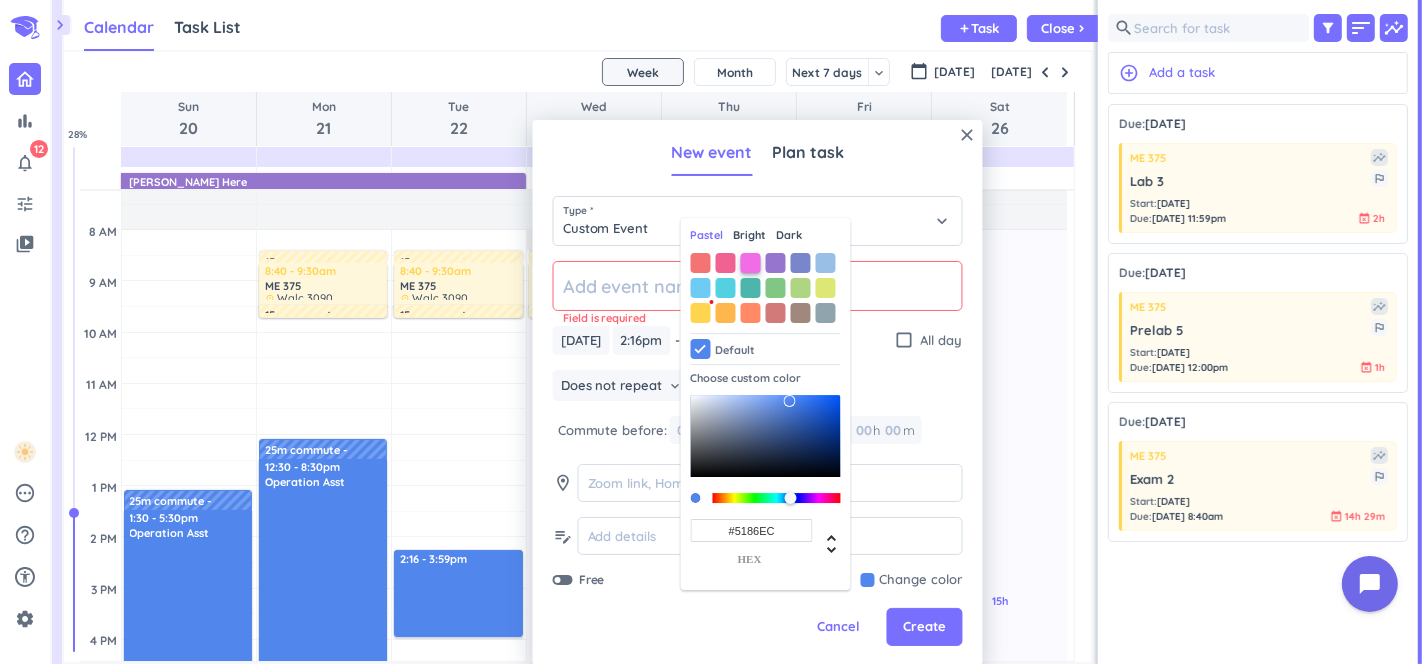 click at bounding box center [751, 263] 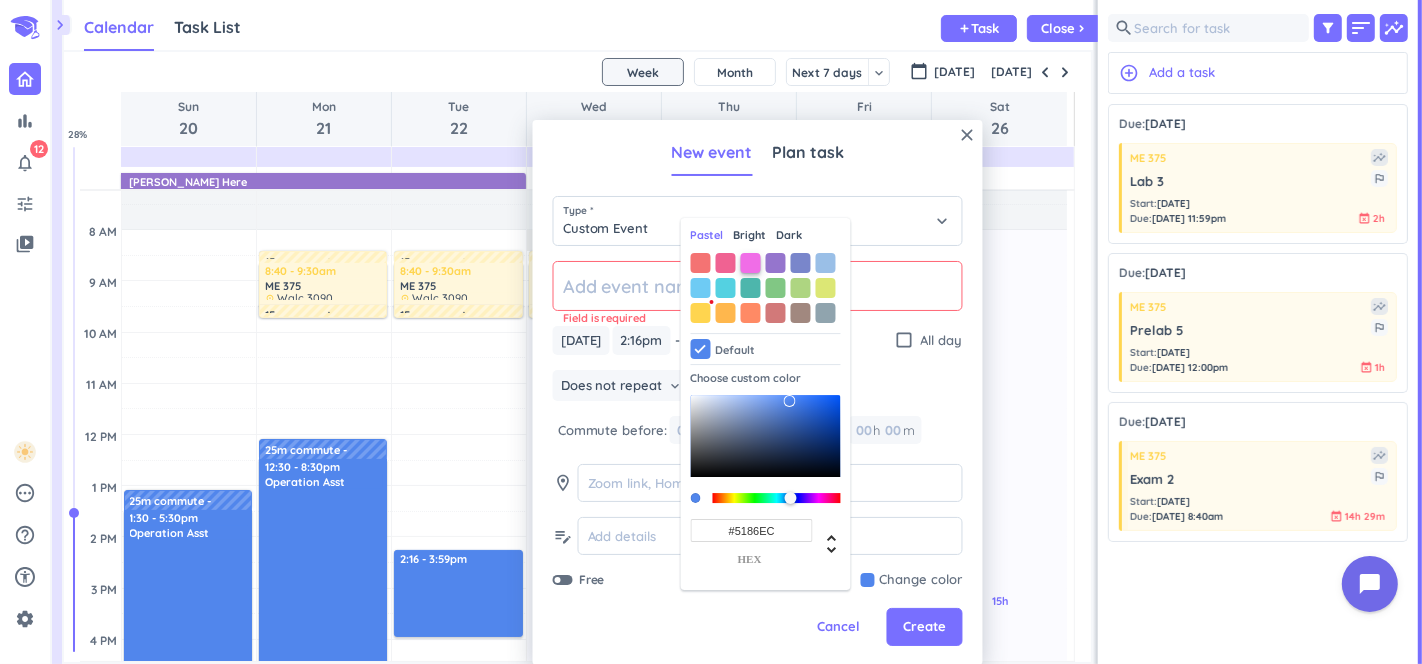 type on "#F06DE7" 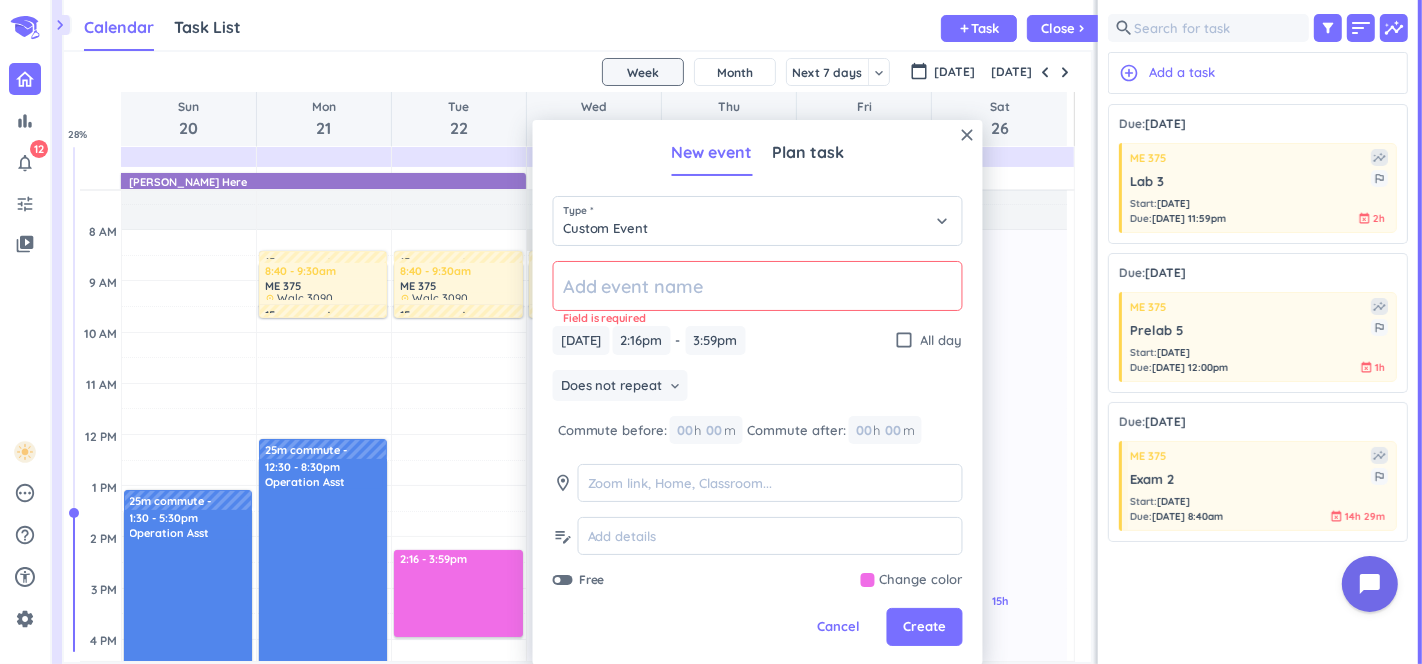 click 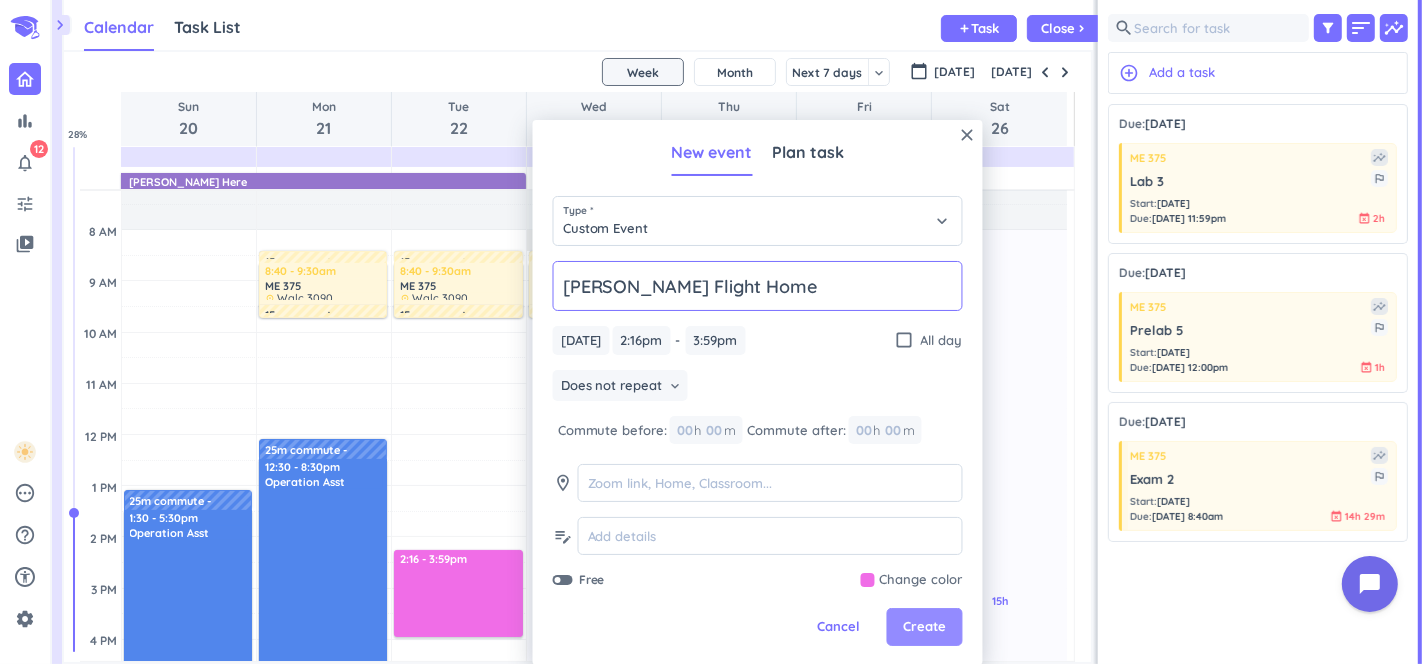 type on "[PERSON_NAME] Flight Home" 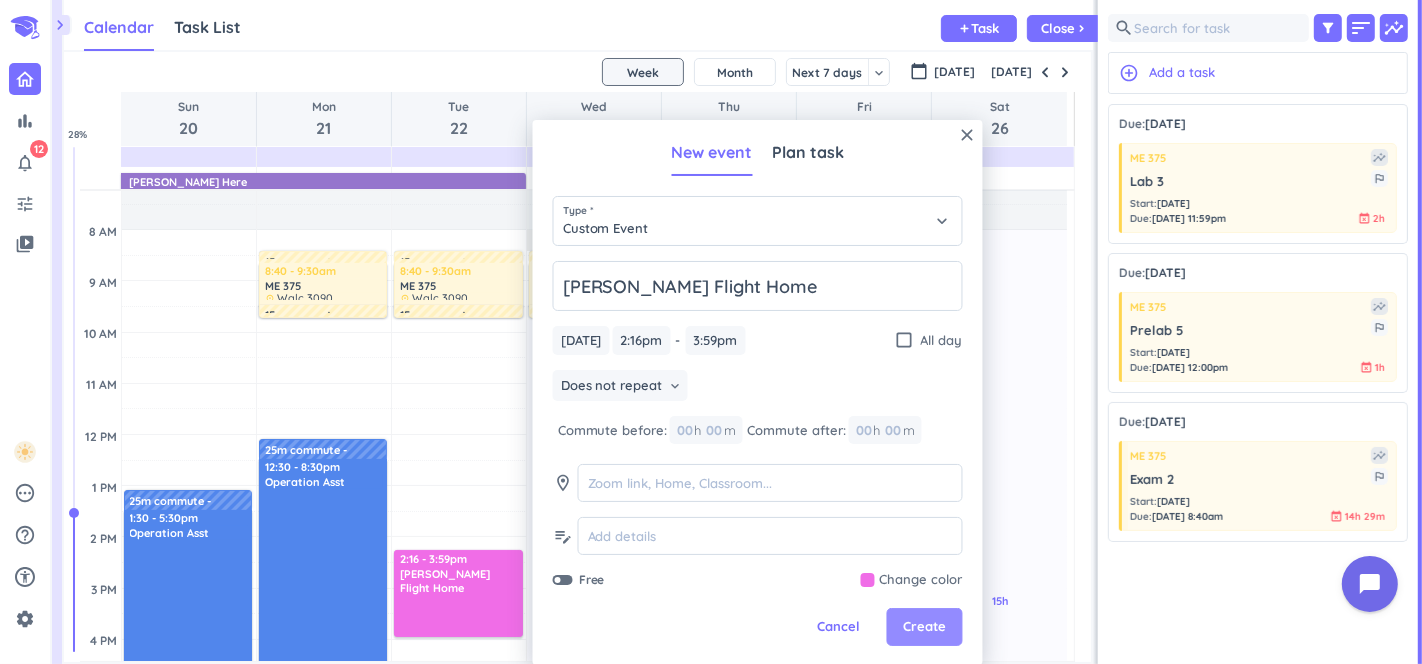 click on "Create" at bounding box center (924, 627) 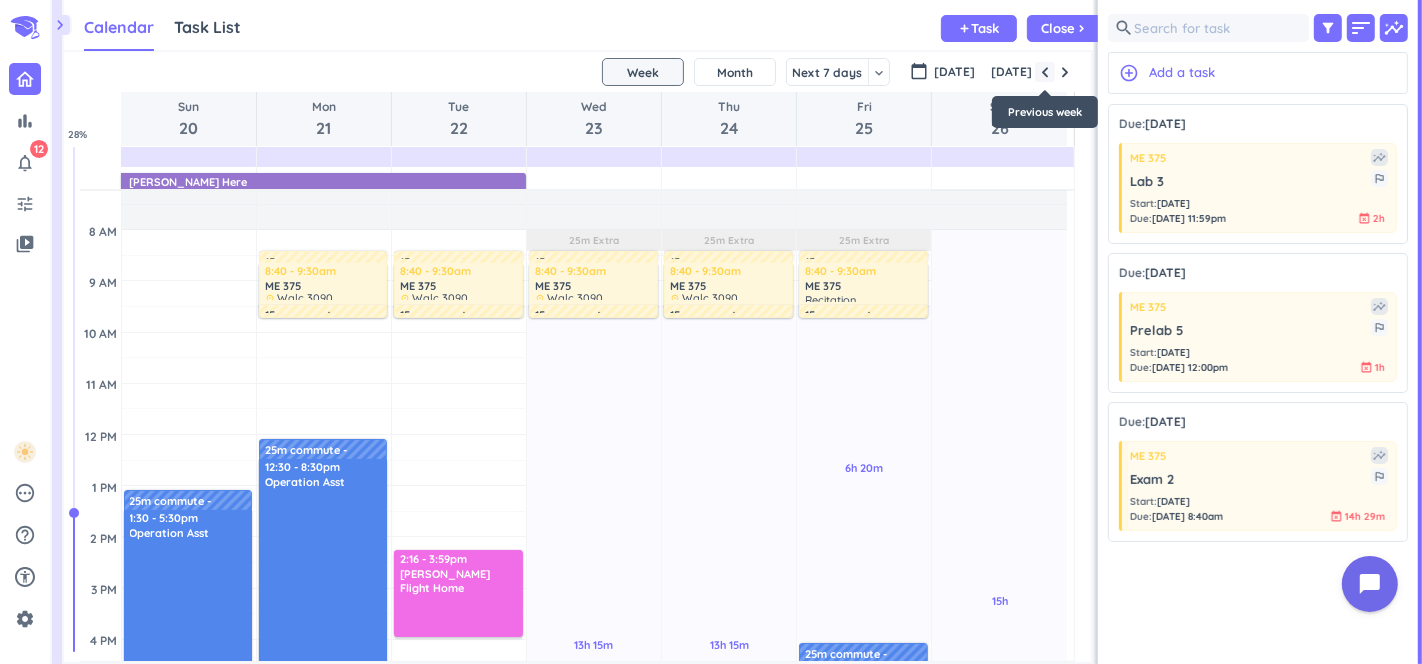 click at bounding box center (1045, 72) 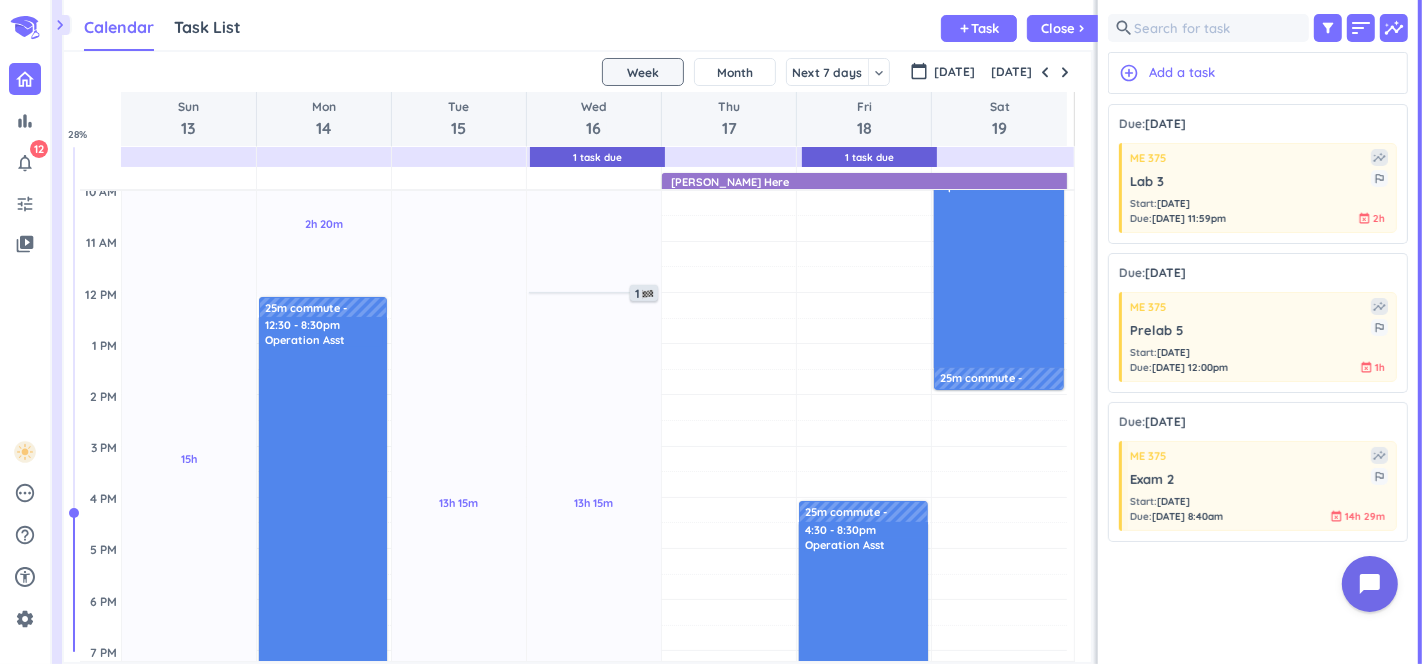 scroll, scrollTop: 0, scrollLeft: 0, axis: both 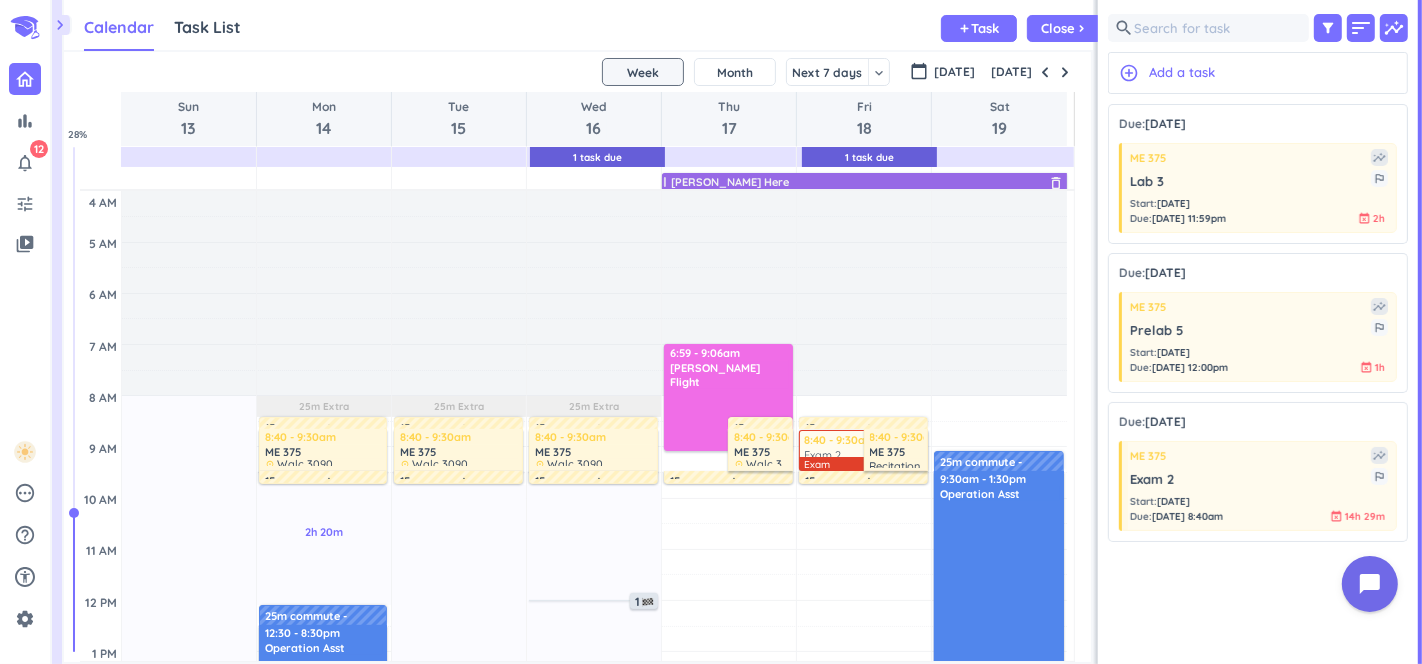 click on "[PERSON_NAME] Here" at bounding box center [867, 182] 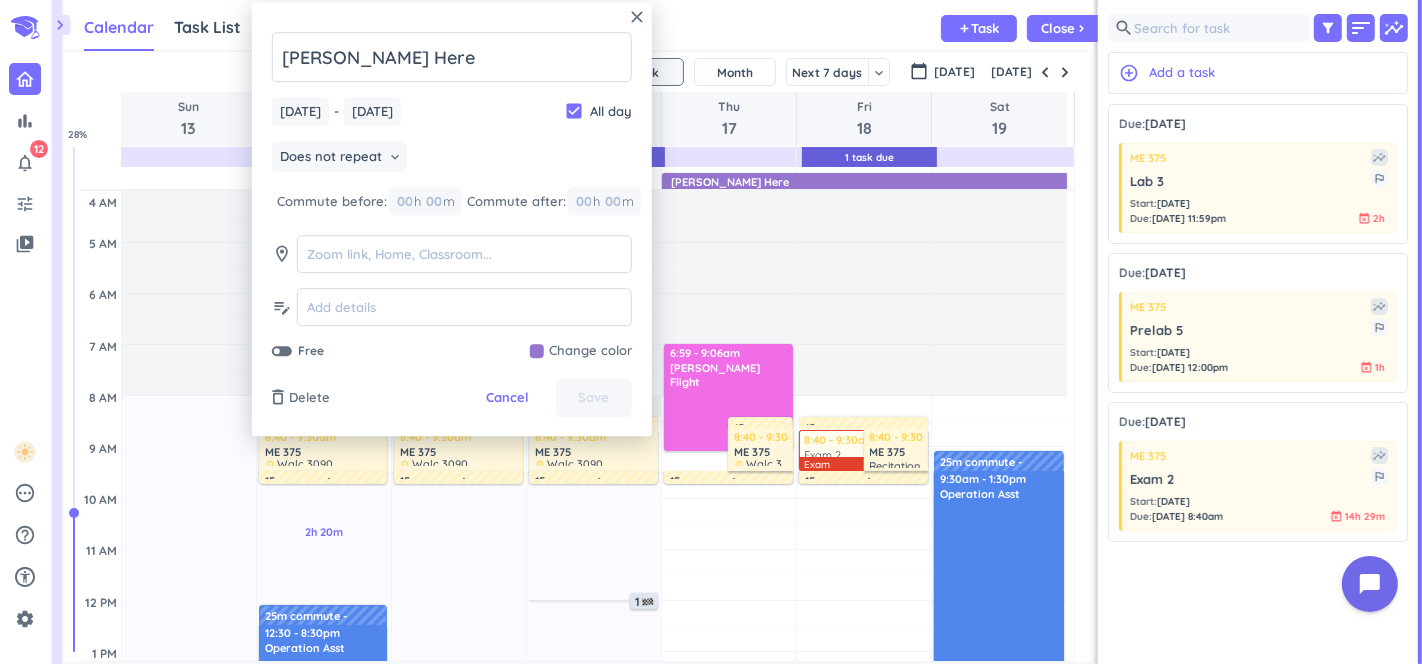 click at bounding box center (581, 352) 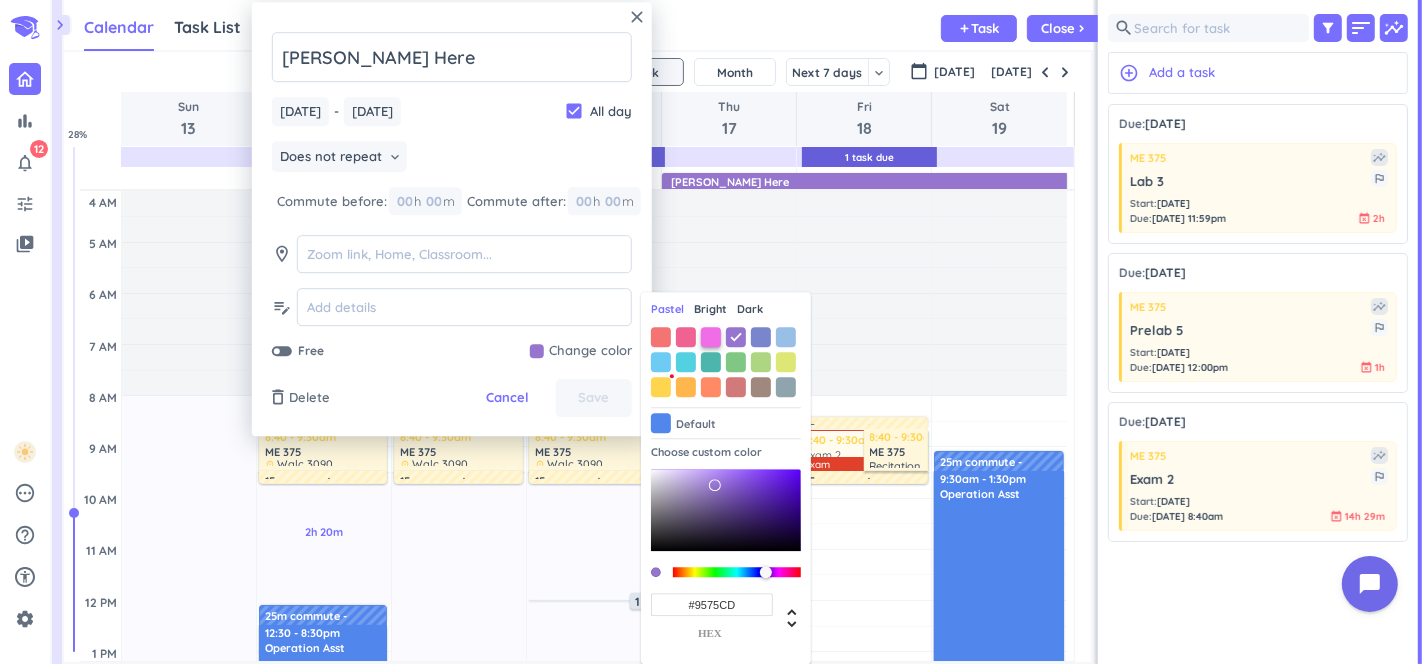click at bounding box center [711, 337] 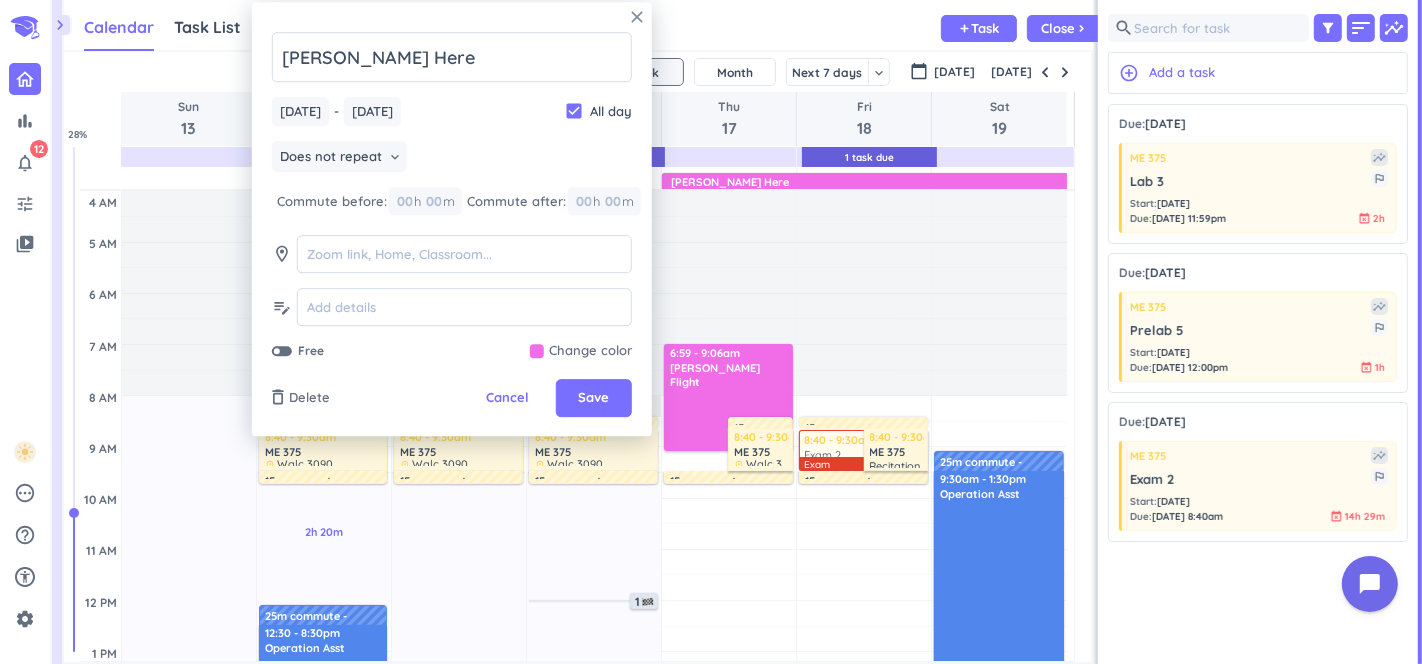 click on "close" at bounding box center (637, 17) 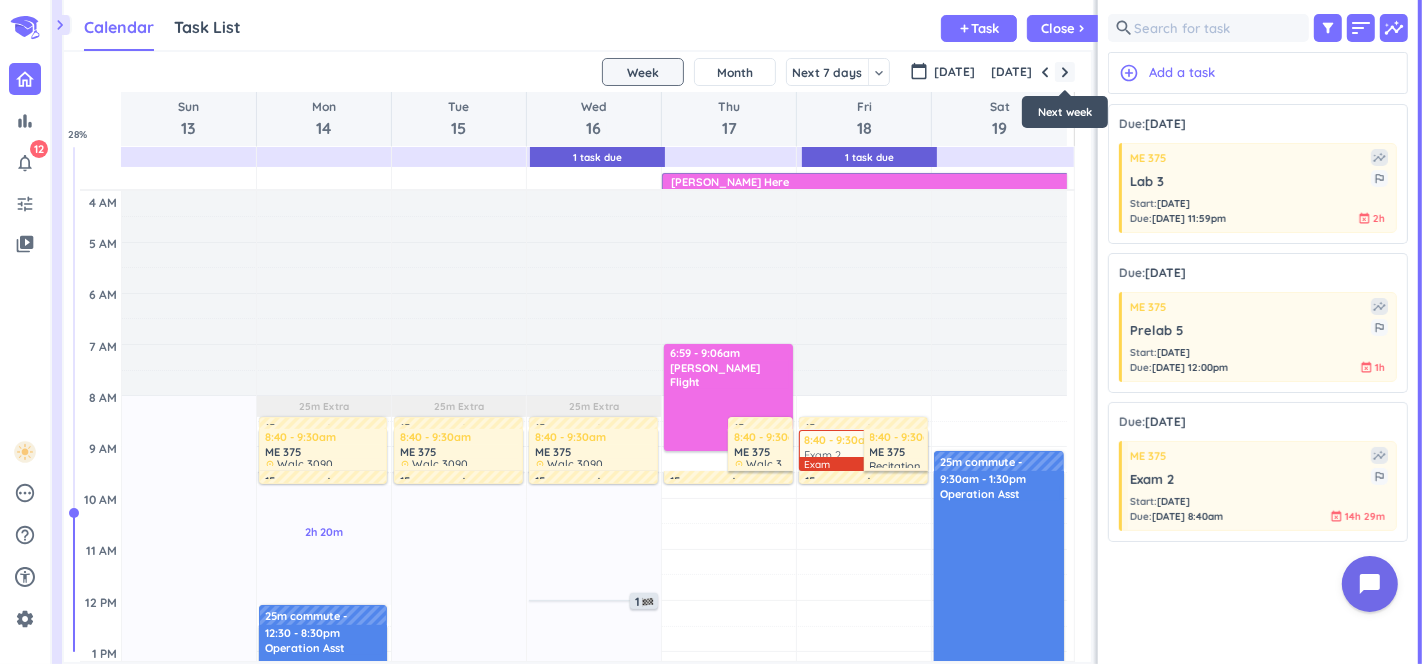 click at bounding box center (1065, 72) 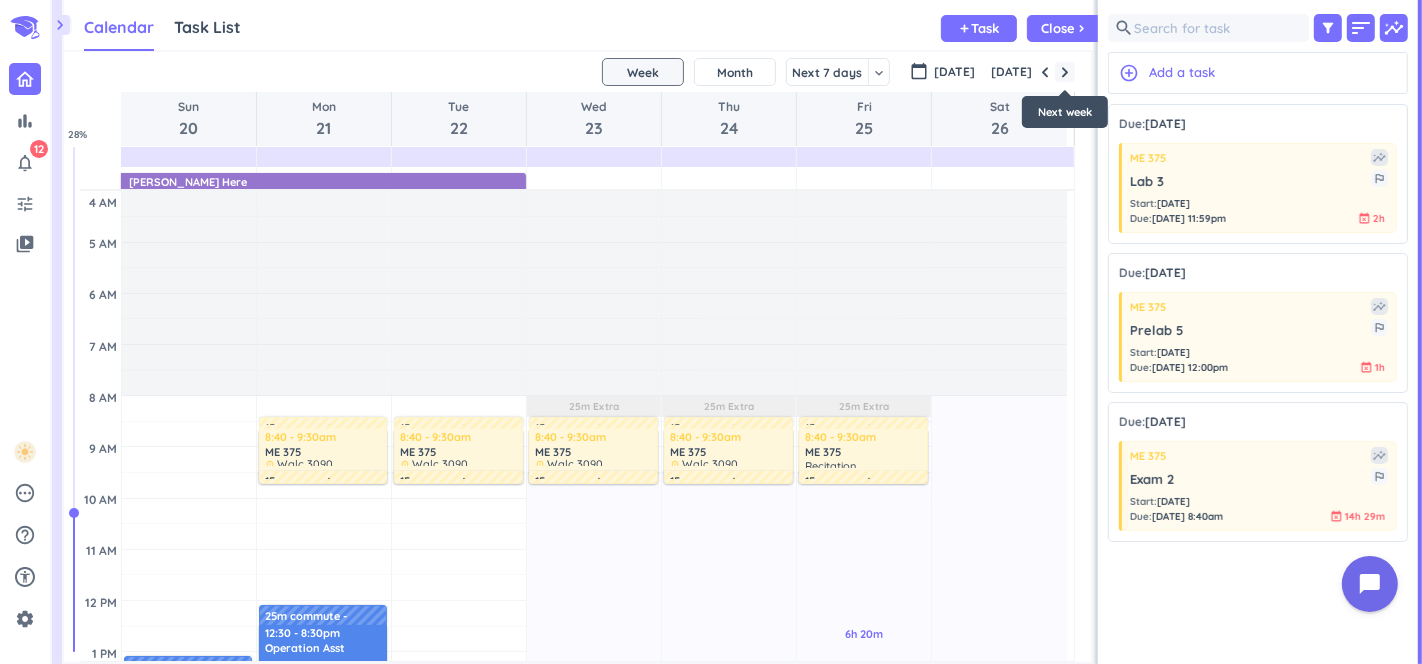 scroll, scrollTop: 103, scrollLeft: 0, axis: vertical 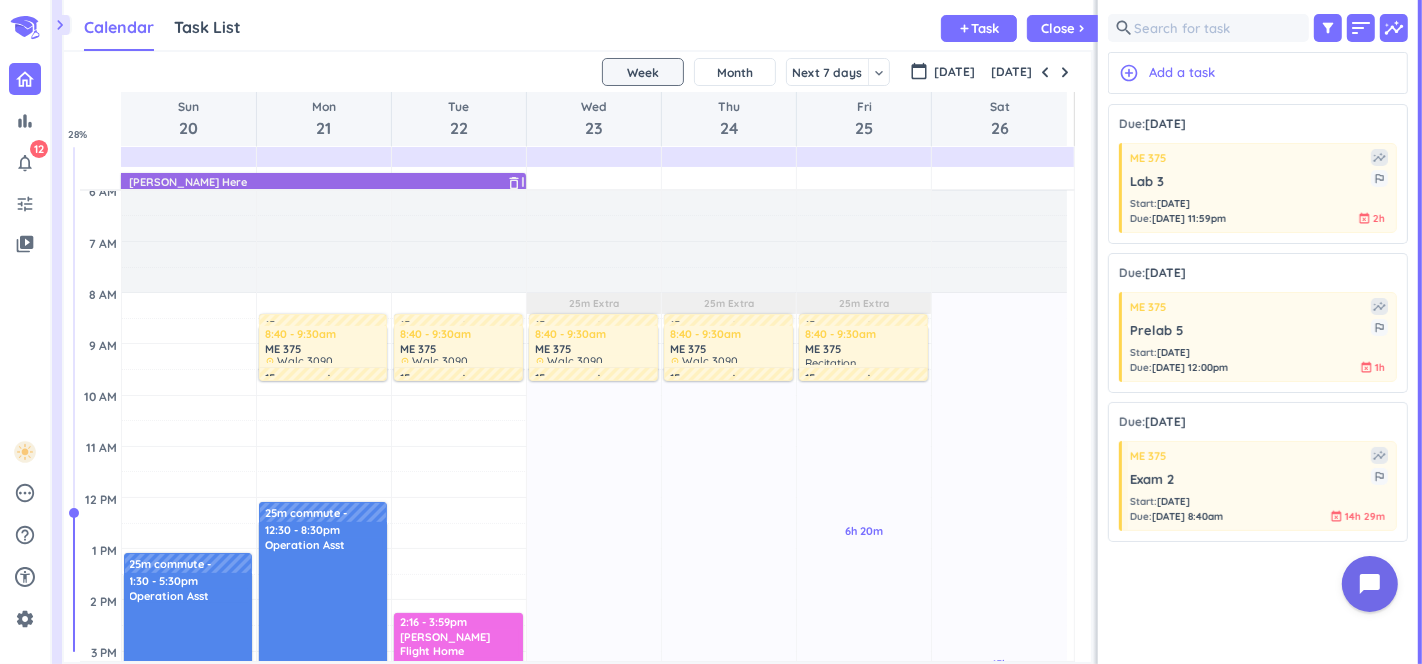 click on "[PERSON_NAME] Here" at bounding box center (325, 182) 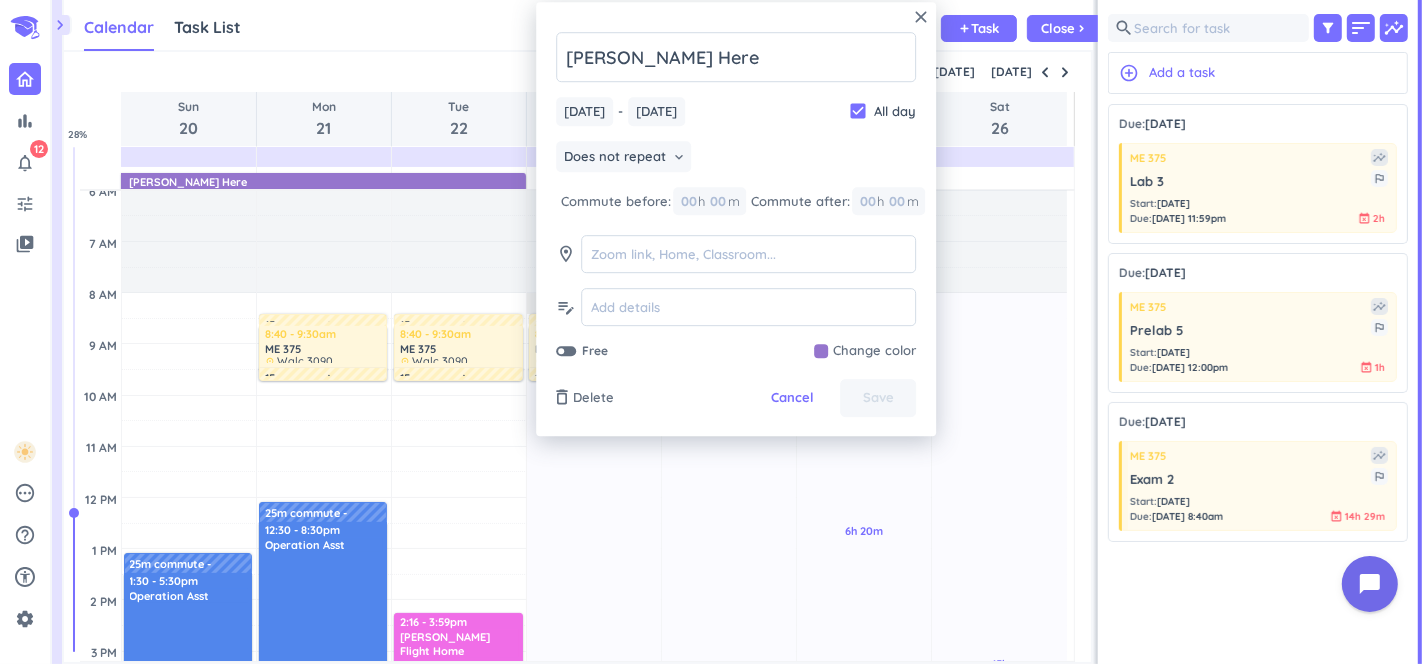 click at bounding box center [865, 352] 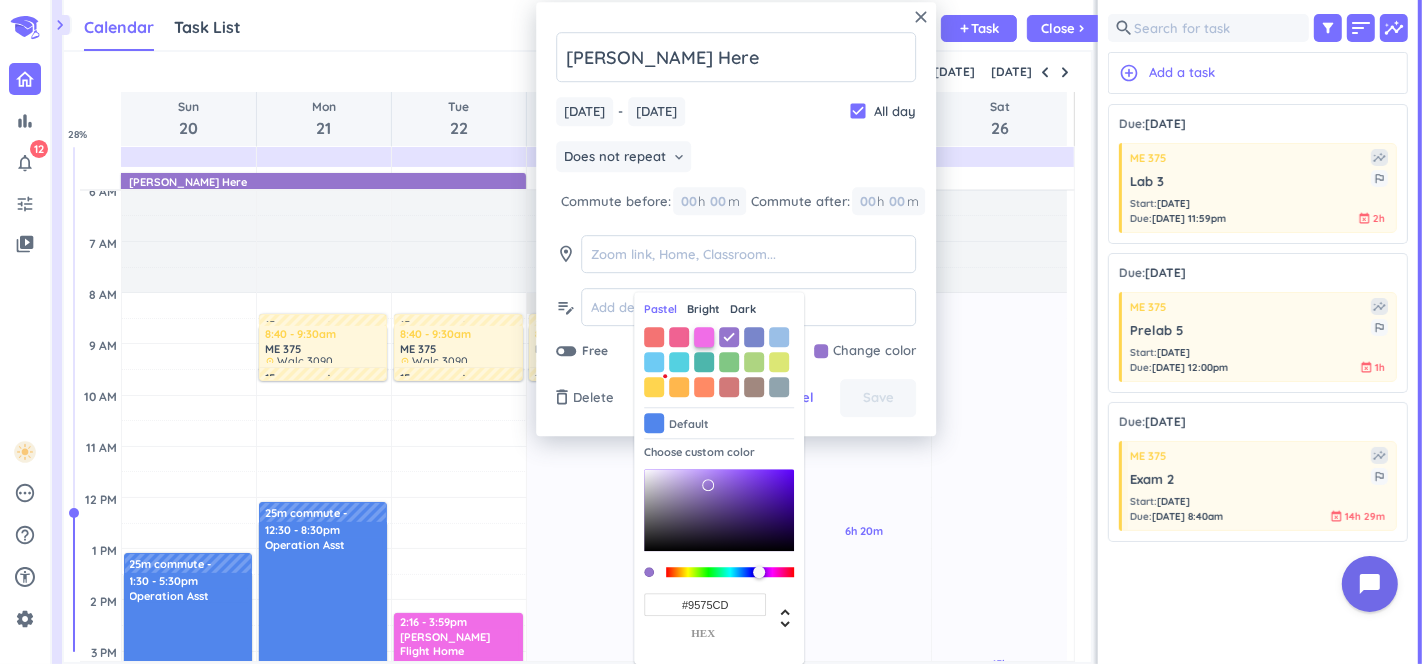 click at bounding box center (704, 337) 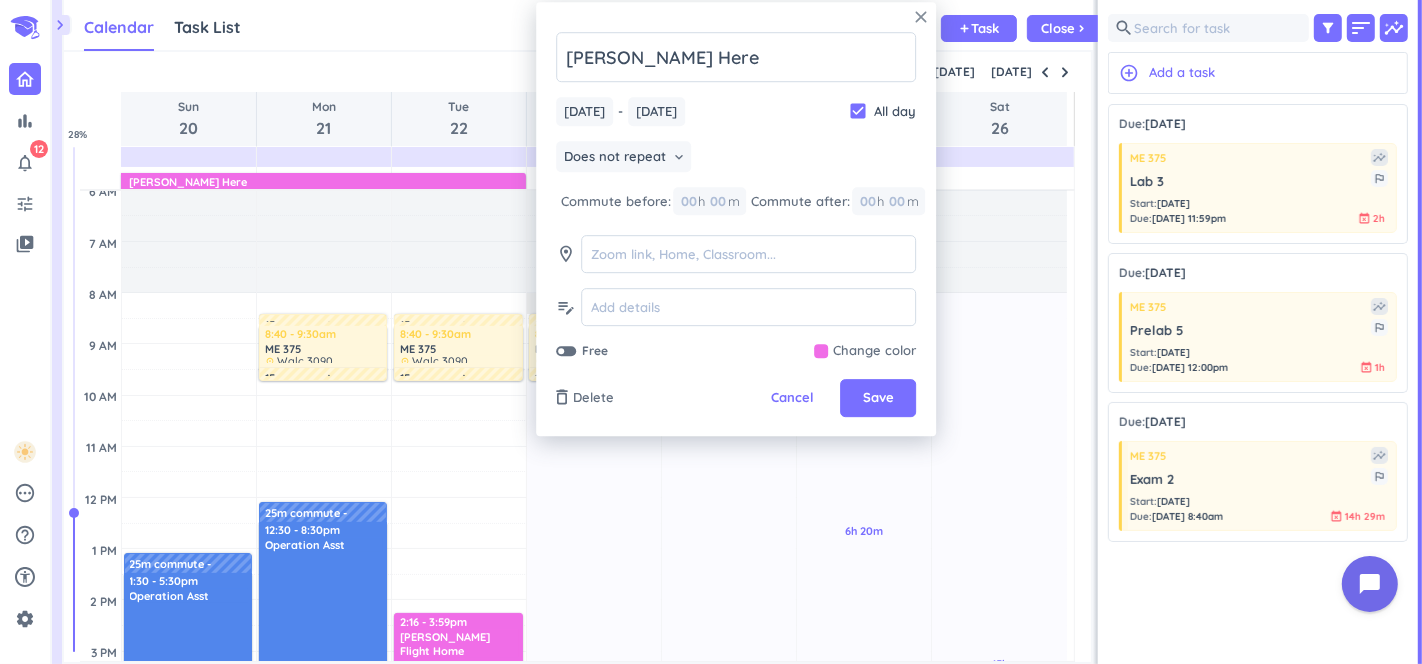 click on "close" at bounding box center (921, 17) 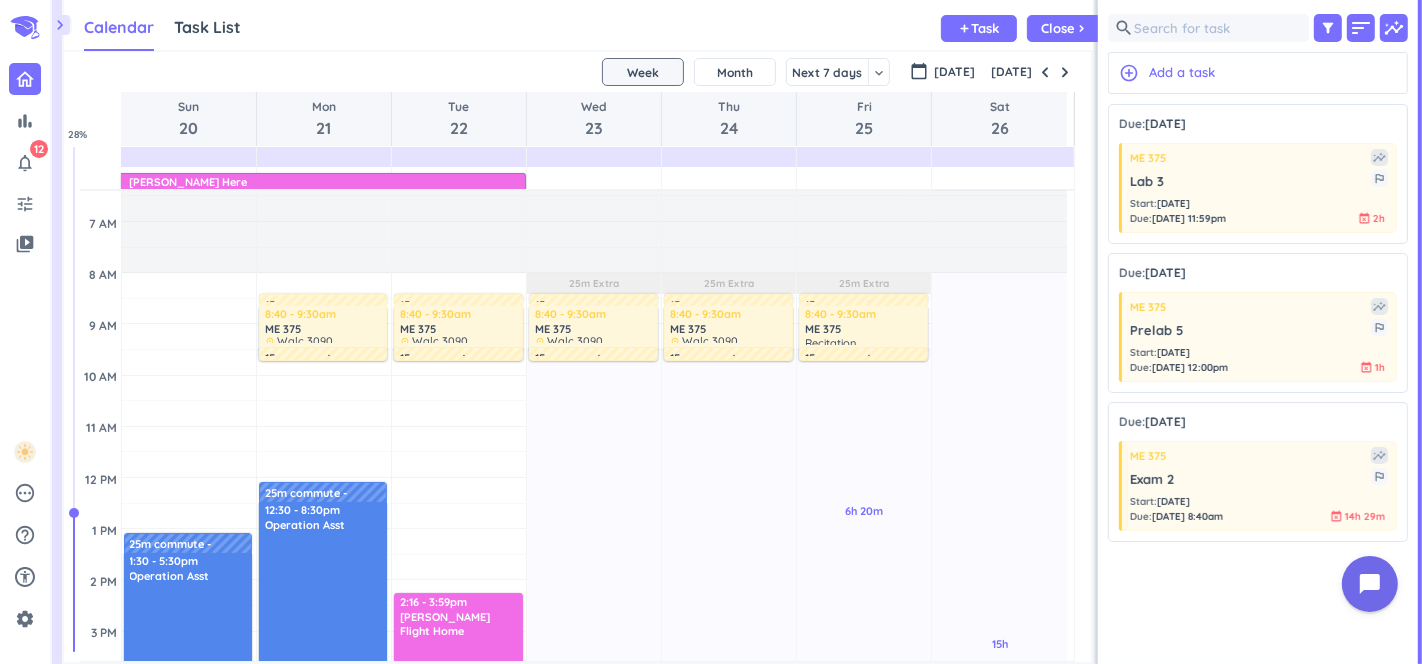 scroll, scrollTop: 118, scrollLeft: 0, axis: vertical 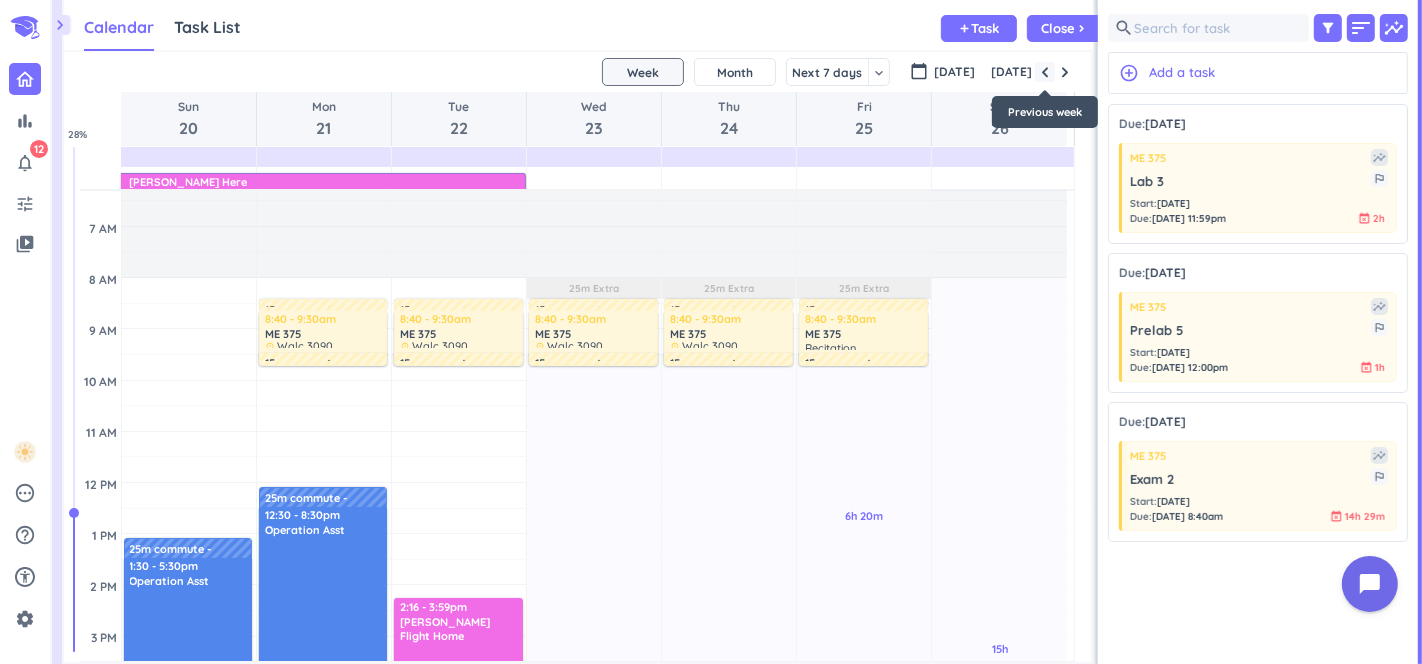 click at bounding box center (1045, 72) 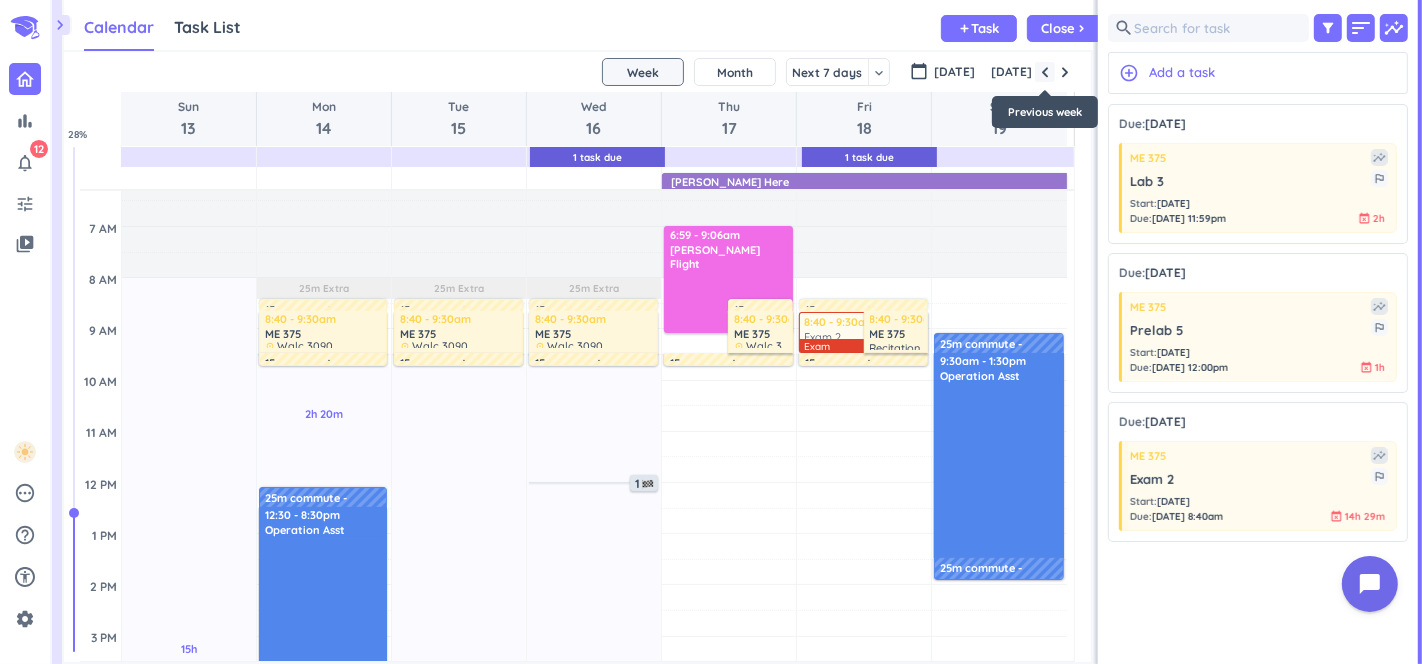 scroll, scrollTop: 103, scrollLeft: 0, axis: vertical 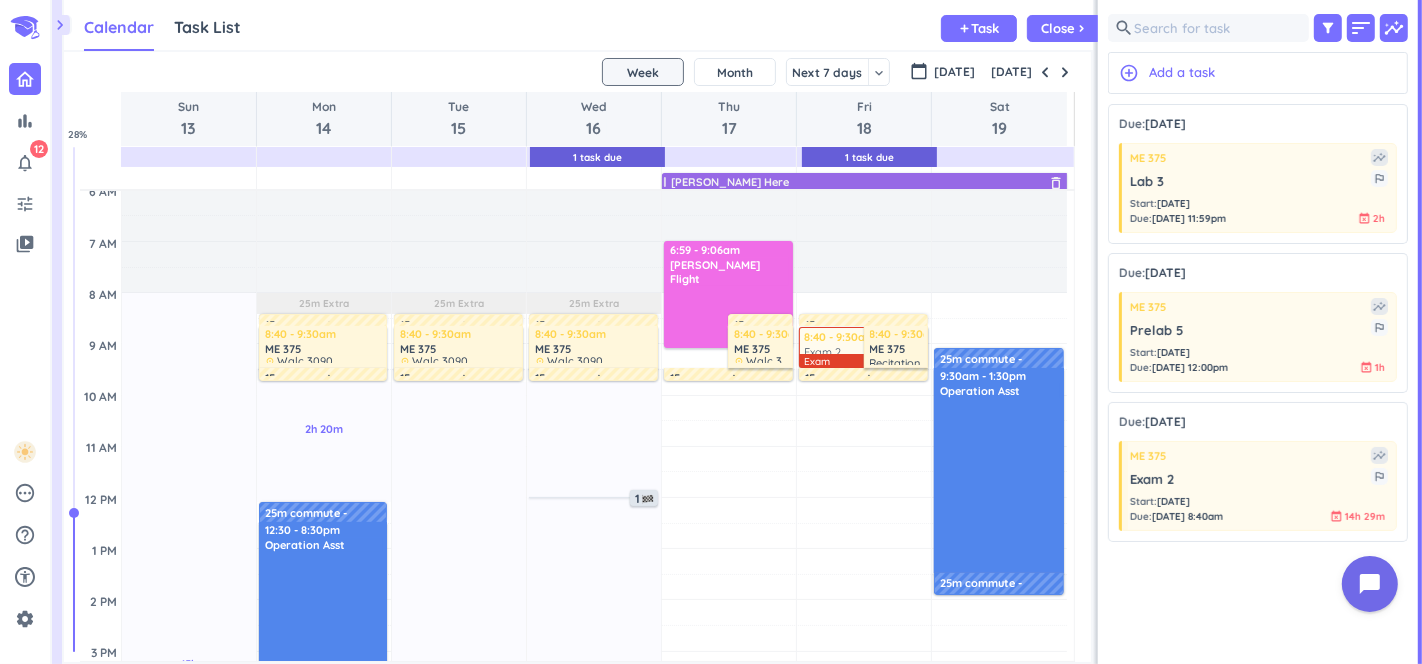 click on "[PERSON_NAME] Here" at bounding box center [867, 182] 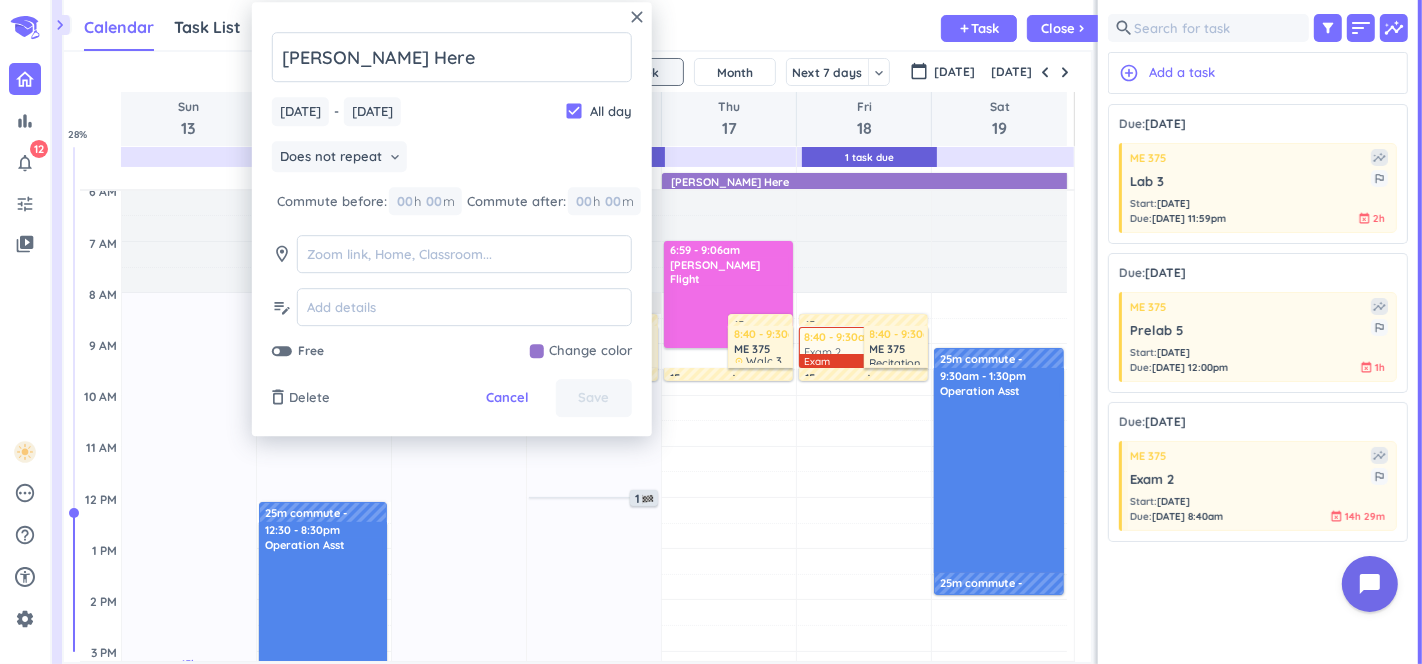 click at bounding box center [581, 352] 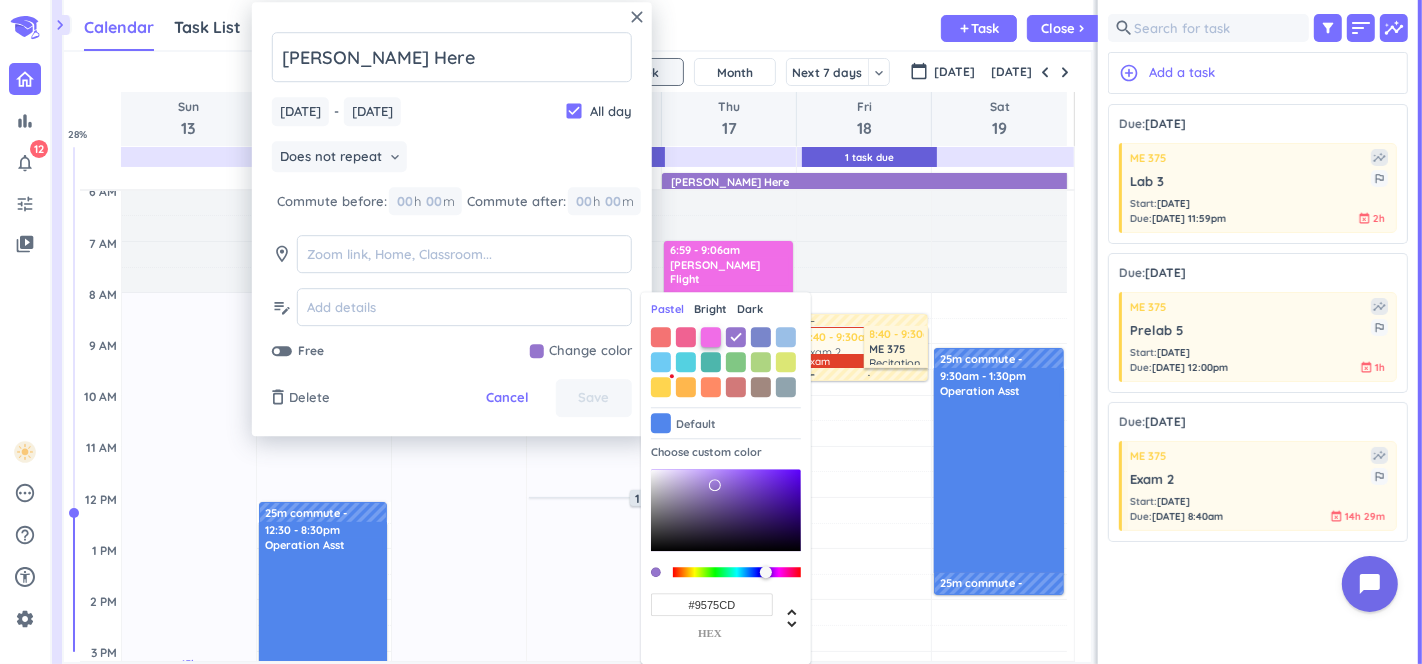 click on "Pastel Bright Dark Default Choose custom color #9575CD hex" at bounding box center [726, 479] 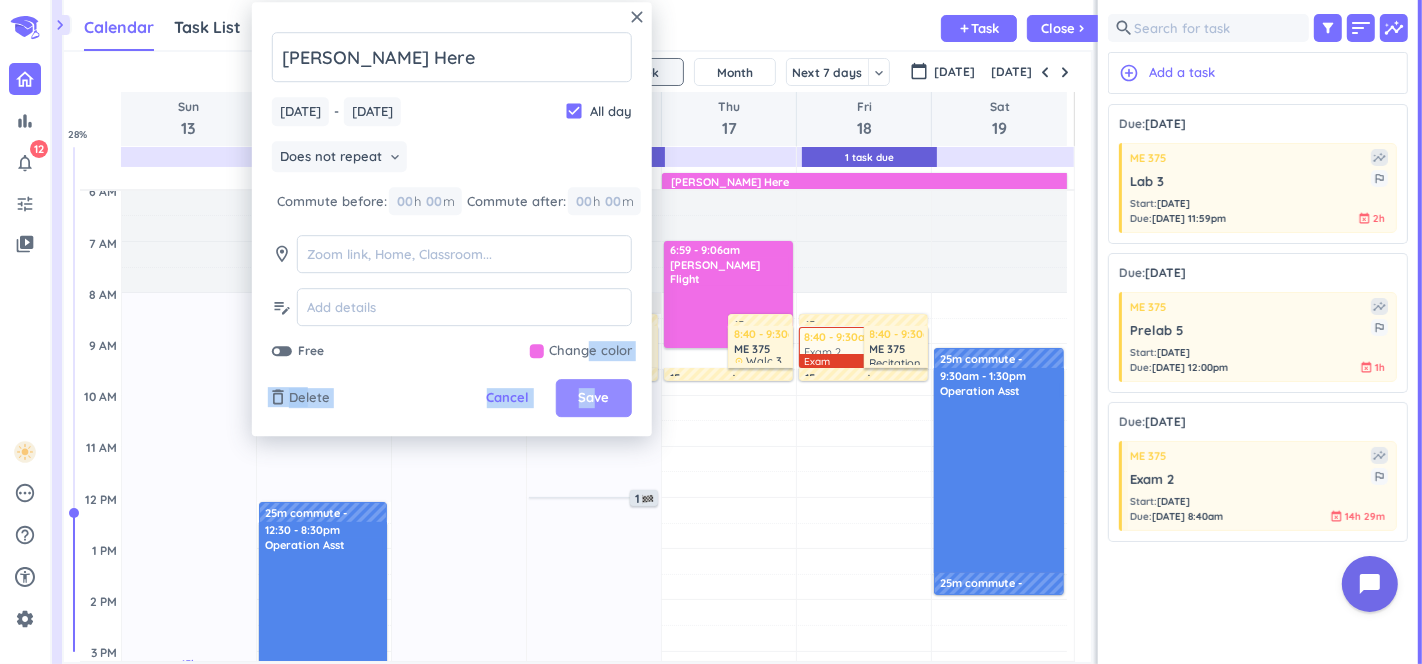 drag, startPoint x: 585, startPoint y: 416, endPoint x: 593, endPoint y: 381, distance: 35.902645 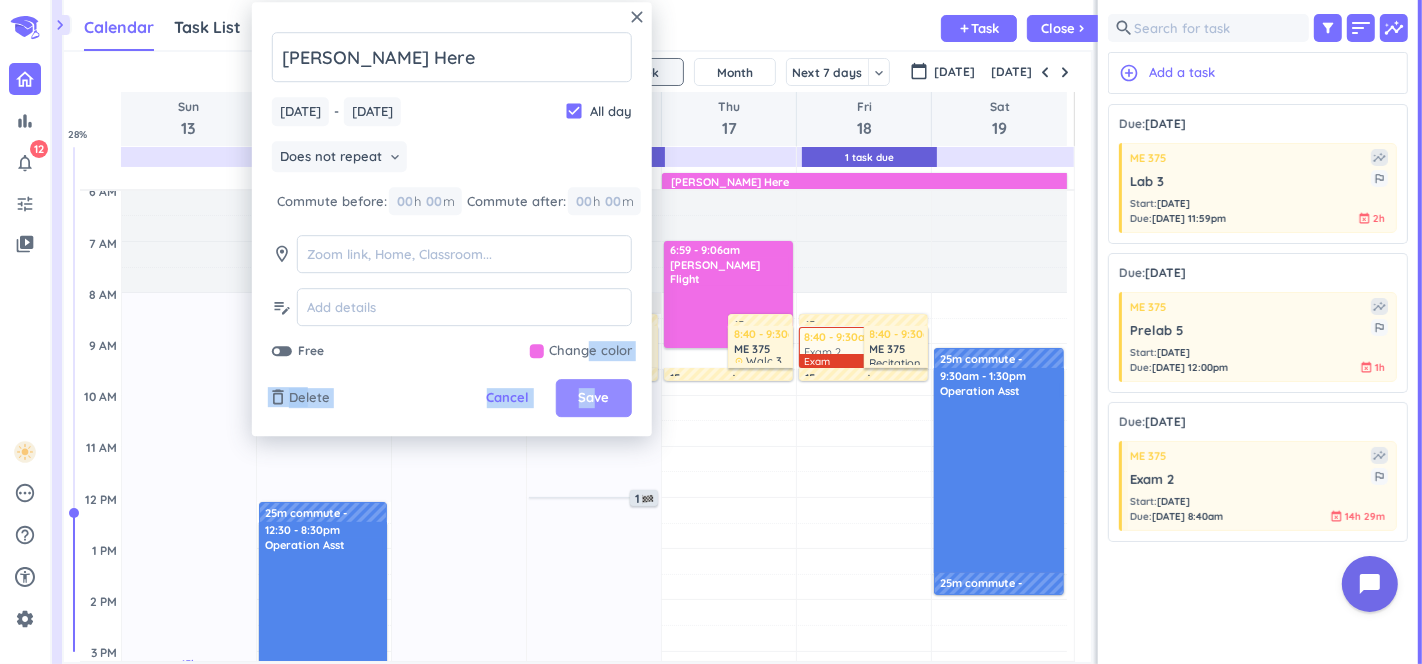 click on "close [PERSON_NAME] Here [DATE] [DATE] - [DATE] [DATE] check_box All day Does not repeat keyboard_arrow_down Commute before: 00 h 00 m Commute after: 00 h 00 m room edit_note Free Change color delete_outline Delete Cancel Save" at bounding box center [452, 219] 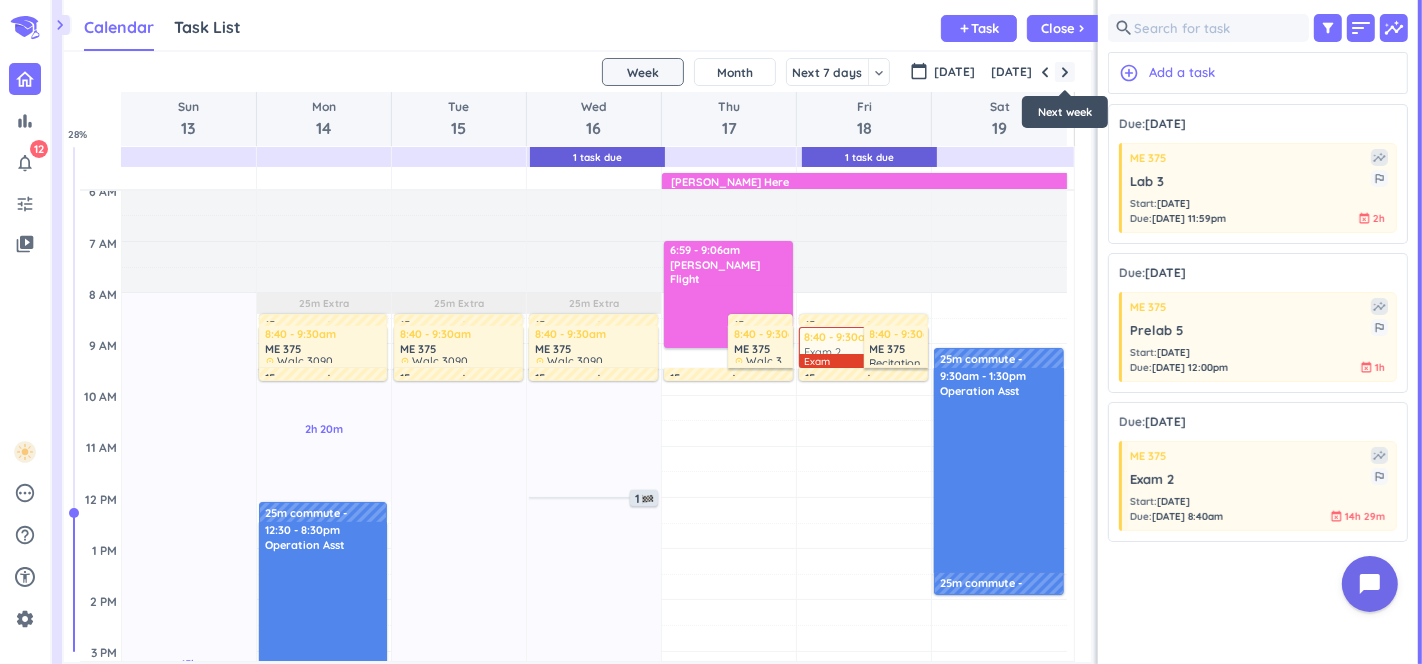 click at bounding box center (1065, 72) 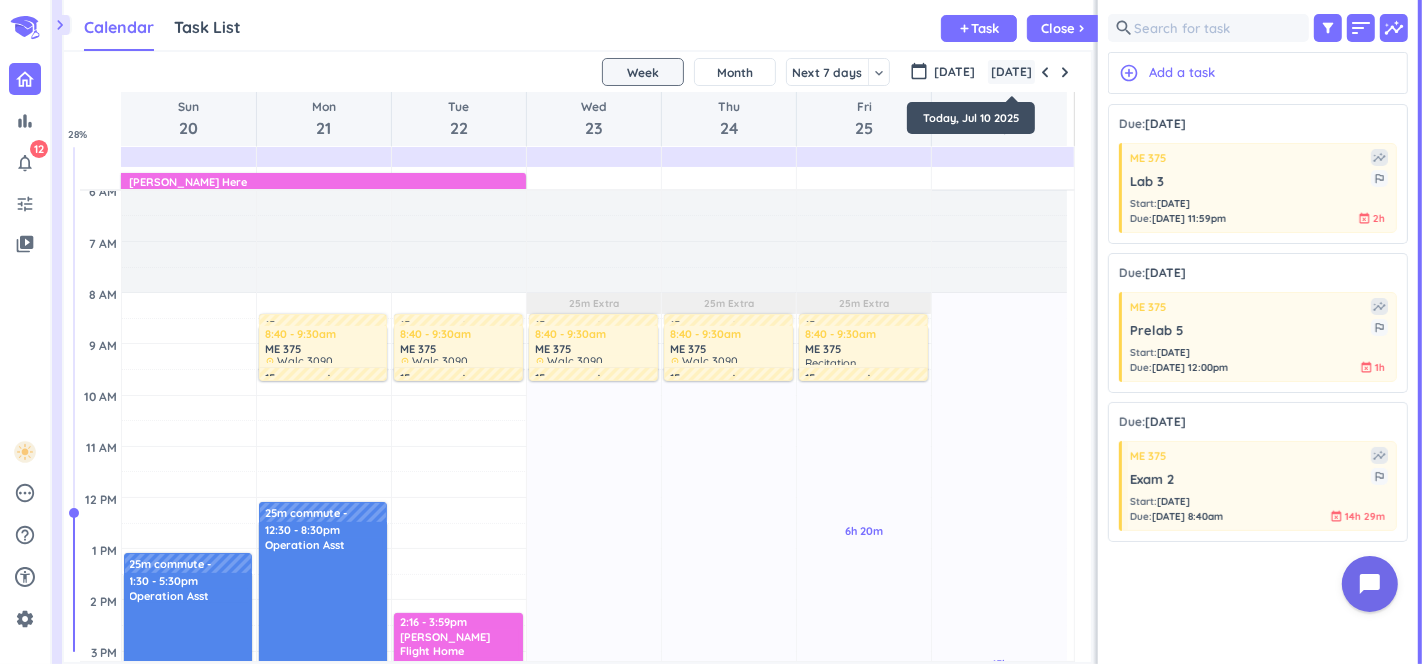click on "[DATE]" at bounding box center (1011, 72) 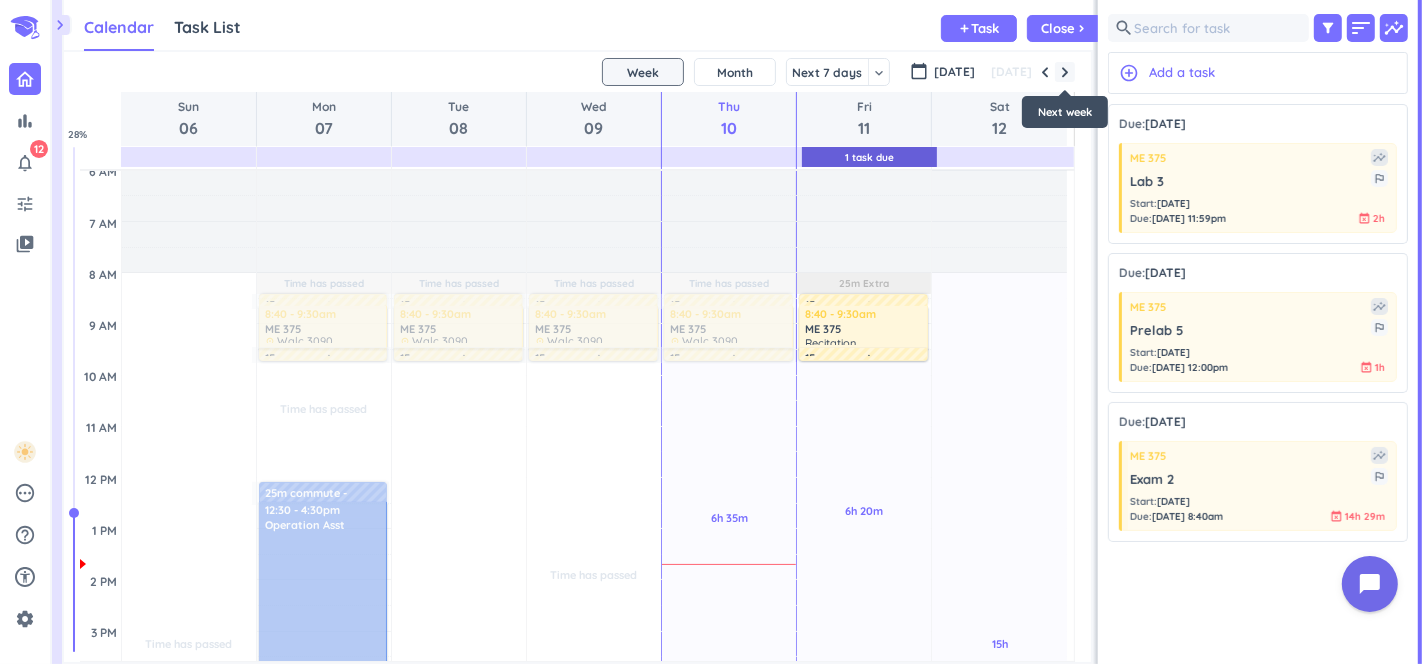 click at bounding box center [1065, 72] 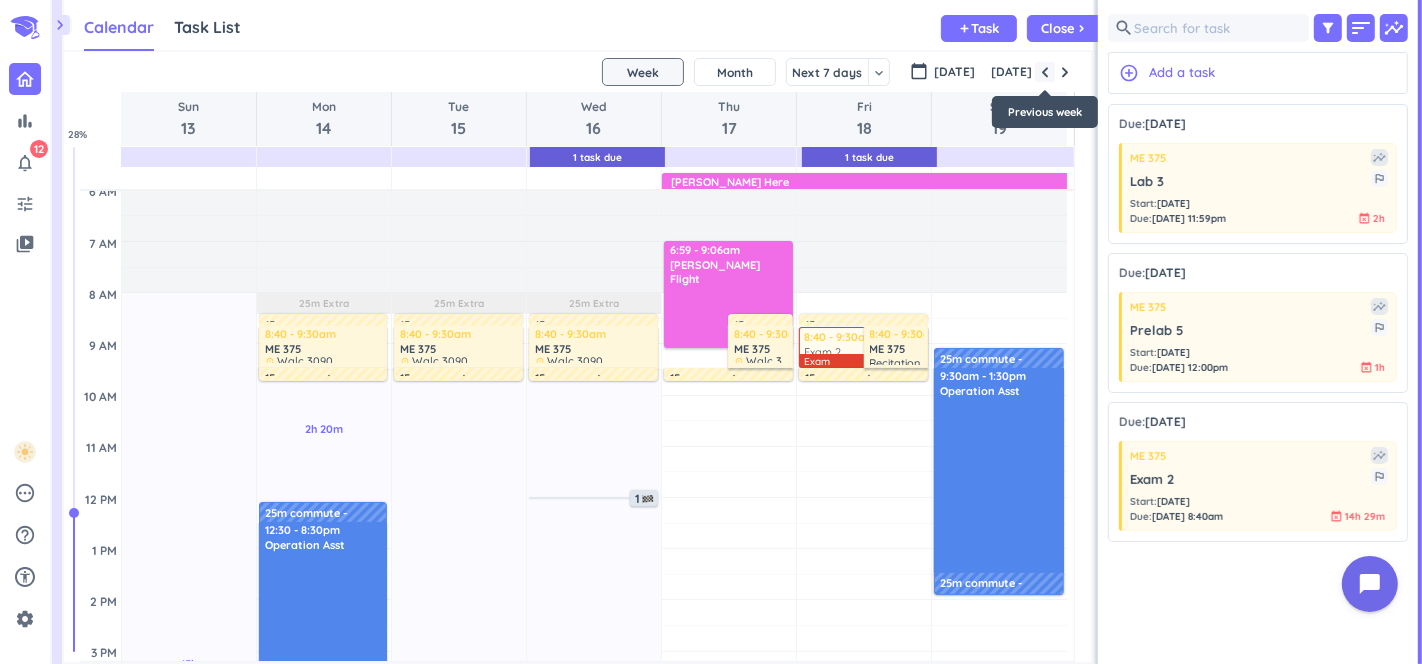 click at bounding box center [1045, 72] 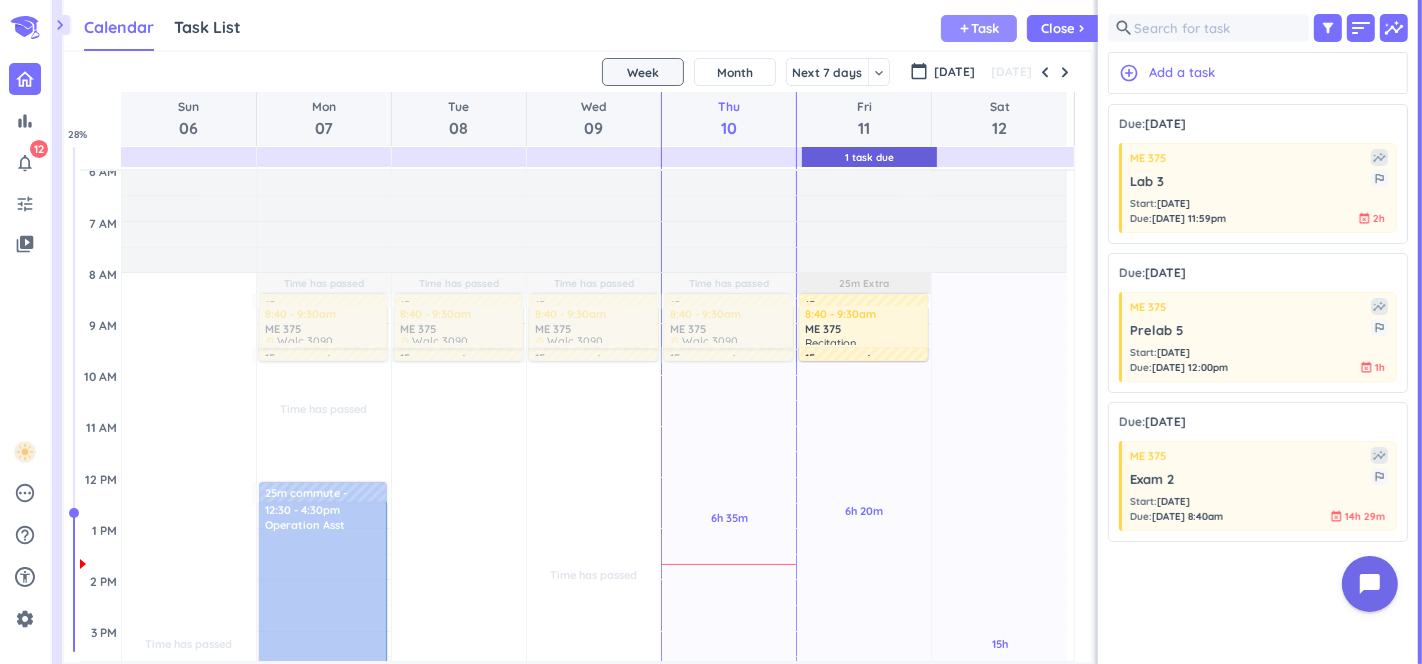 click on "Task" at bounding box center (986, 28) 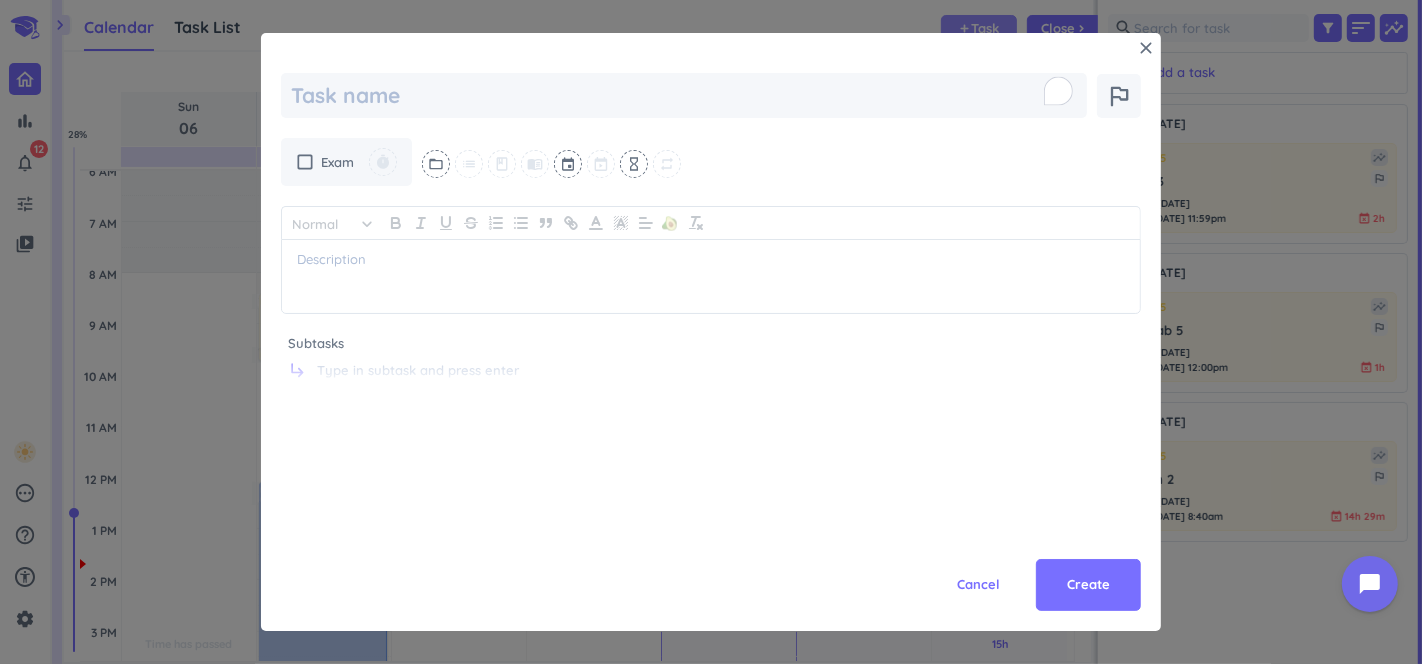 type on "x" 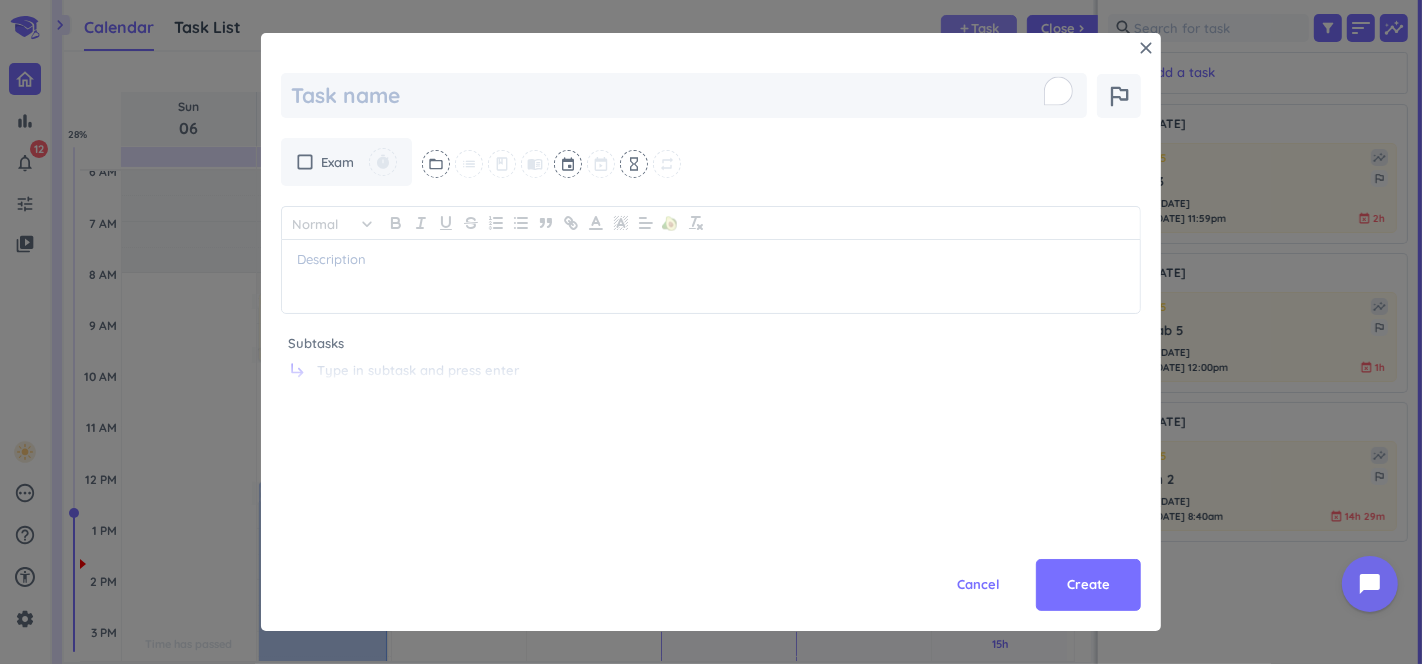 type on "H" 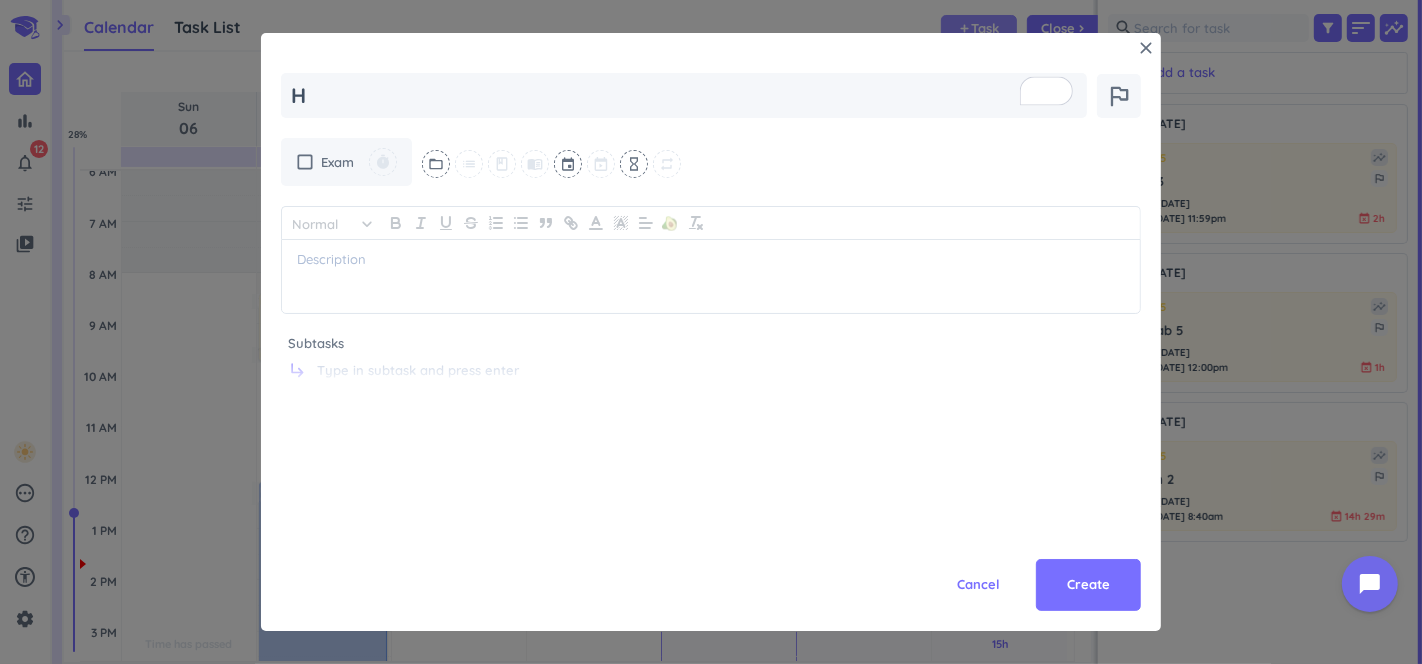 type on "x" 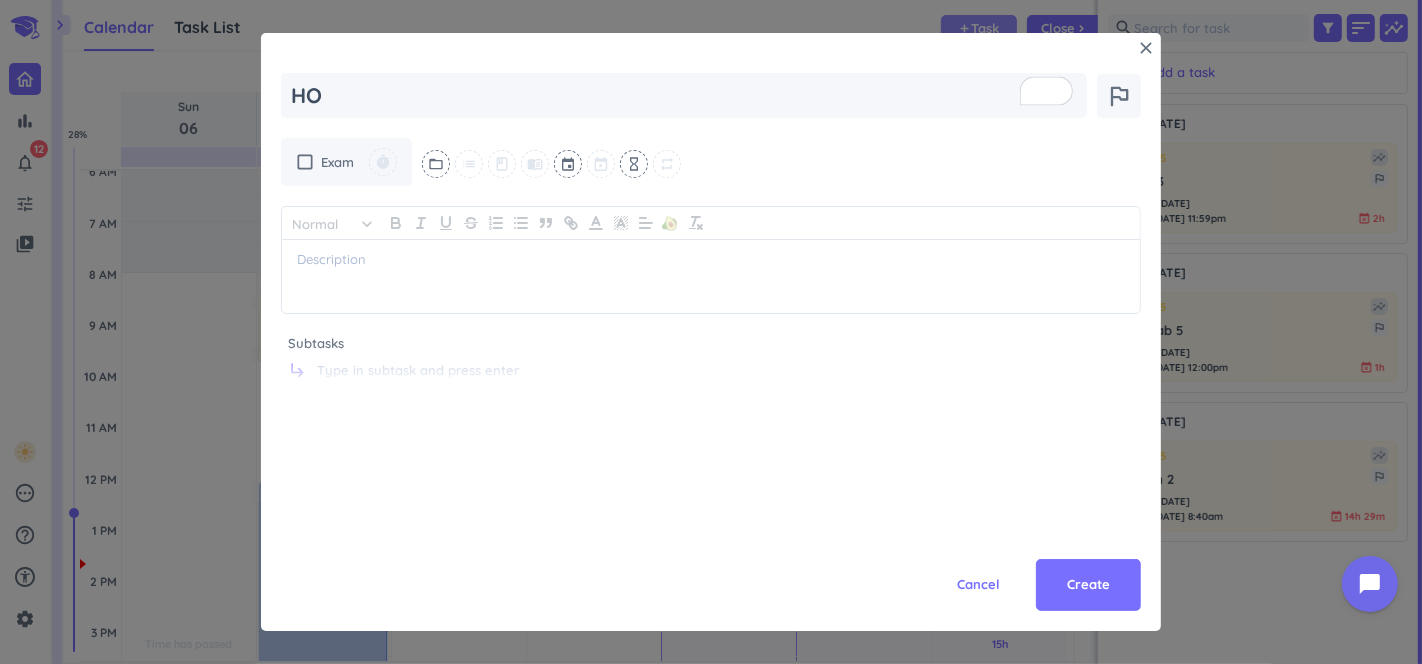 type on "x" 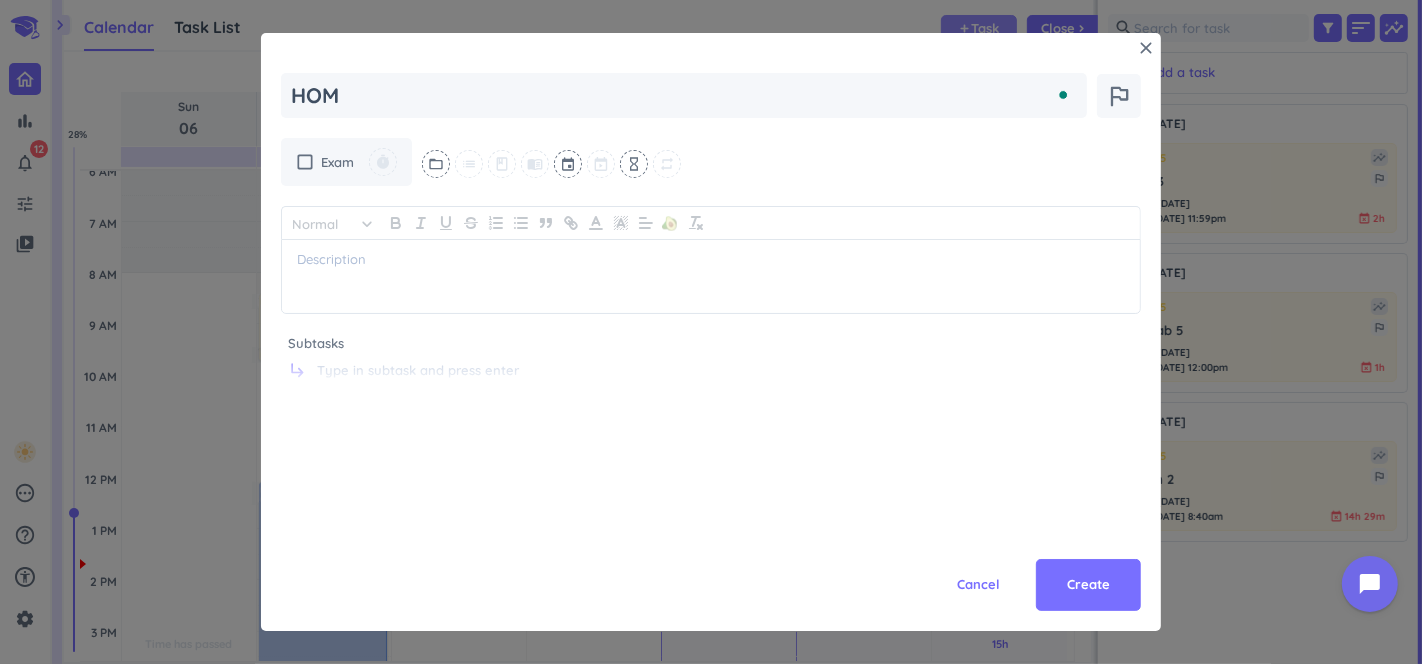 type on "x" 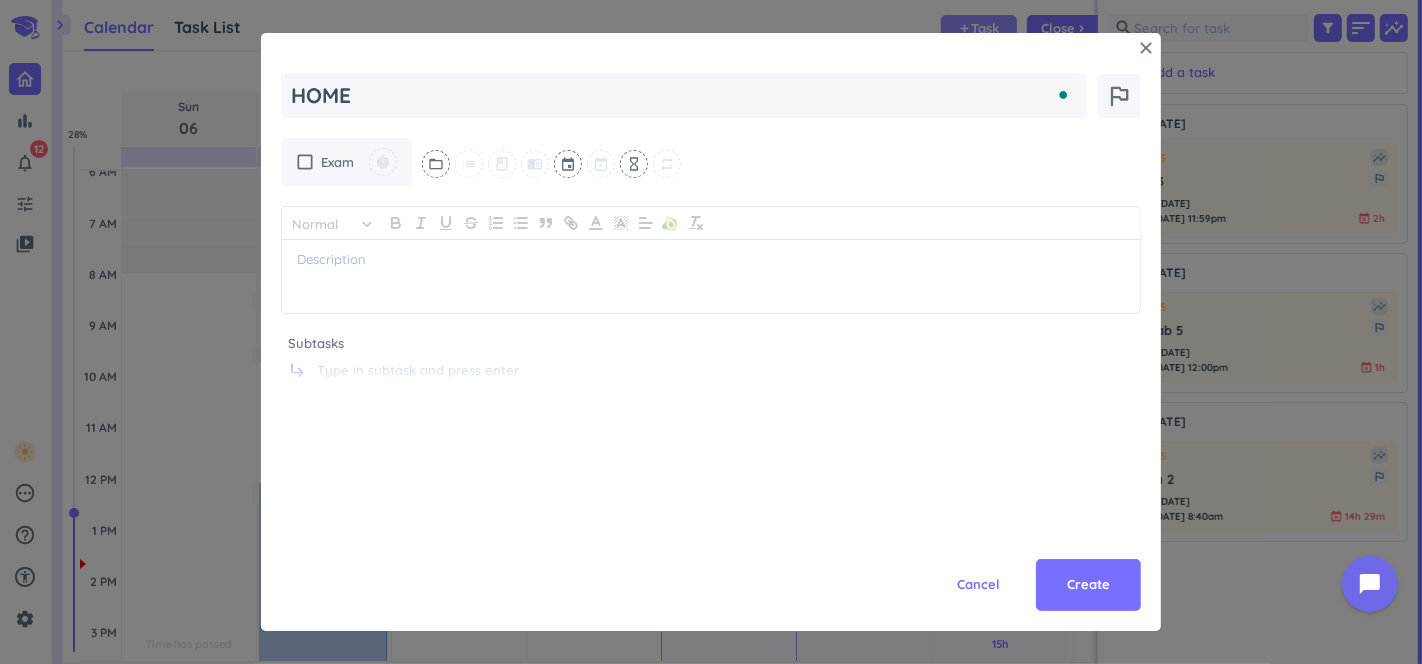 type on "x" 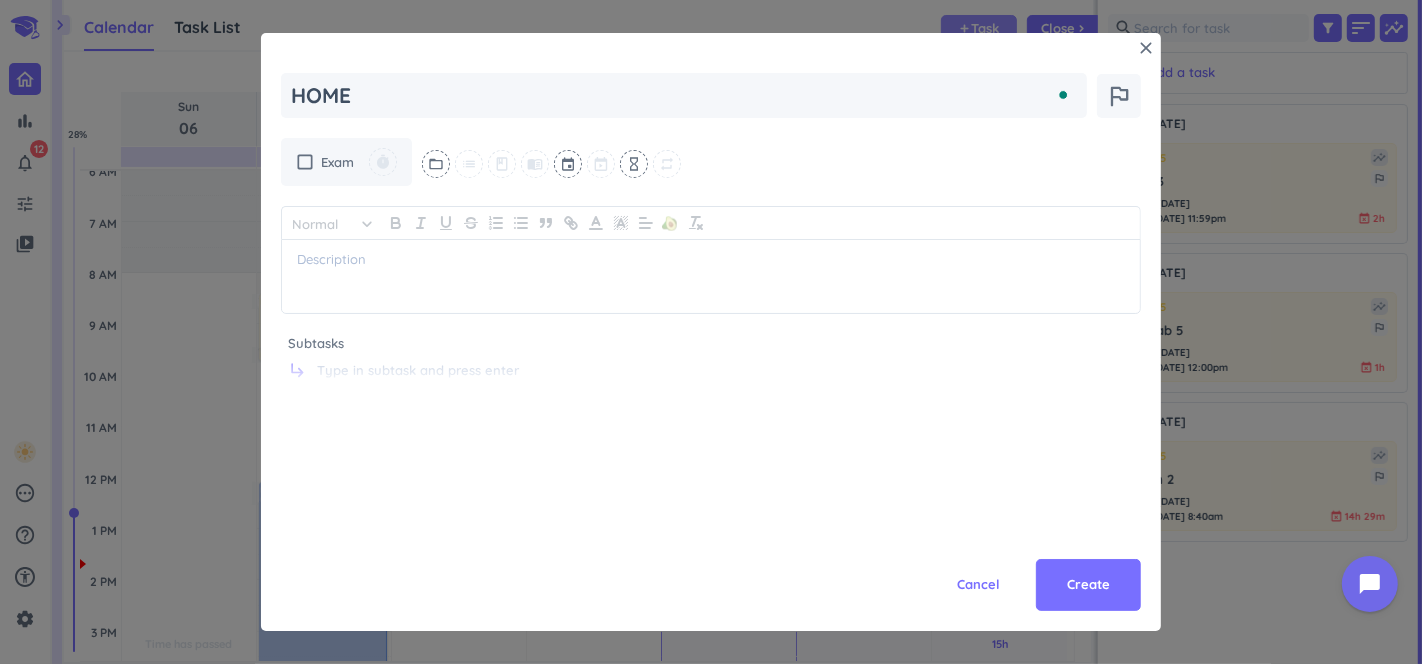 type on "HOM" 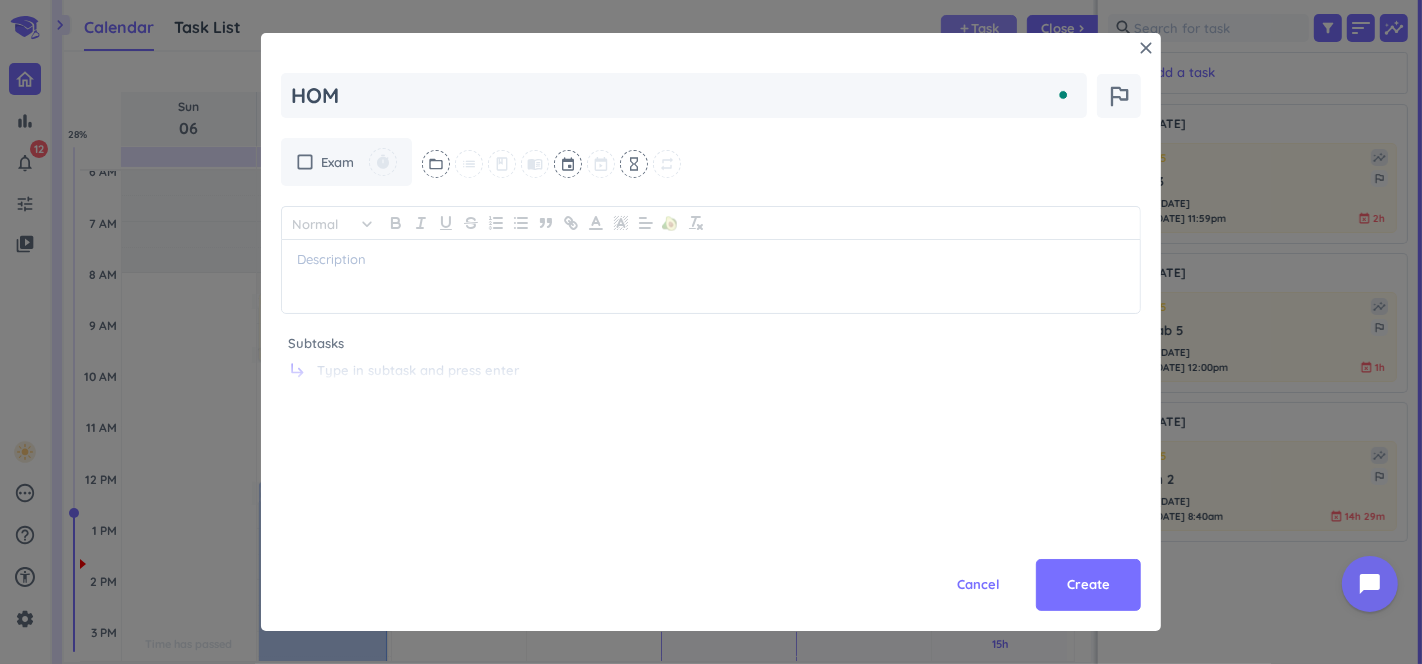 type on "x" 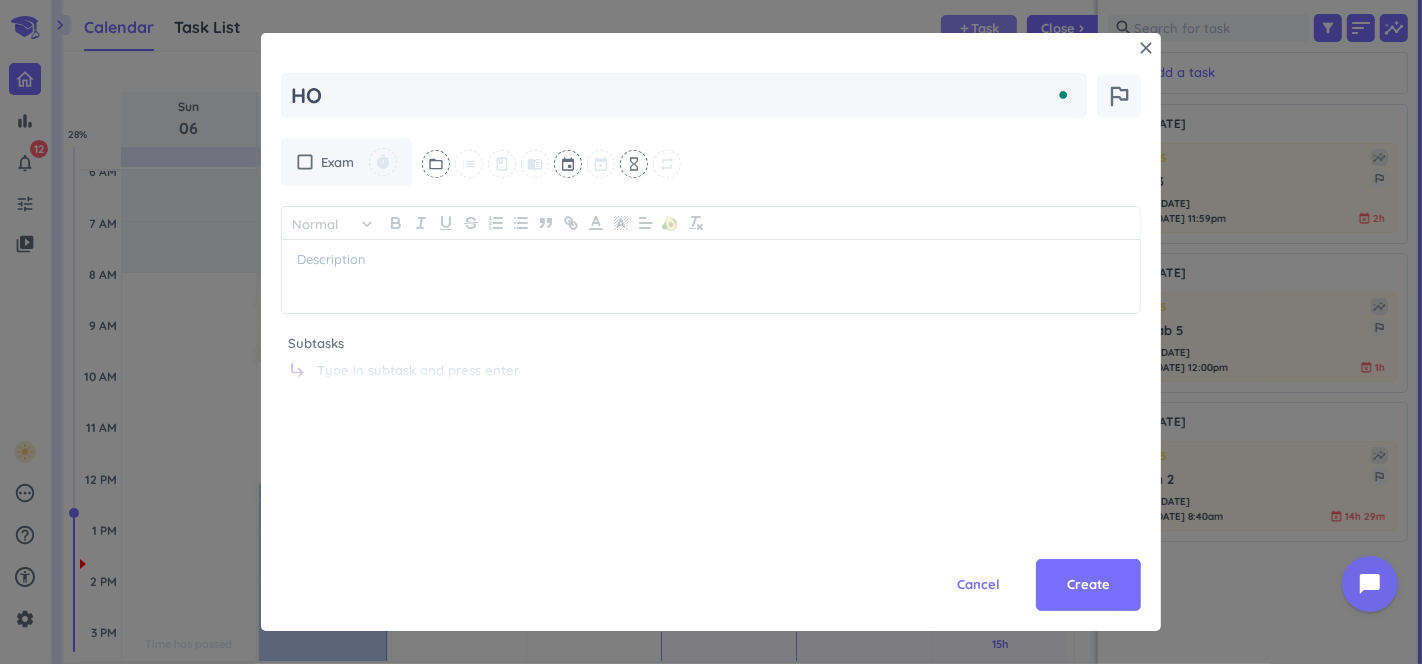 type on "x" 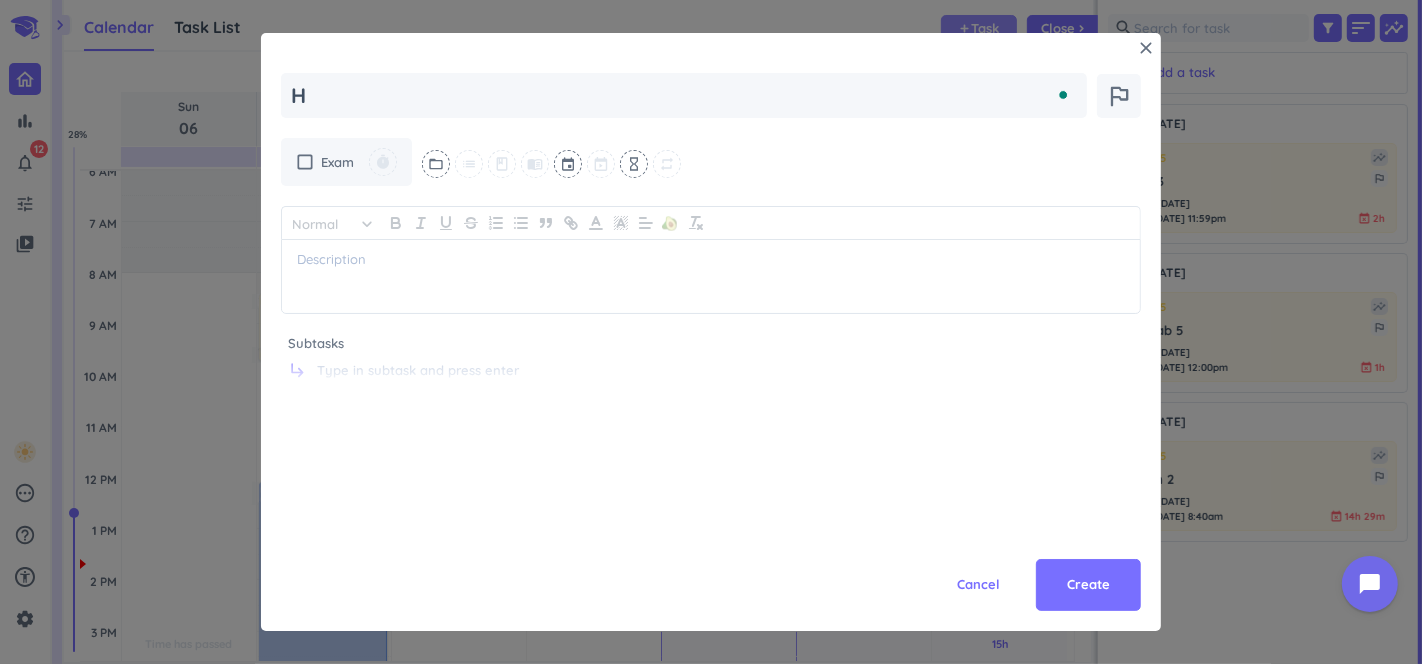 type on "x" 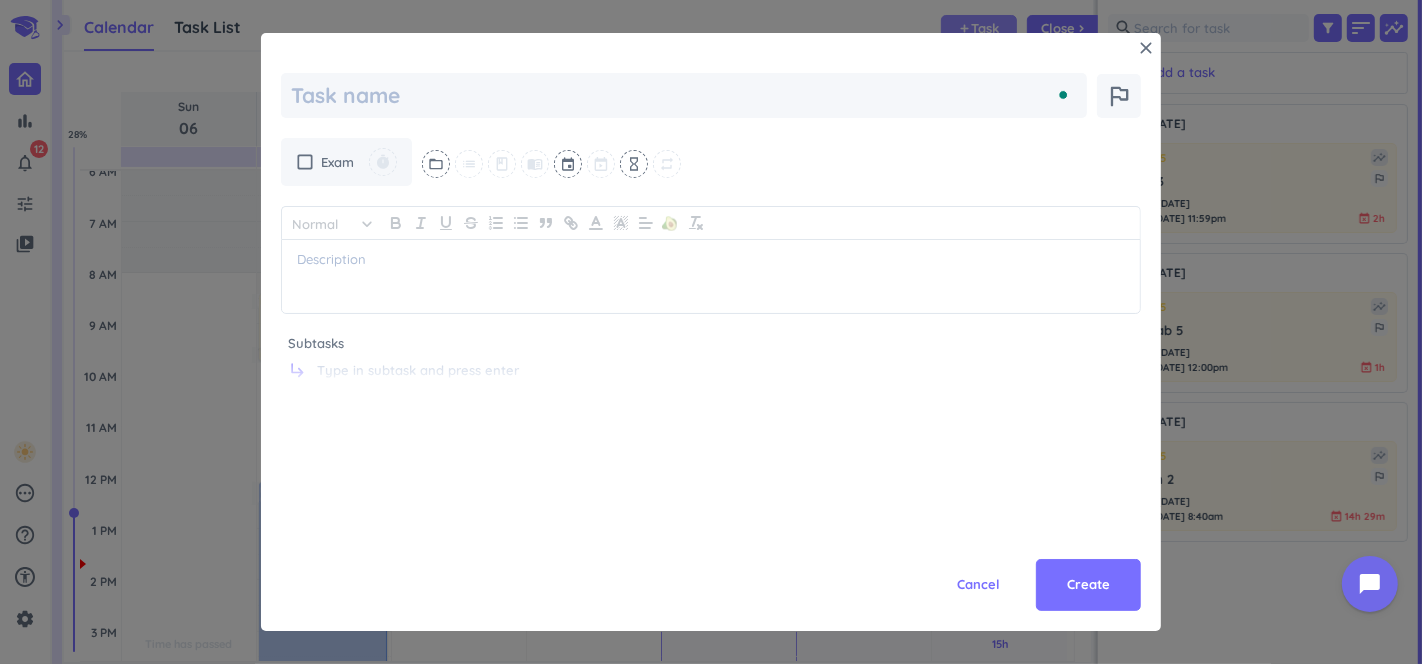type on "x" 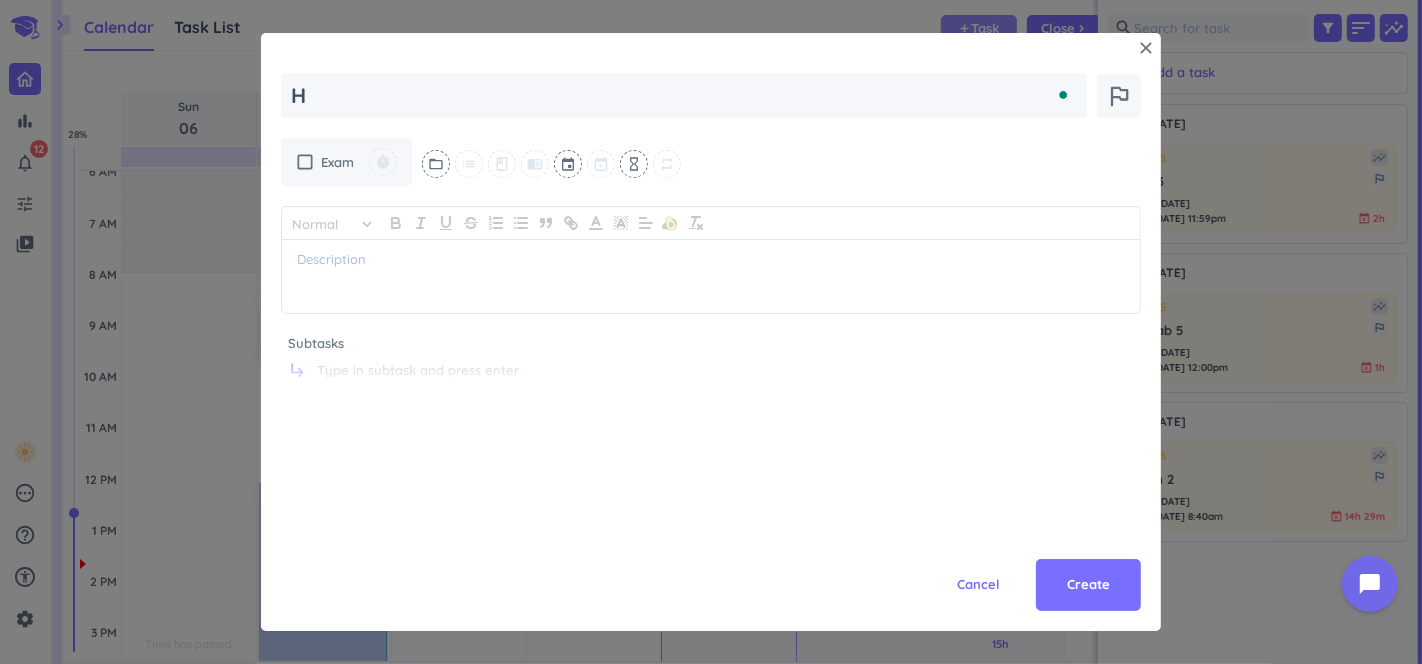 type on "x" 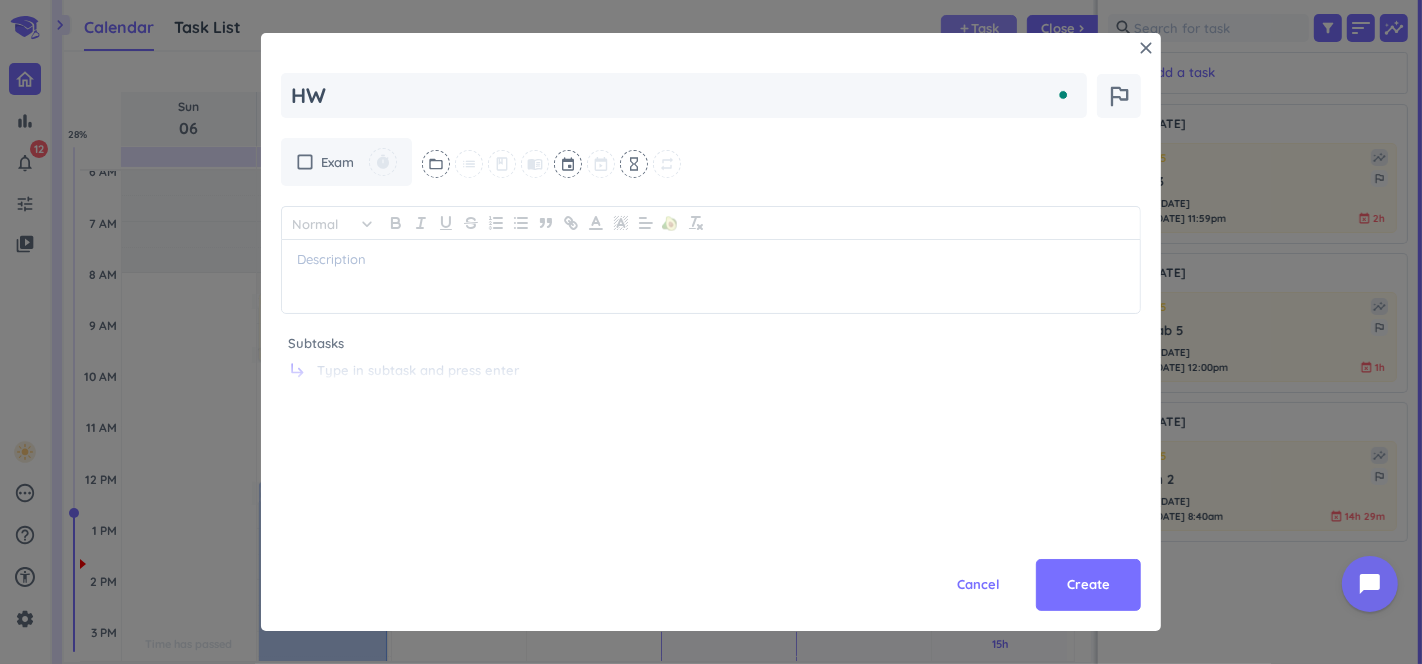 type on "x" 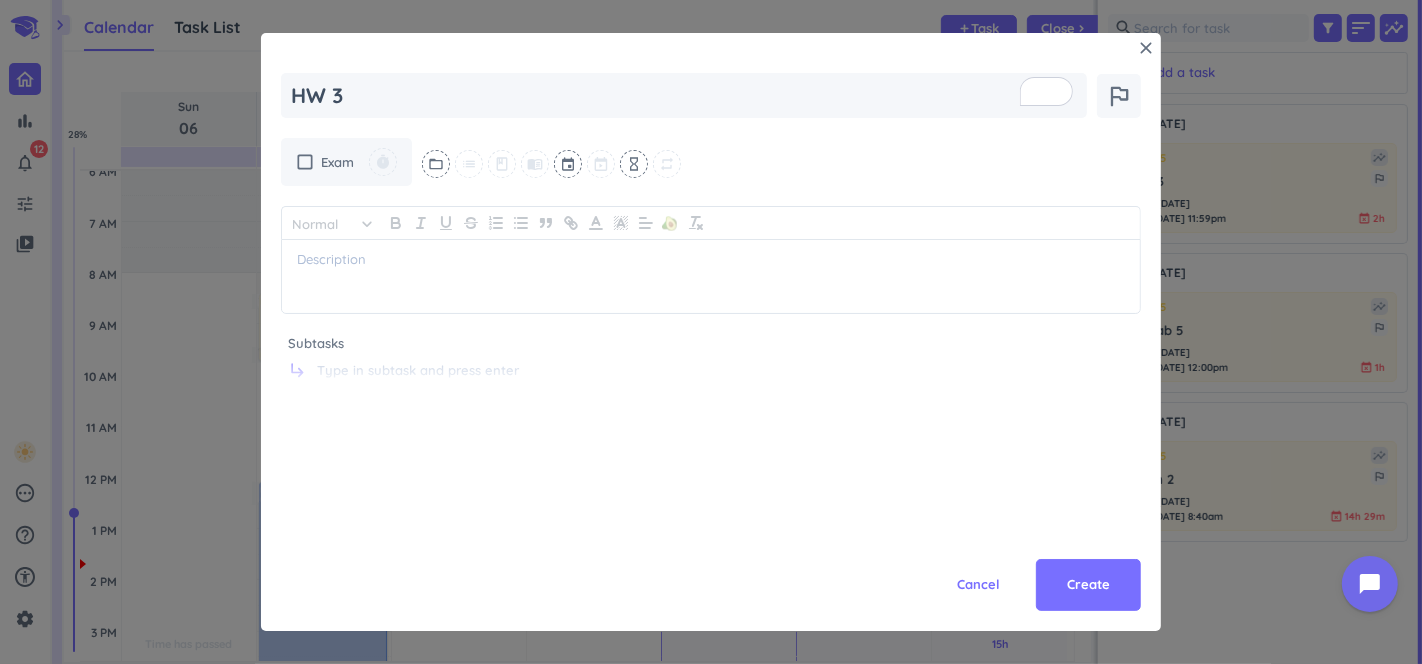 type on "HW 3" 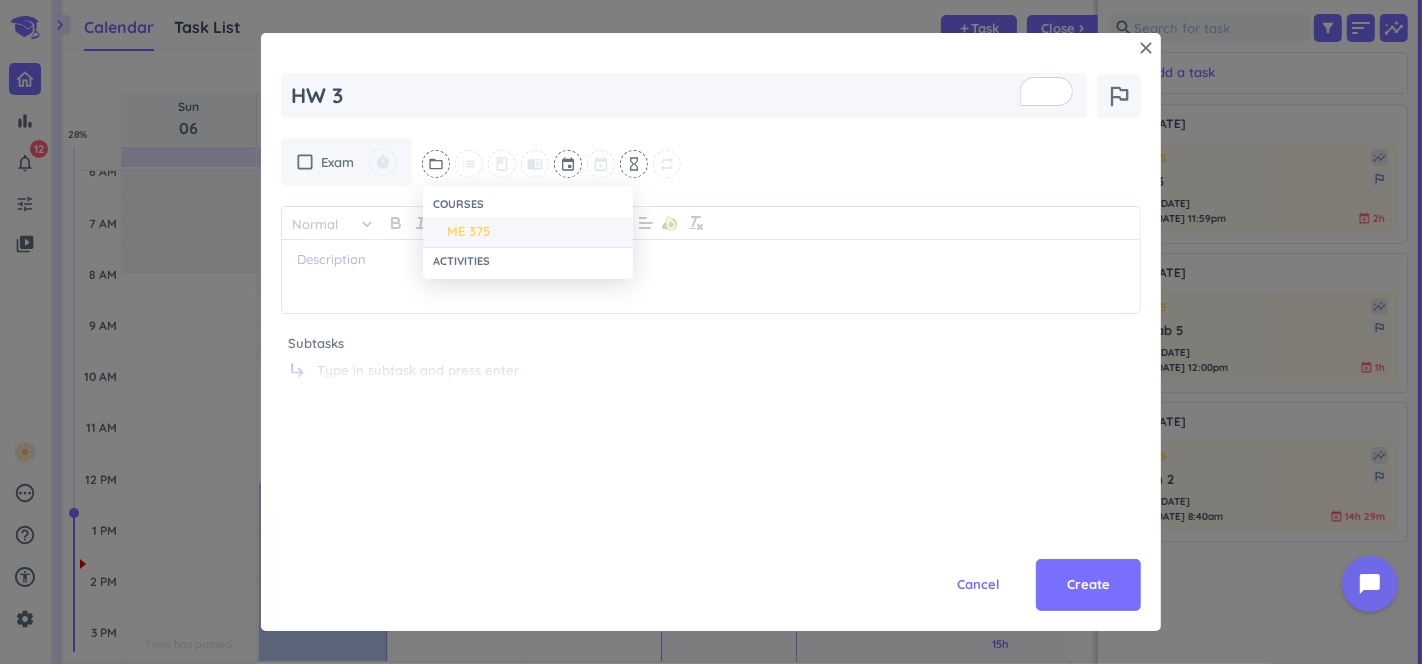 click on "ME 375" at bounding box center [528, 232] 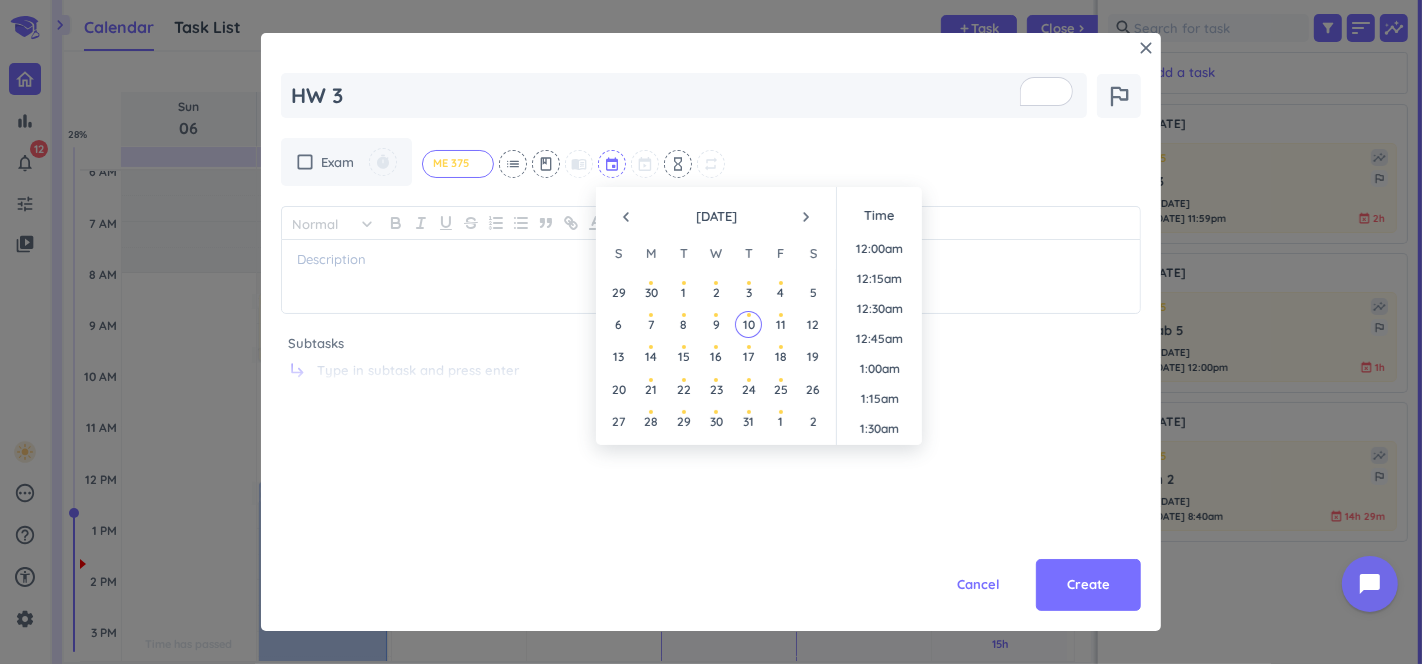 scroll, scrollTop: 1526, scrollLeft: 0, axis: vertical 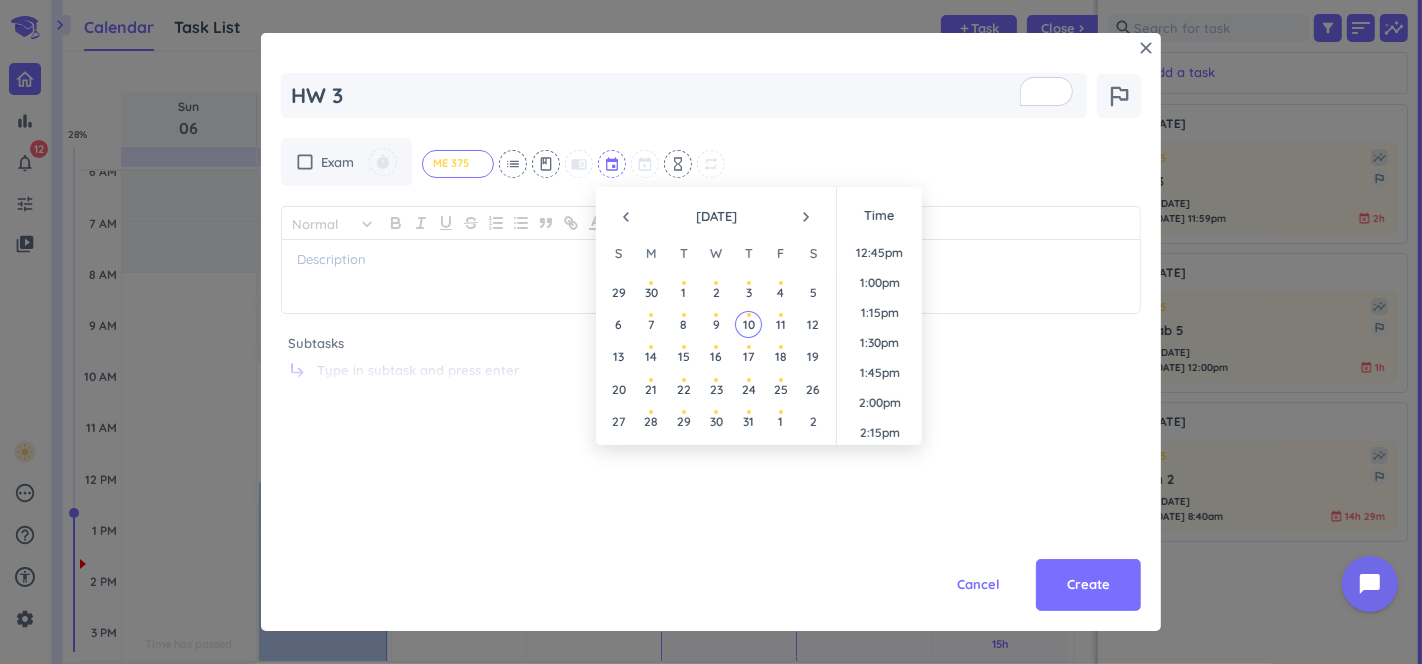 click at bounding box center [613, 164] 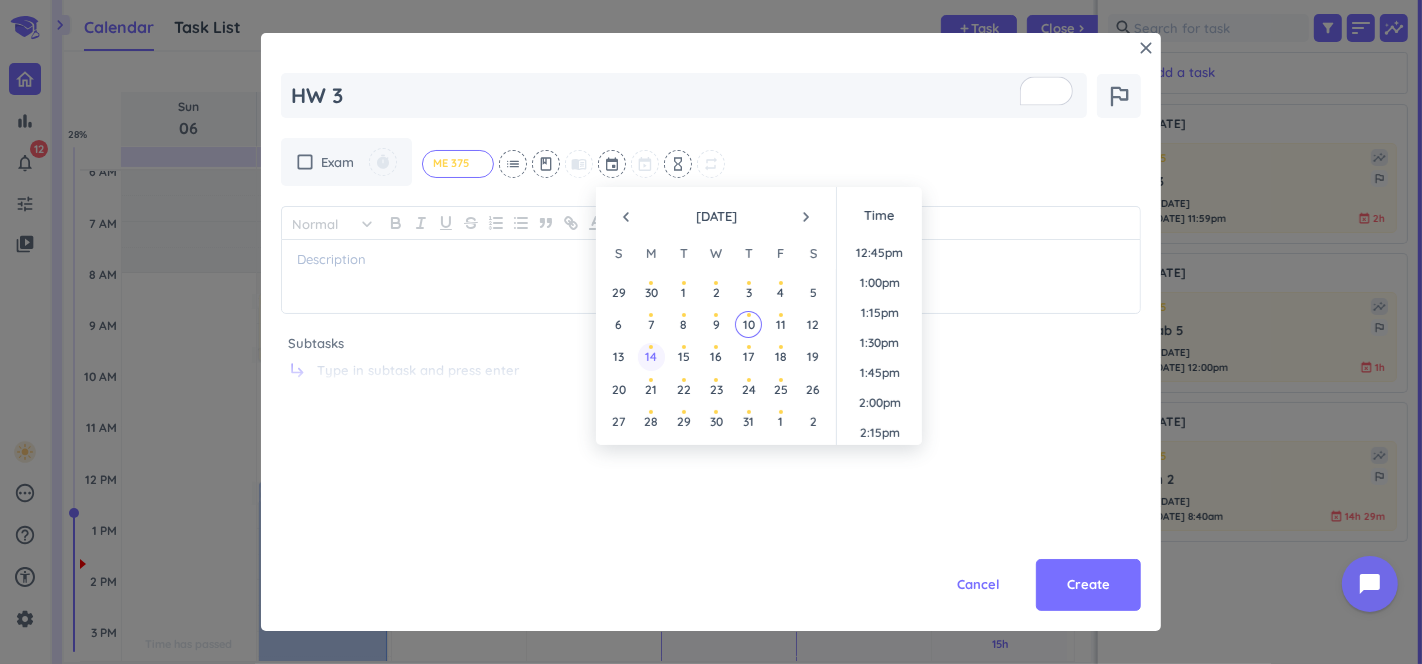 click on "14" at bounding box center [651, 356] 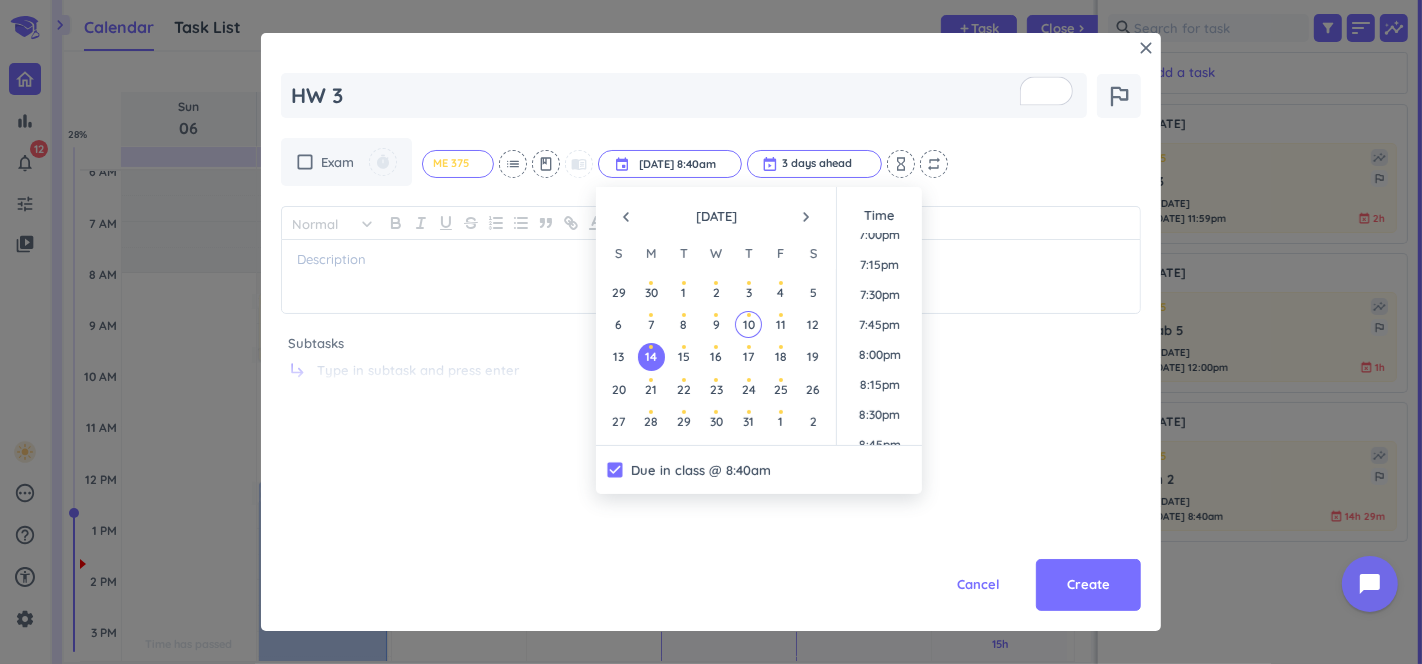 scroll, scrollTop: 2347, scrollLeft: 0, axis: vertical 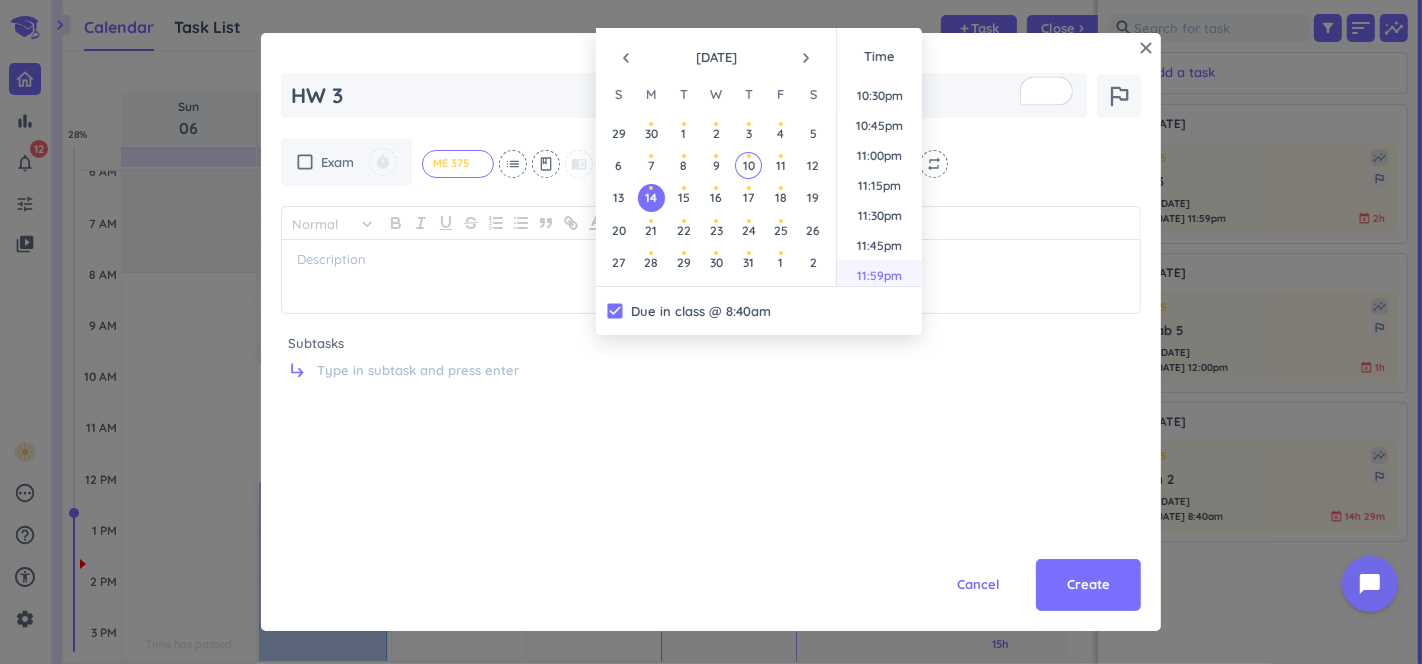 click on "11:59pm" at bounding box center (879, 275) 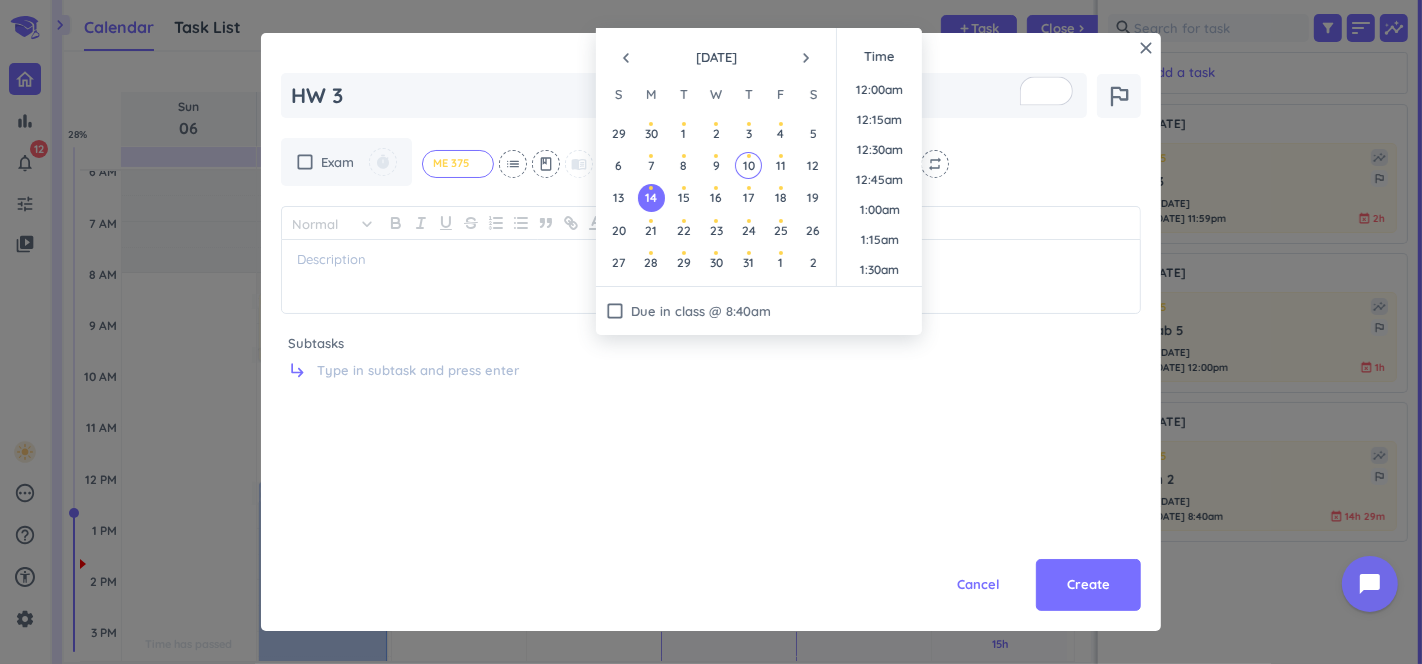 scroll, scrollTop: 2694, scrollLeft: 0, axis: vertical 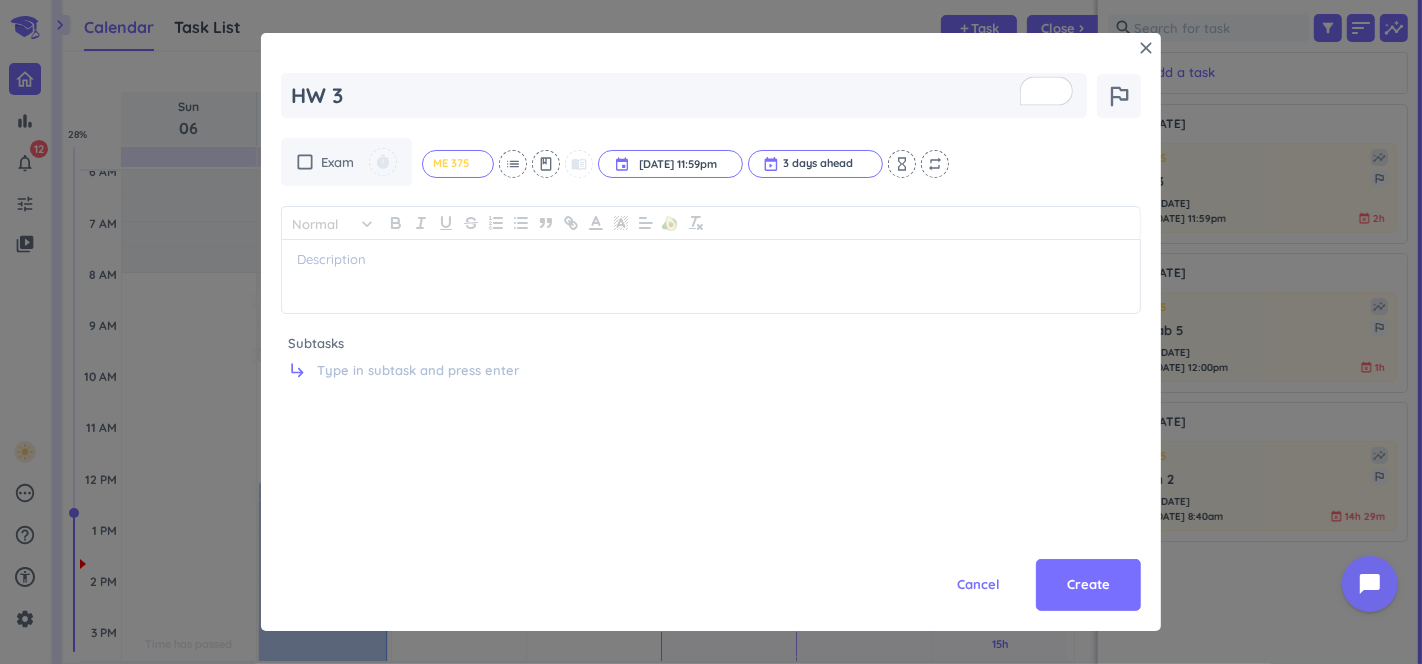 click on "subdirectory_arrow_right" at bounding box center [708, 376] 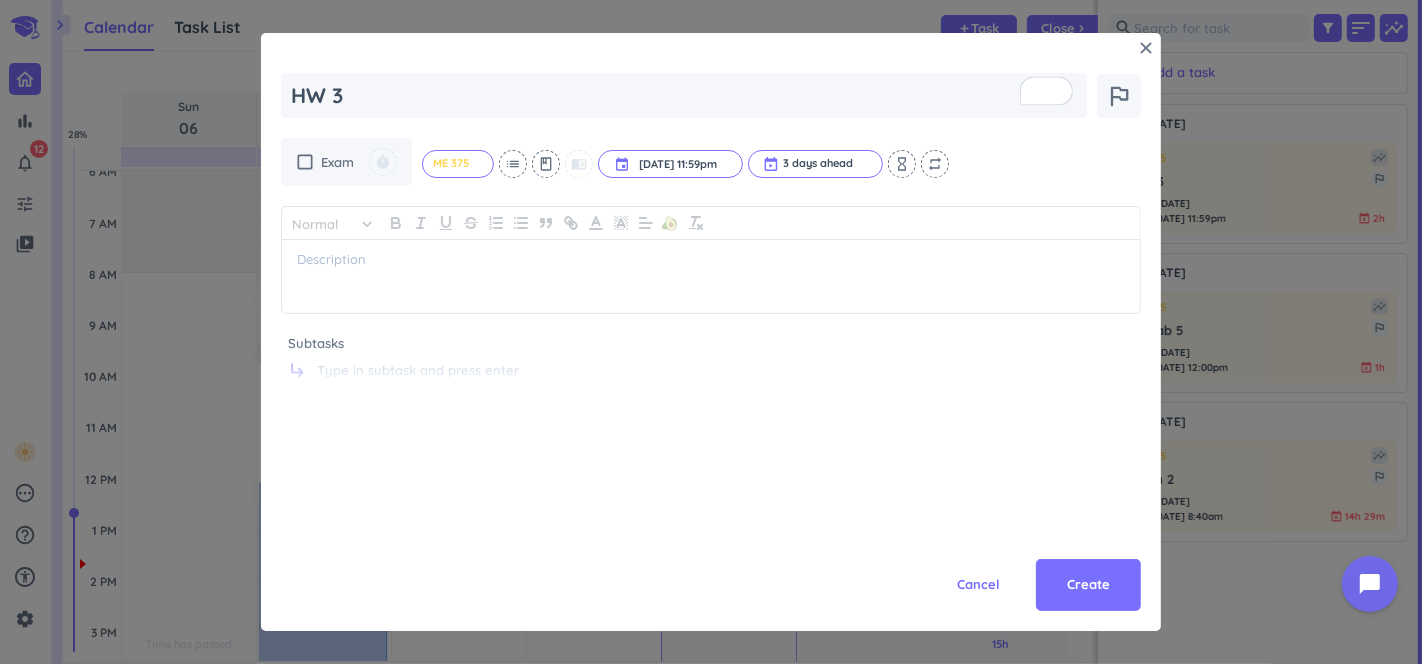 scroll, scrollTop: 0, scrollLeft: 0, axis: both 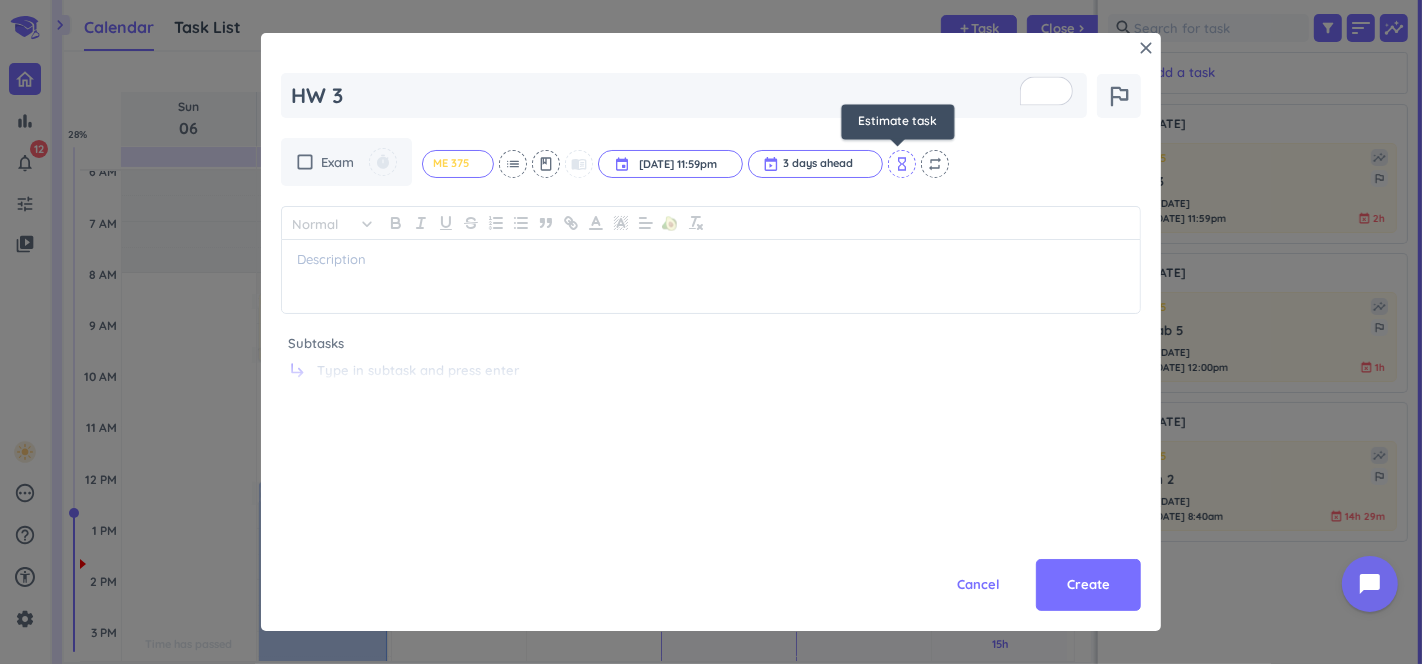 click on "hourglass_empty" at bounding box center [902, 164] 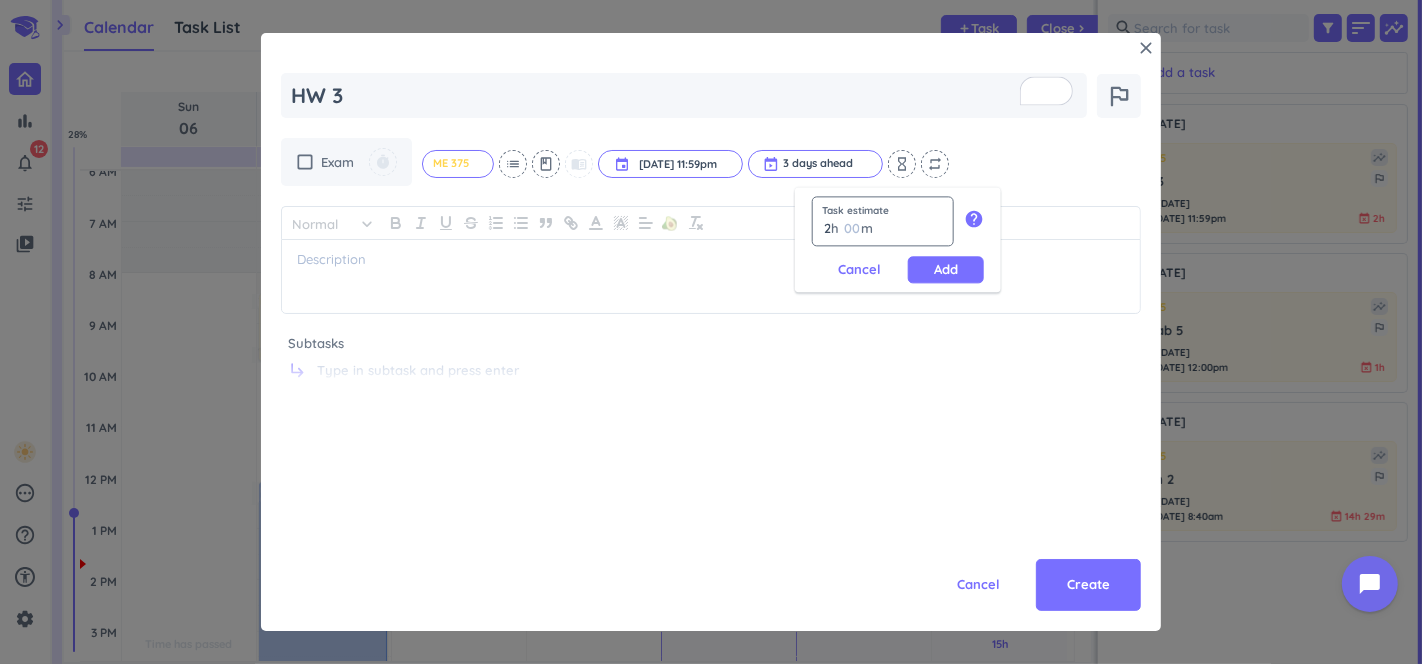type on "2" 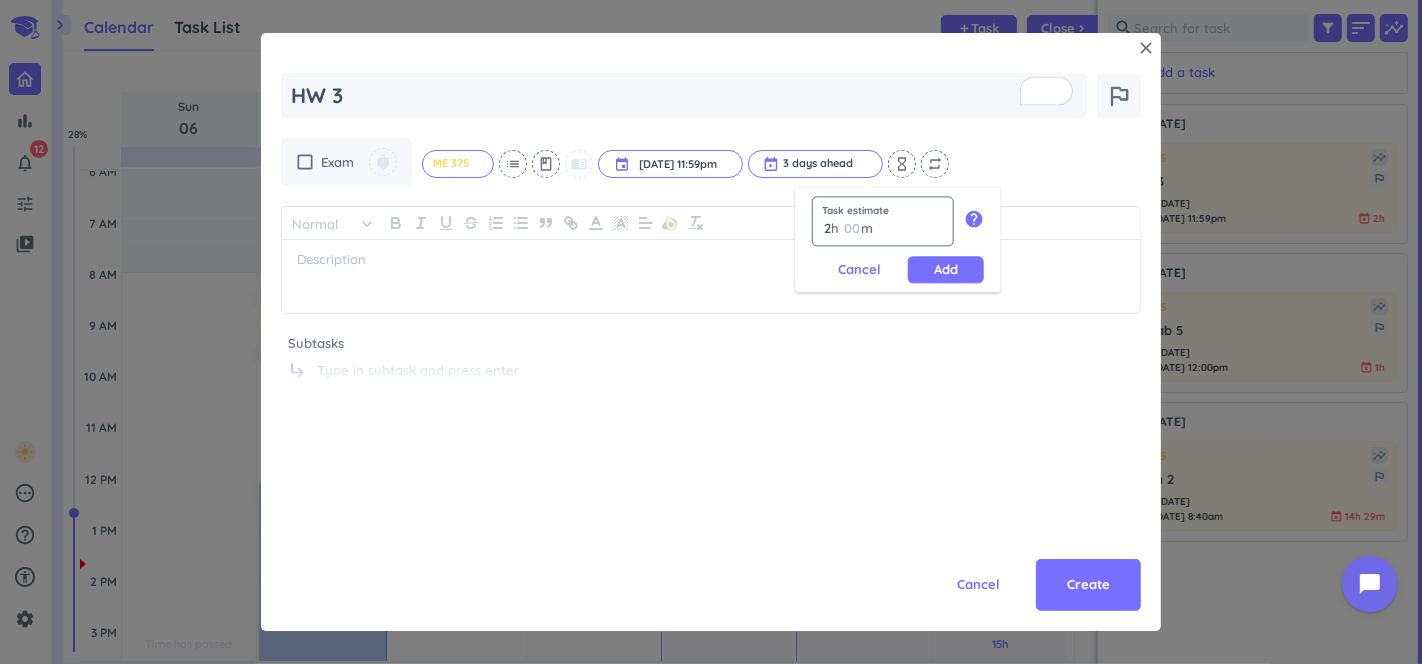 type 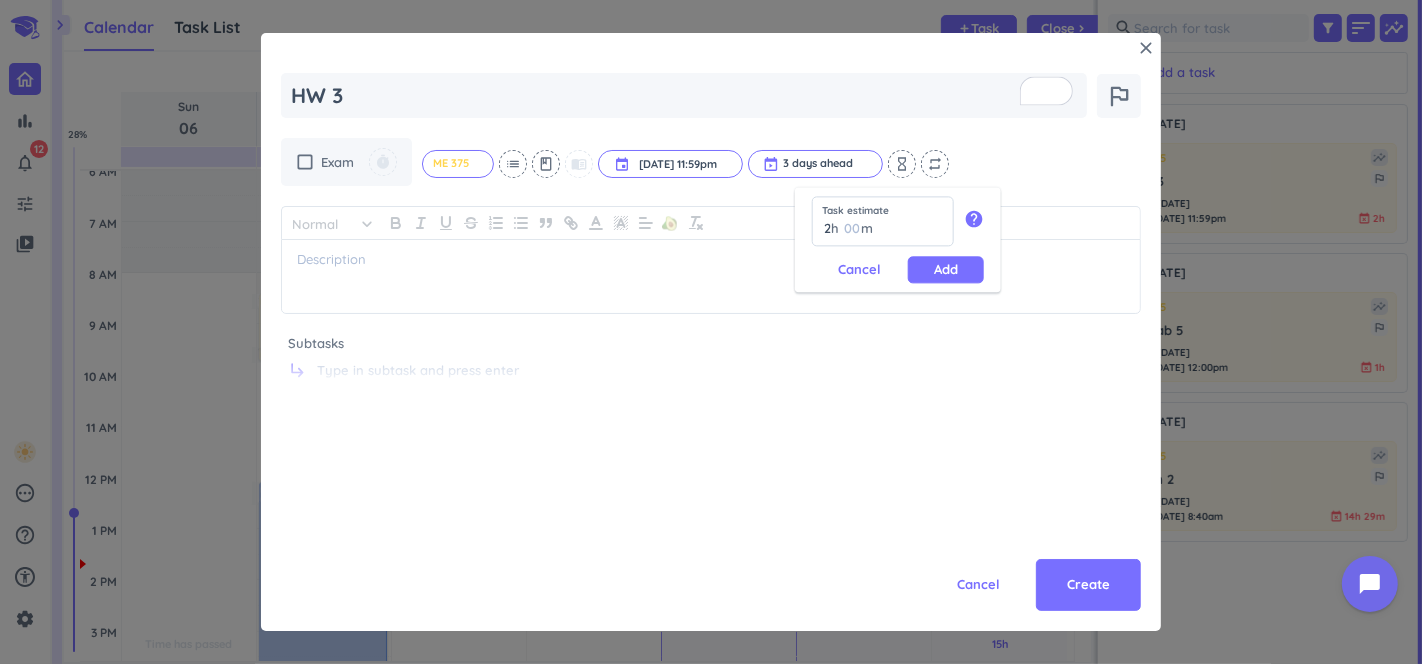 type on "2" 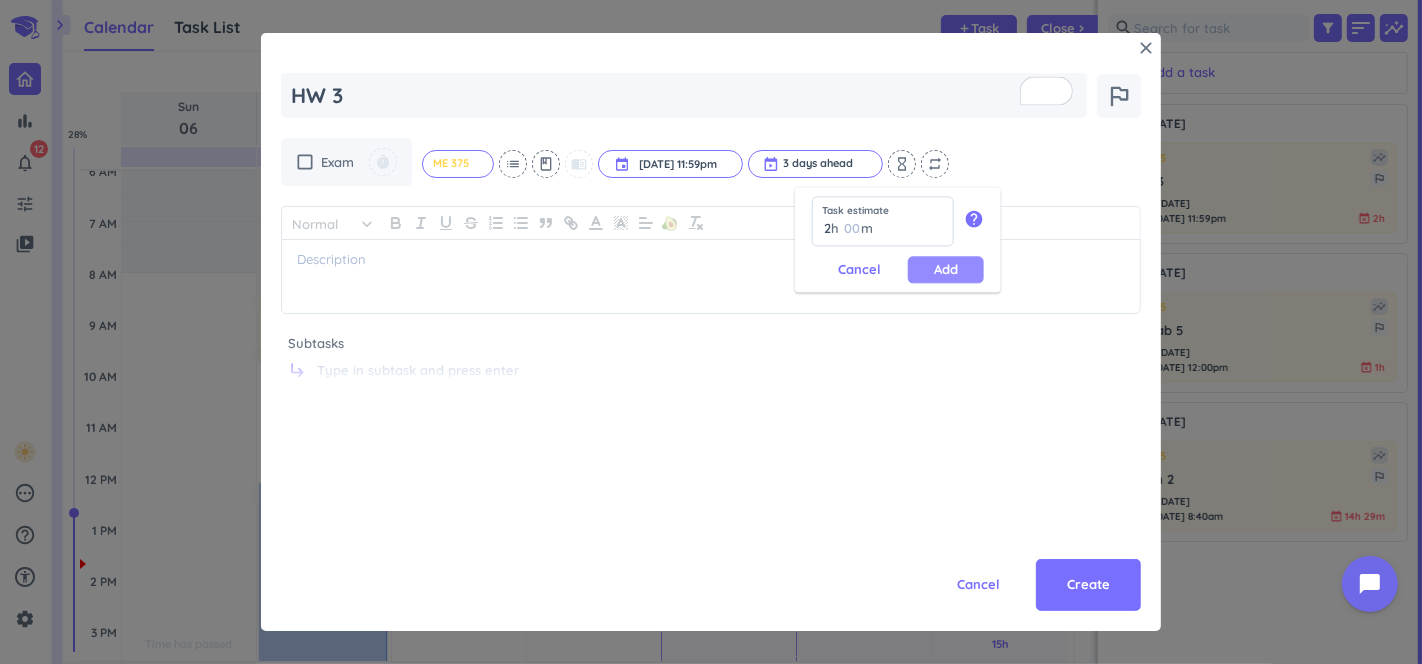 click on "Add" at bounding box center (946, 269) 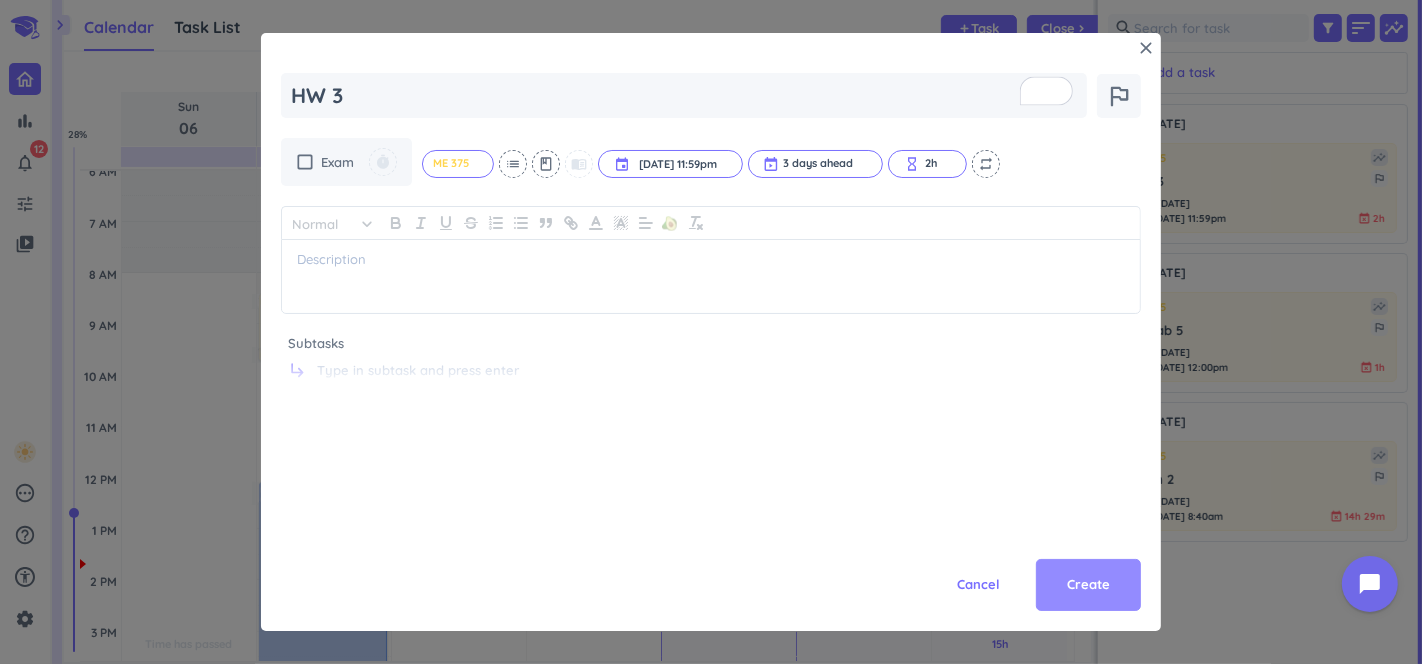 click on "Create" at bounding box center [1088, 585] 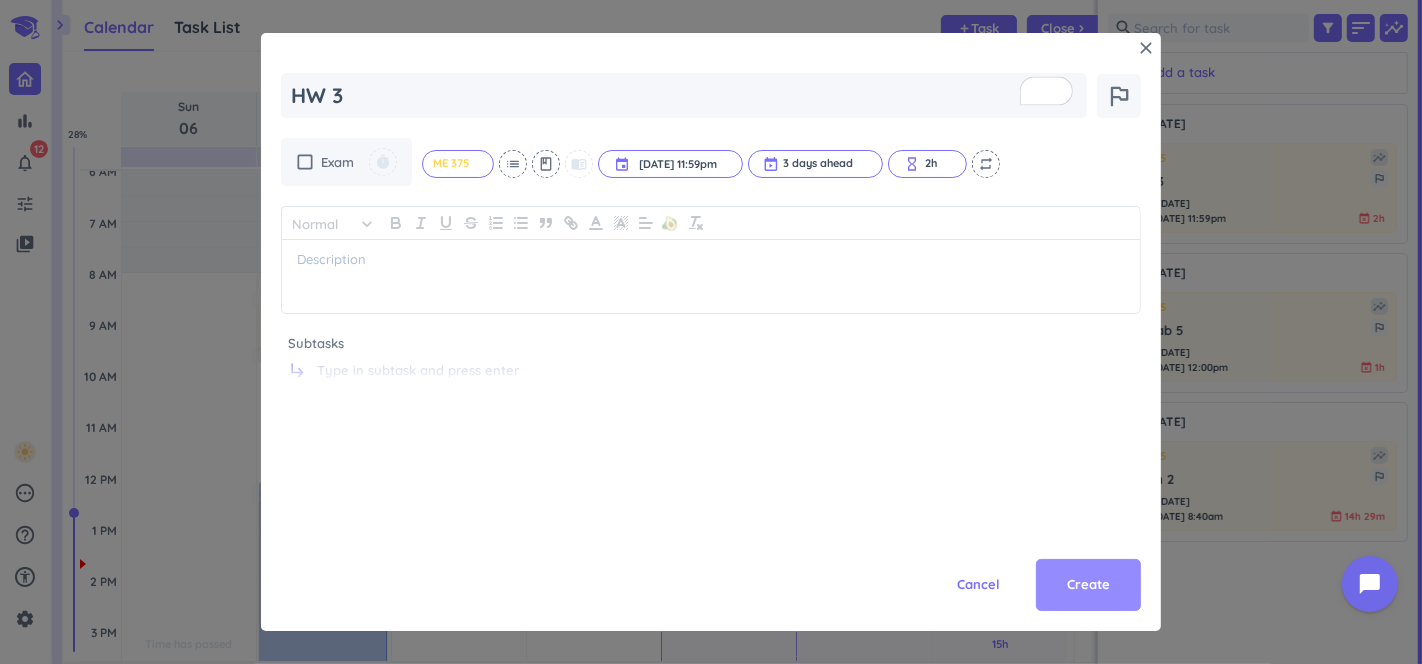 type on "x" 